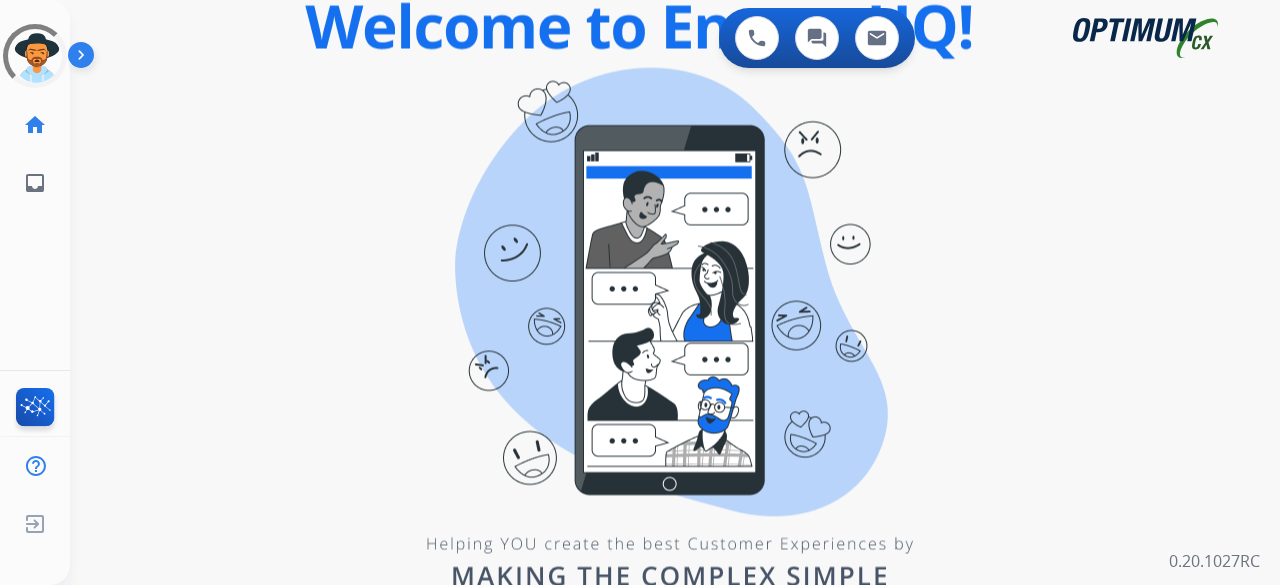 scroll, scrollTop: 0, scrollLeft: 0, axis: both 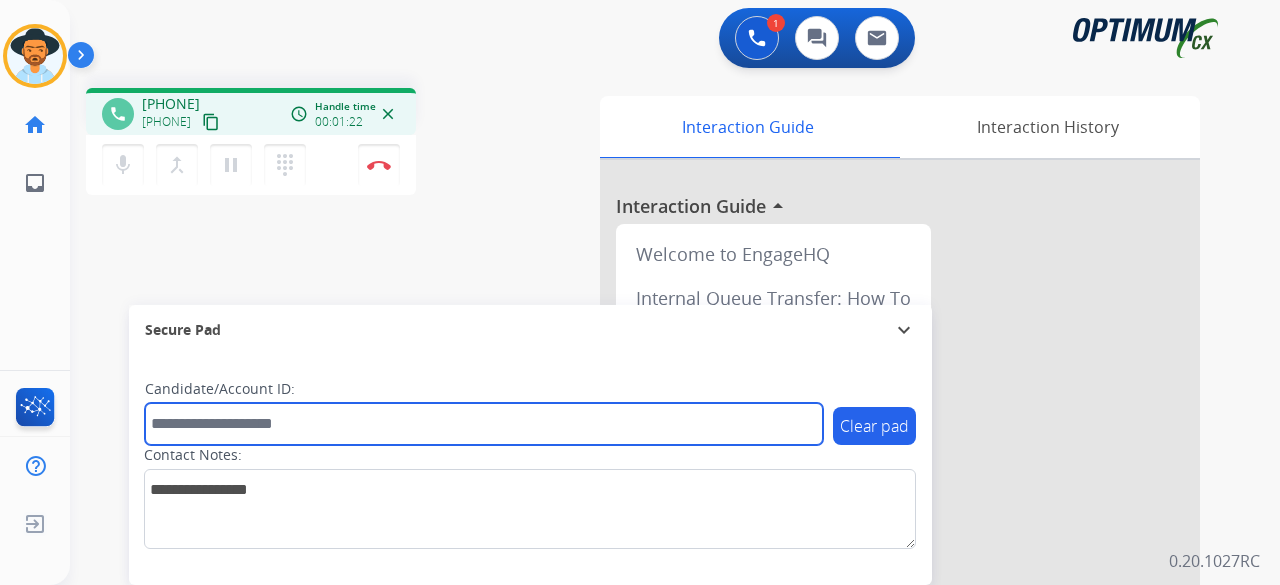 click at bounding box center [484, 424] 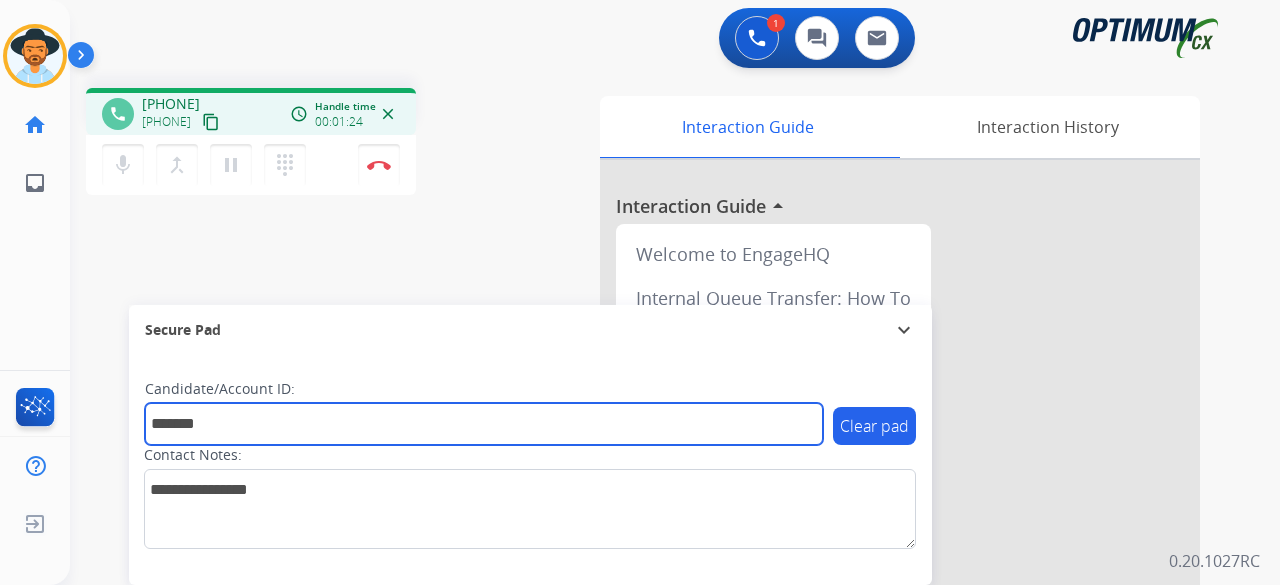 type on "*******" 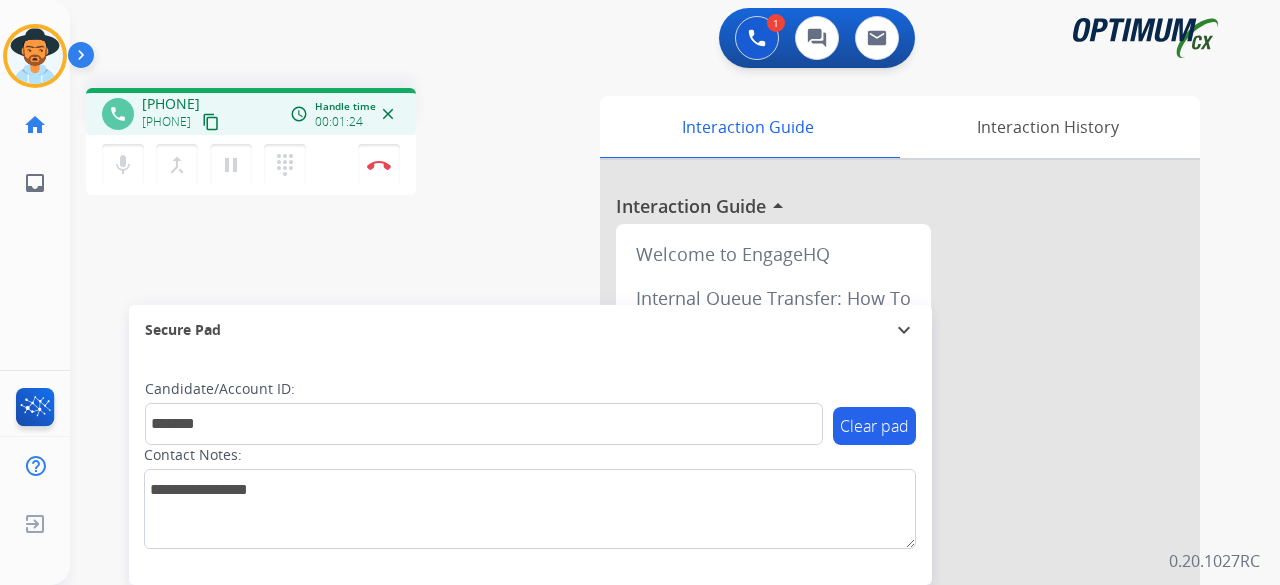 click on "phone +19397776895 +19397776895 content_copy access_time Call metrics Queue   00:05 Hold   00:52 Talk   00:15 Total   01:11 Handle time 00:01:24 close mic Mute merge_type Bridge pause Hold dialpad Dialpad Disconnect swap_horiz Break voice bridge close_fullscreen Connect 3-Way Call merge_type Separate 3-Way Call" at bounding box center [325, 144] 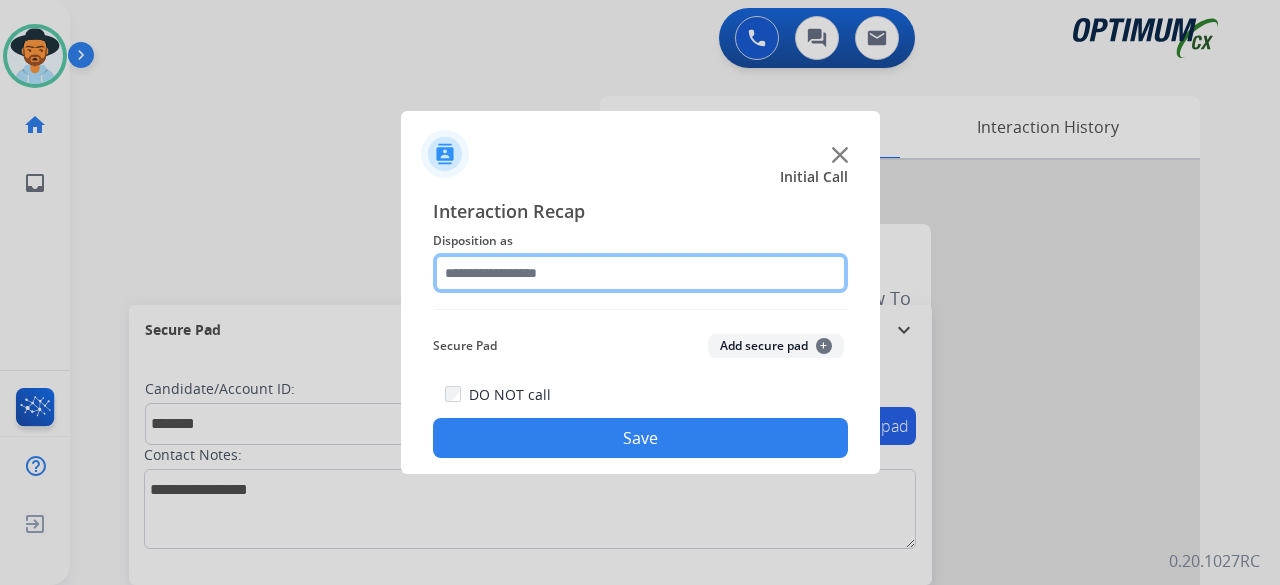 click 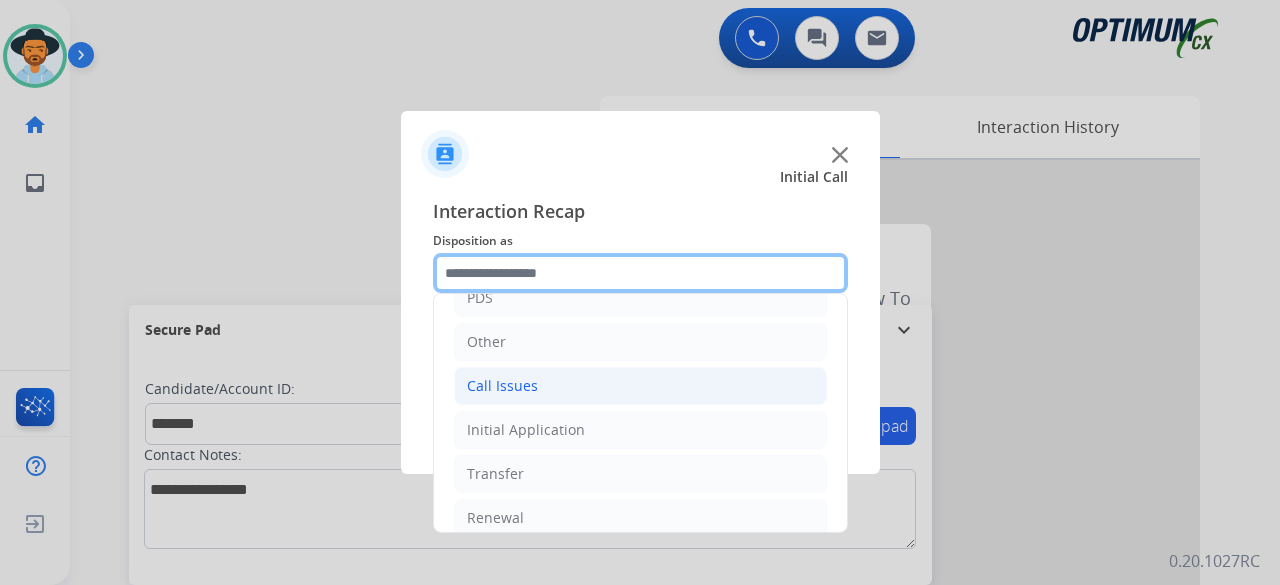 scroll, scrollTop: 130, scrollLeft: 0, axis: vertical 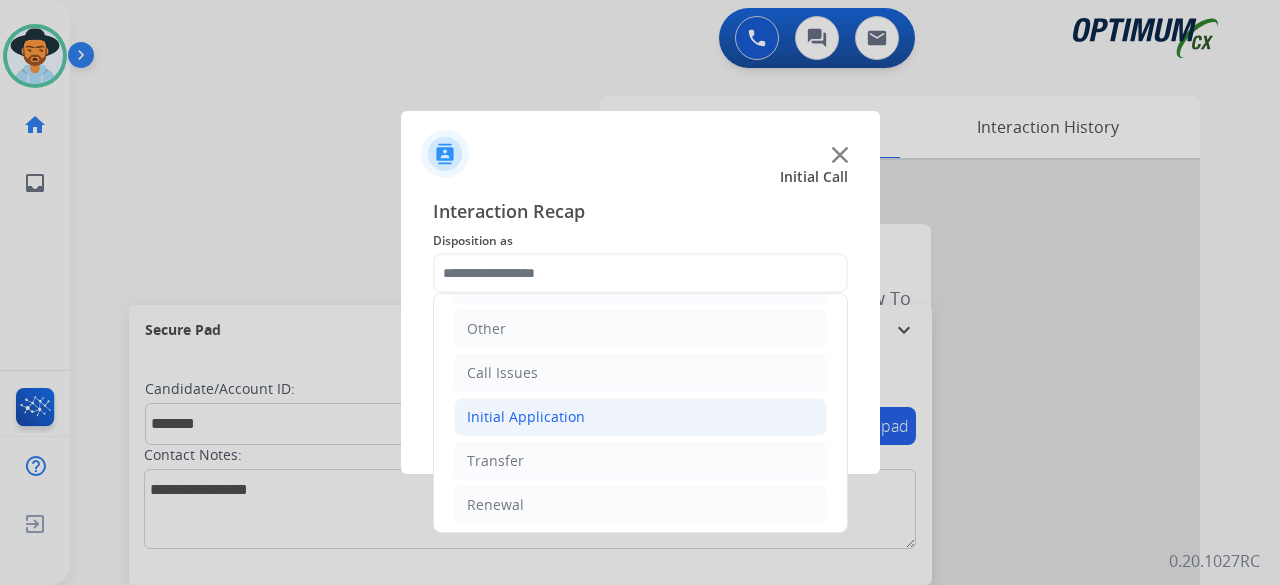 click on "Initial Application" 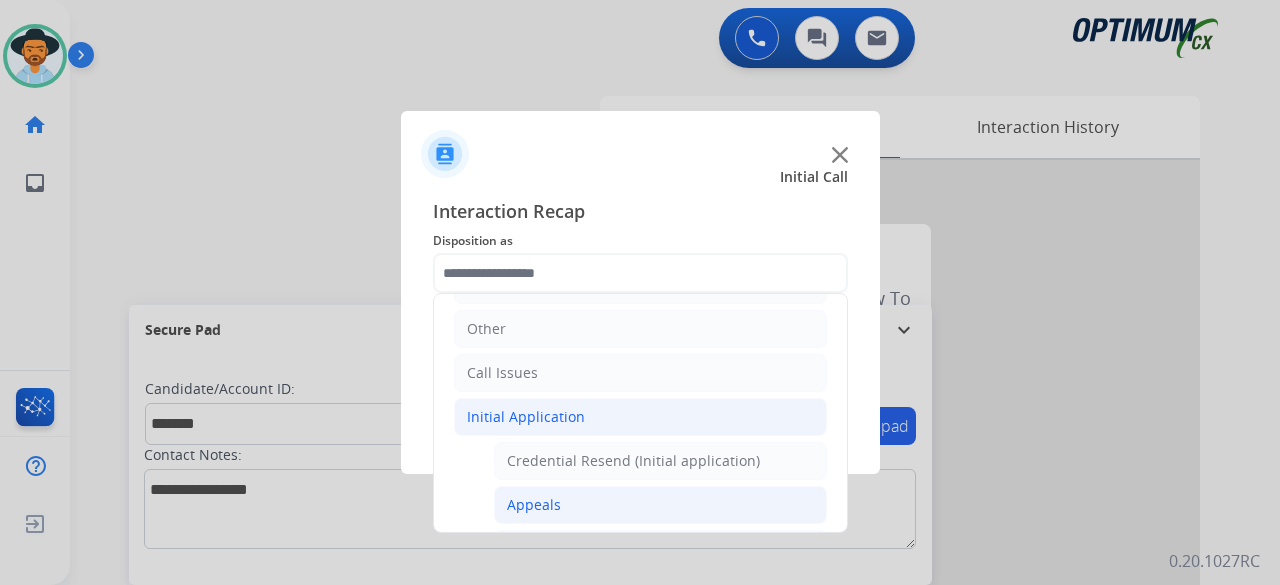 click on "Appeals" 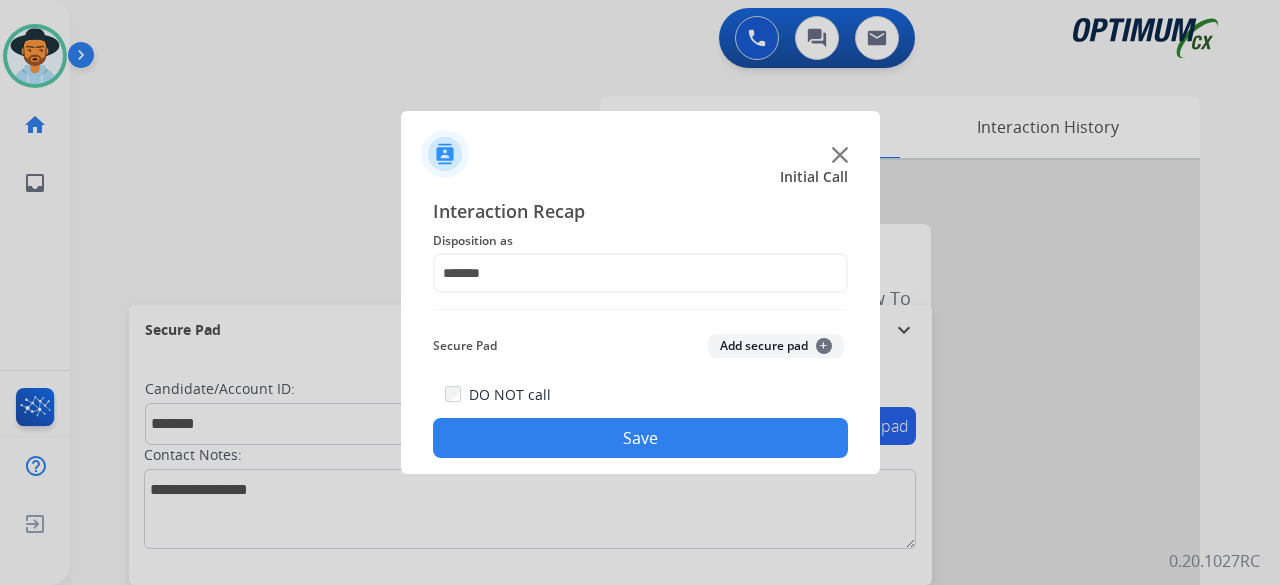 click on "Add secure pad  +" 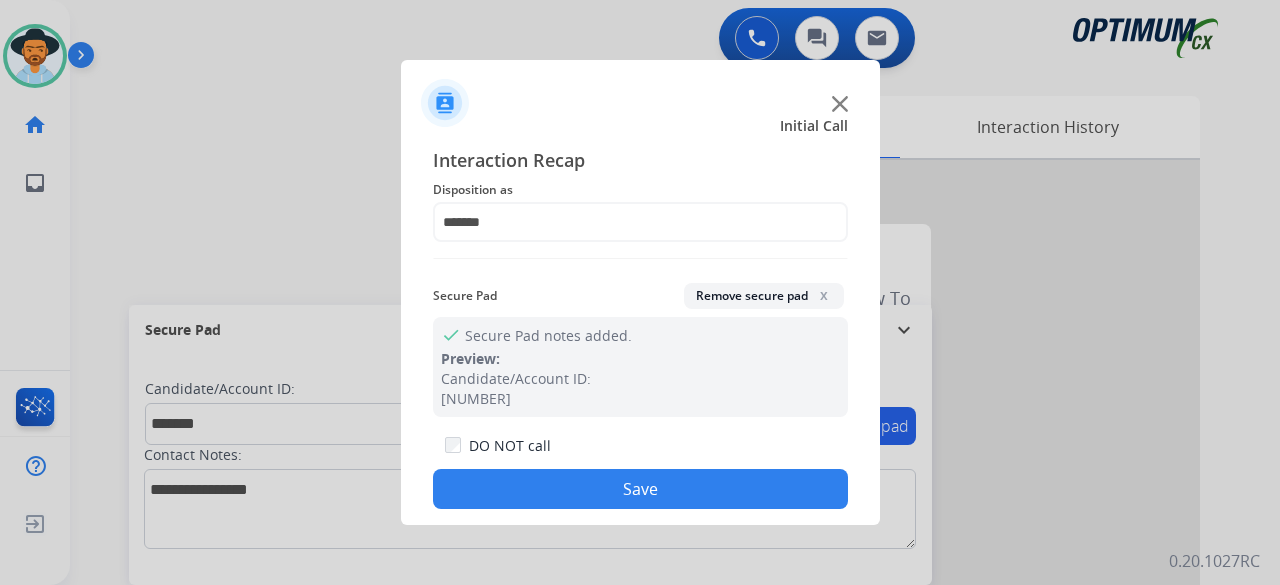click on "Save" 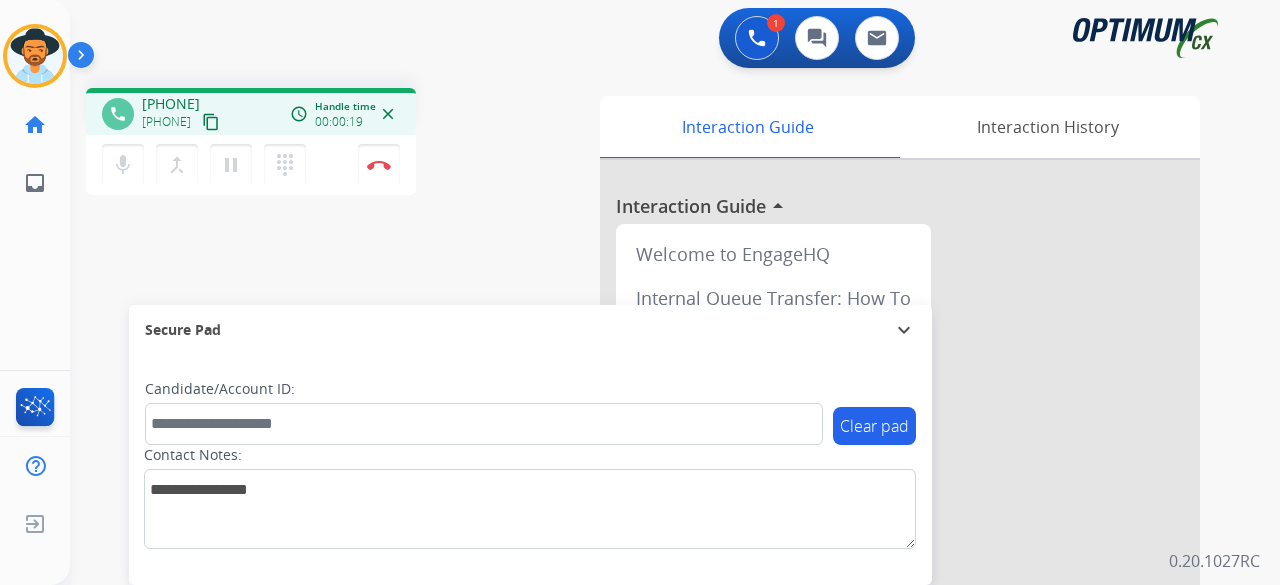 click on "content_copy" at bounding box center (211, 122) 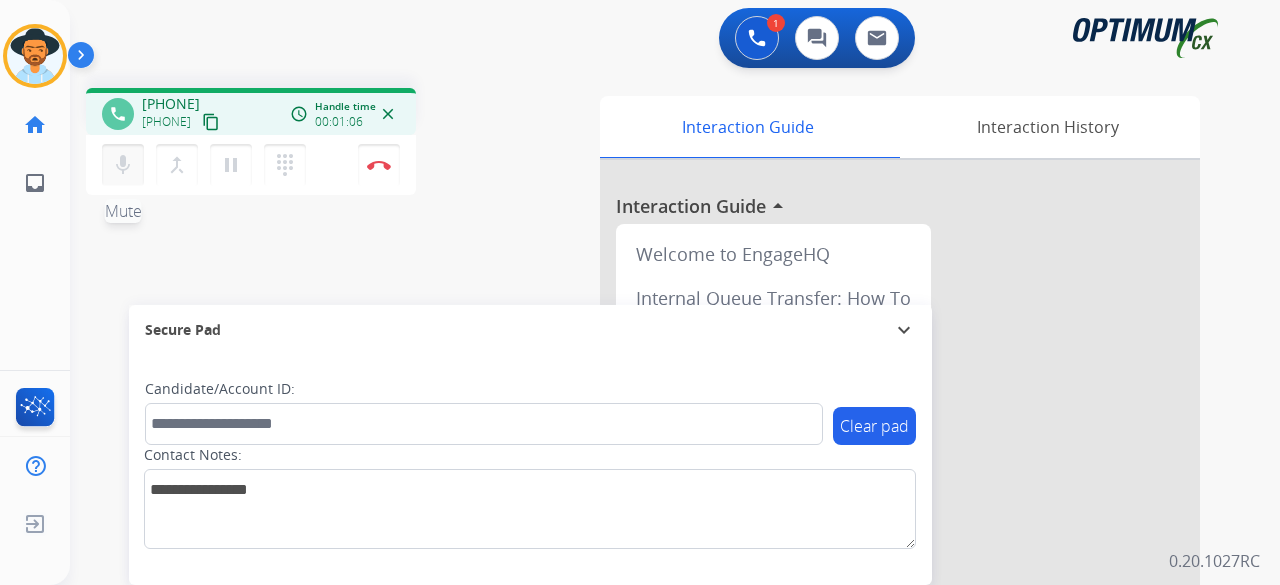 click on "mic" at bounding box center (123, 165) 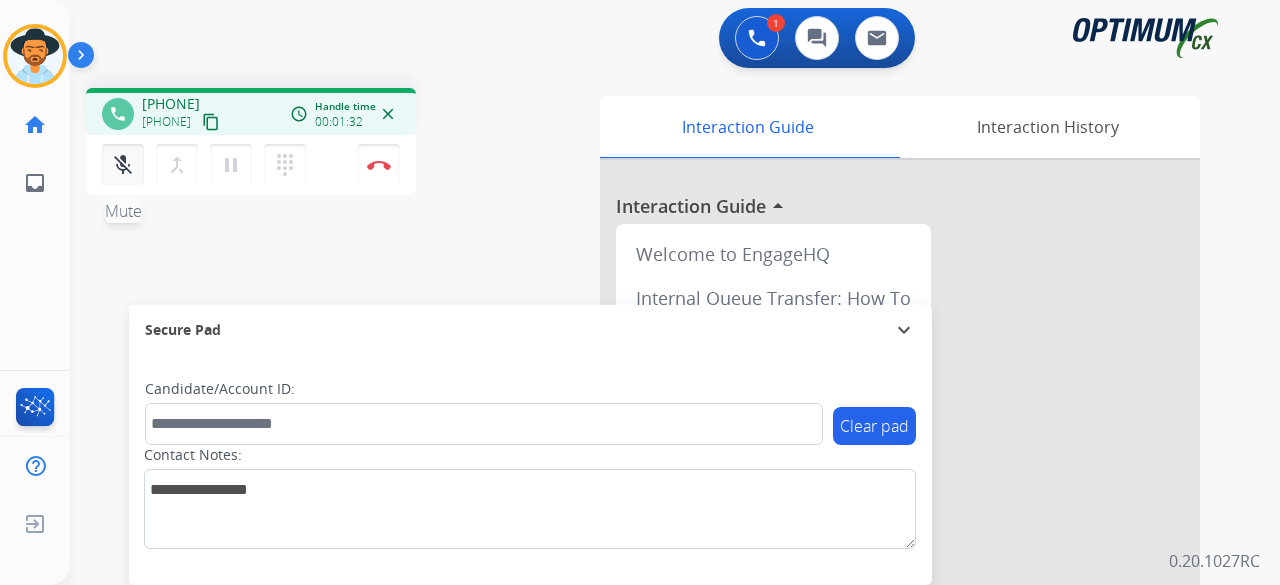 click on "mic_off" at bounding box center [123, 165] 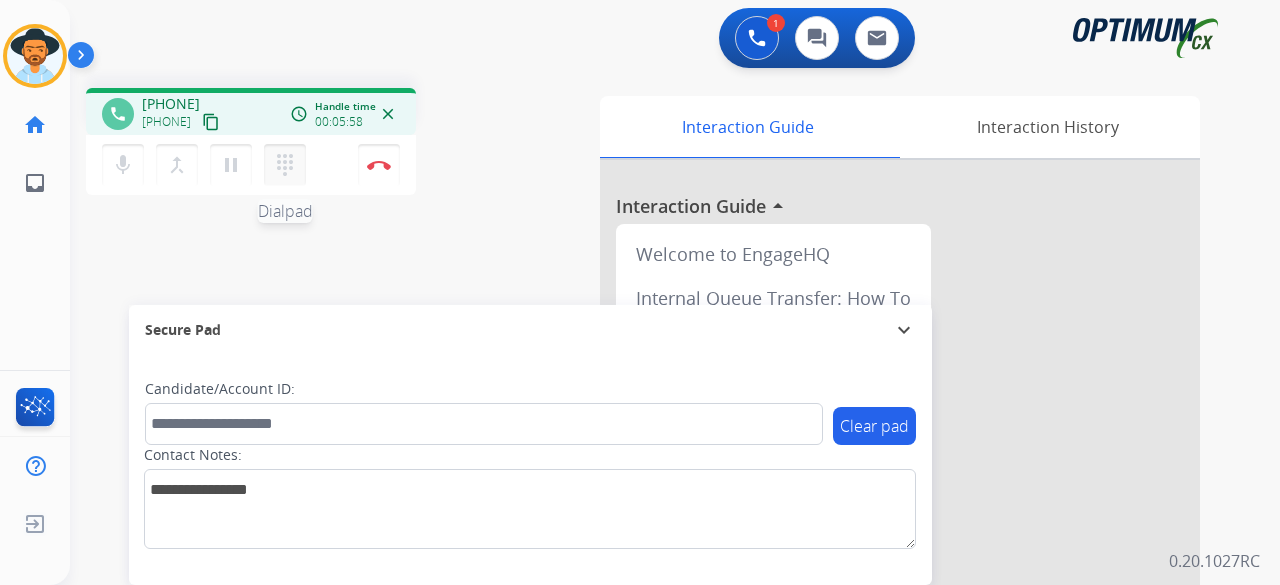 click on "dialpad" at bounding box center [285, 165] 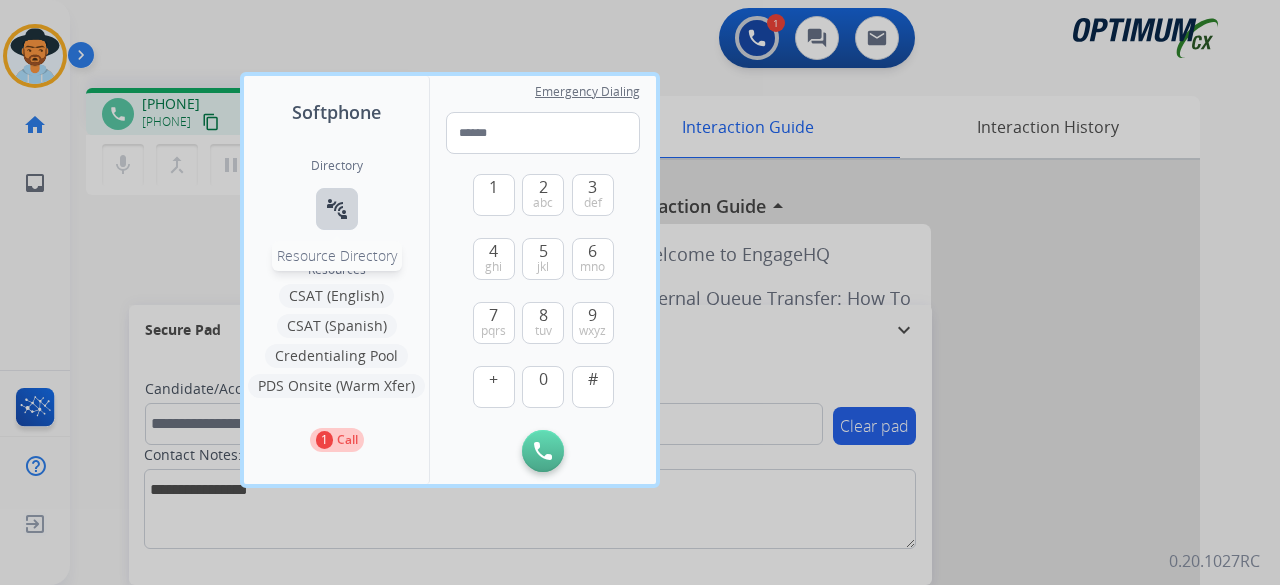 click on "connect_without_contact" at bounding box center [337, 209] 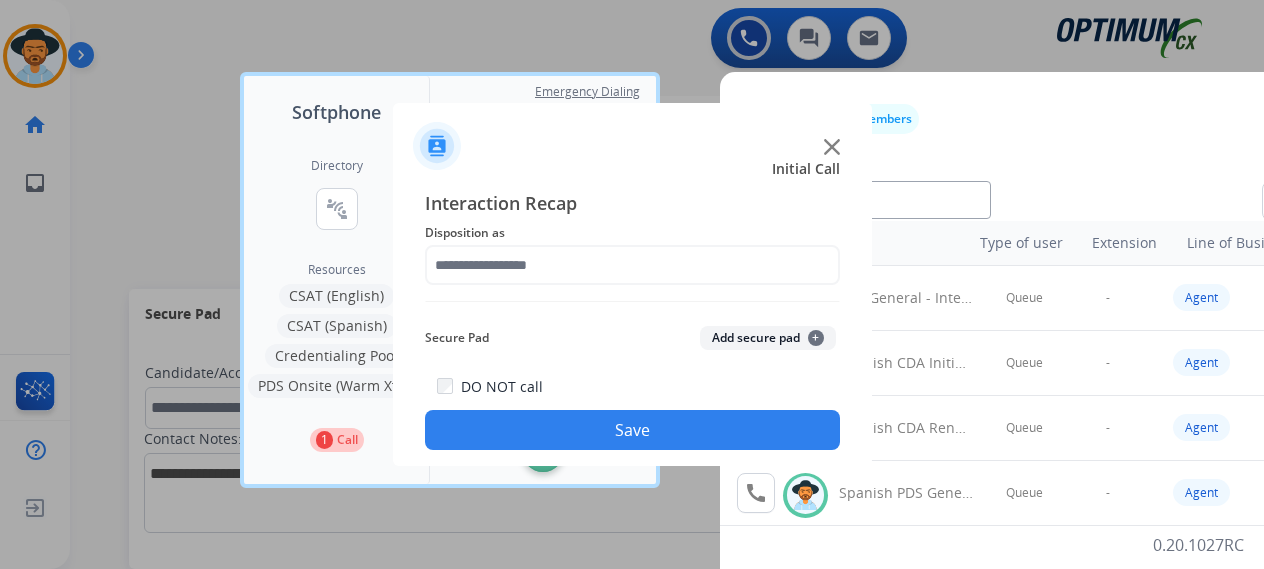 click 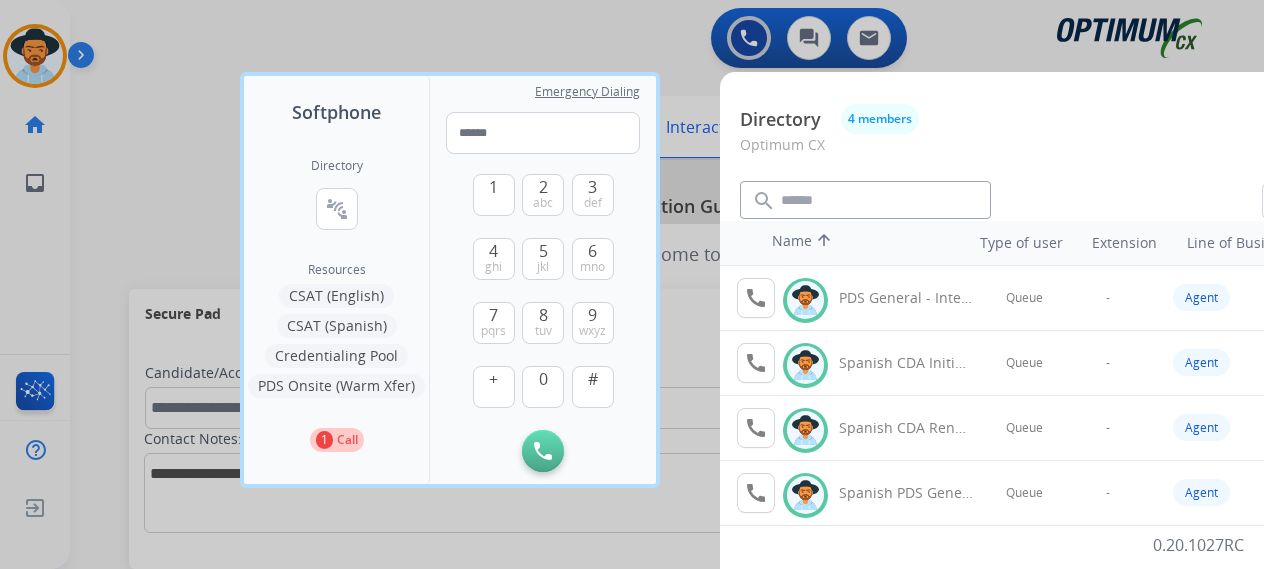 click at bounding box center [632, 284] 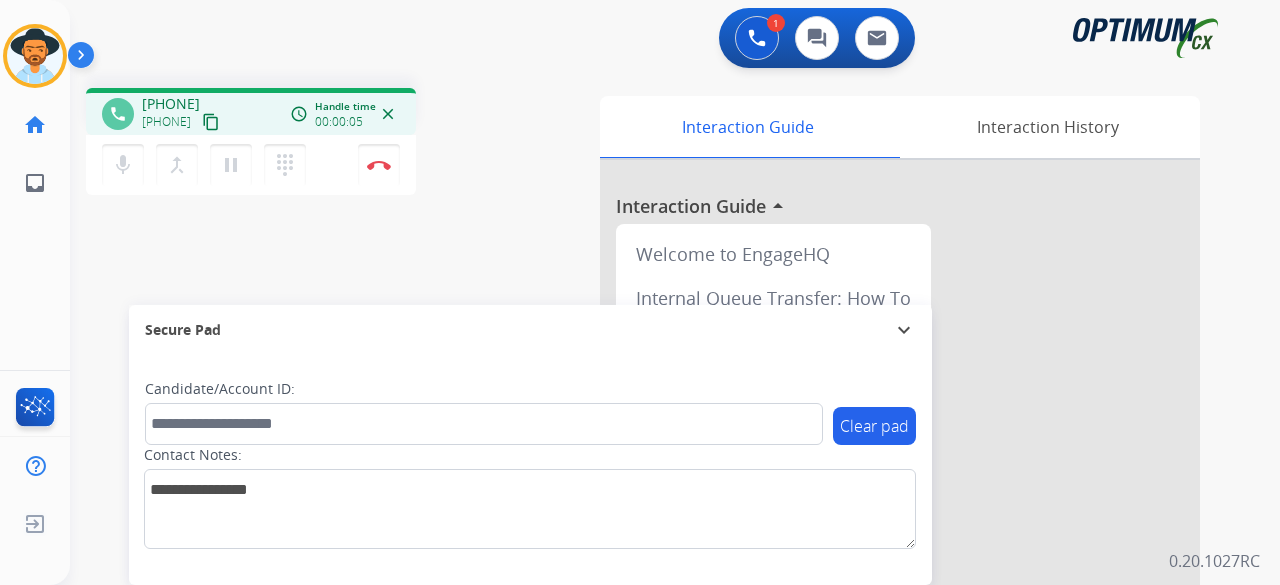 click on "content_copy" at bounding box center [211, 122] 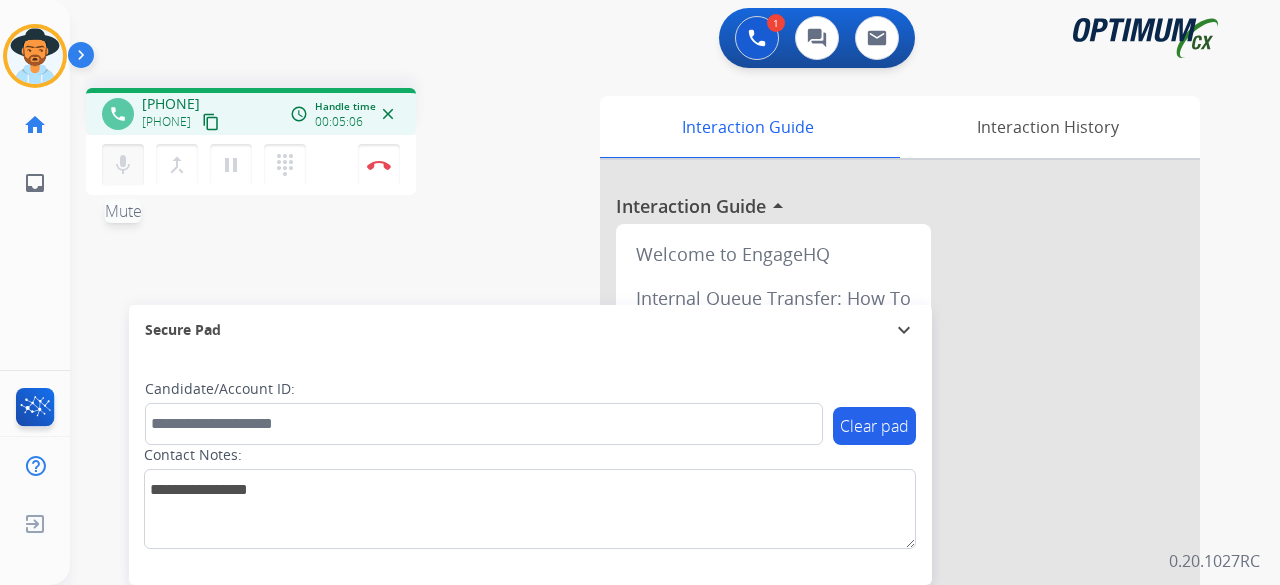 click on "mic" at bounding box center [123, 165] 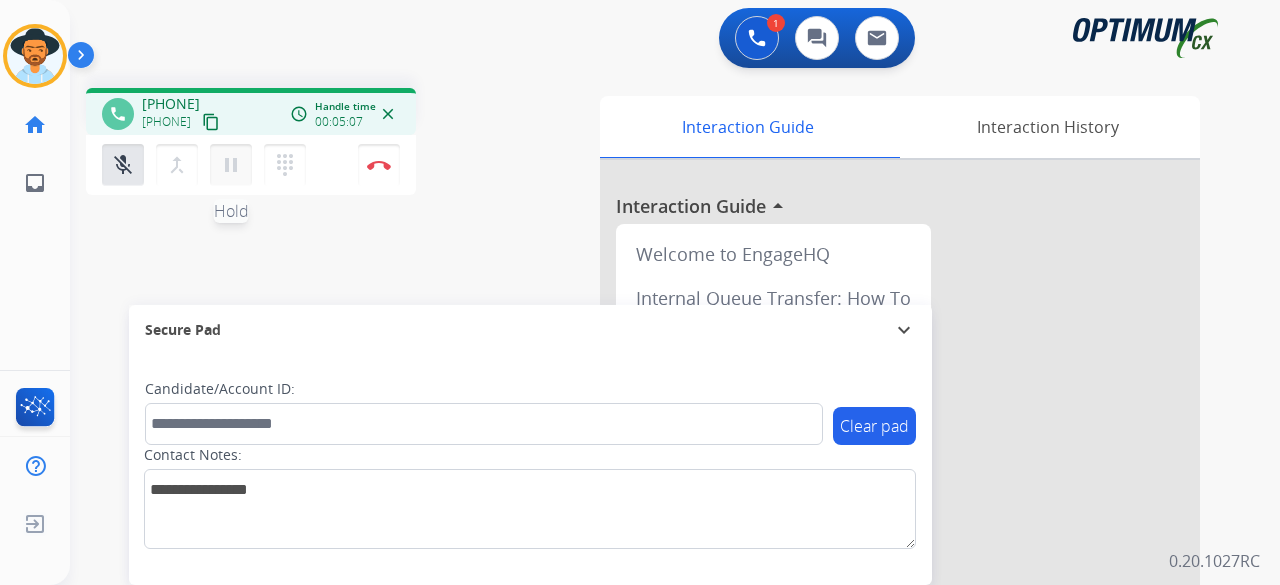 click on "pause" at bounding box center [231, 165] 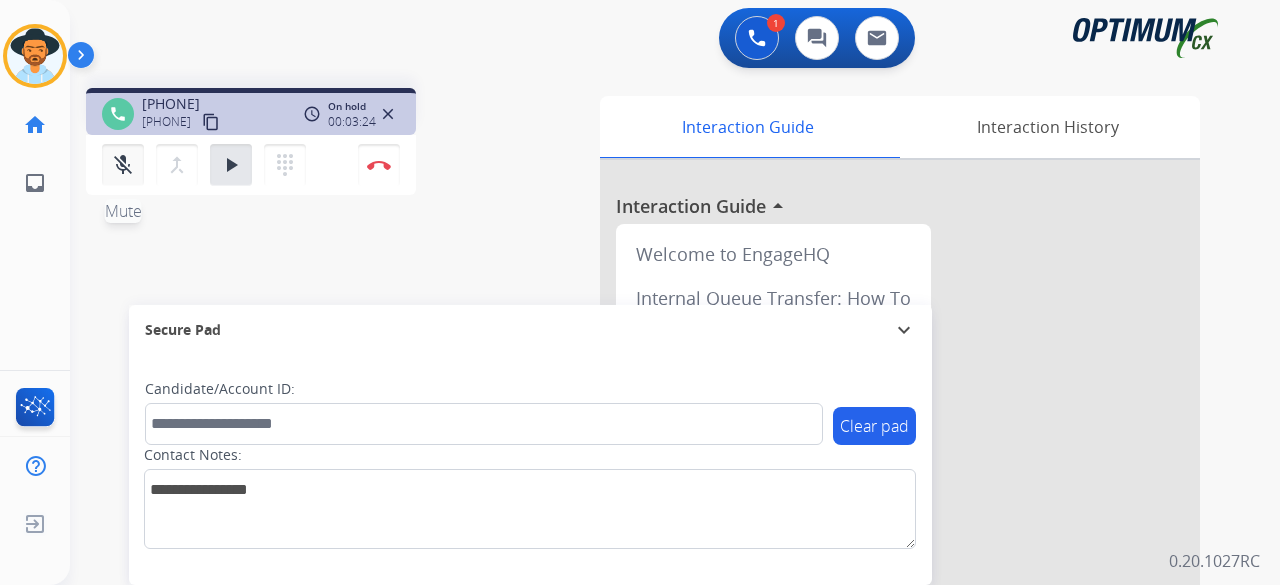 click on "mic_off Mute" at bounding box center (123, 165) 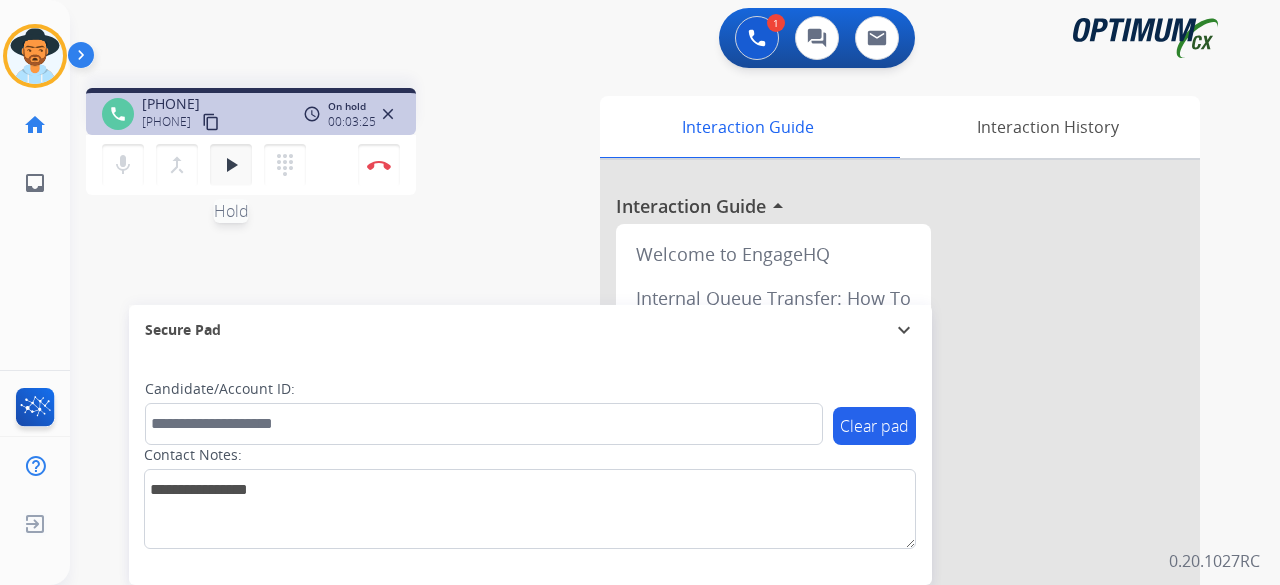click on "play_arrow" at bounding box center (231, 165) 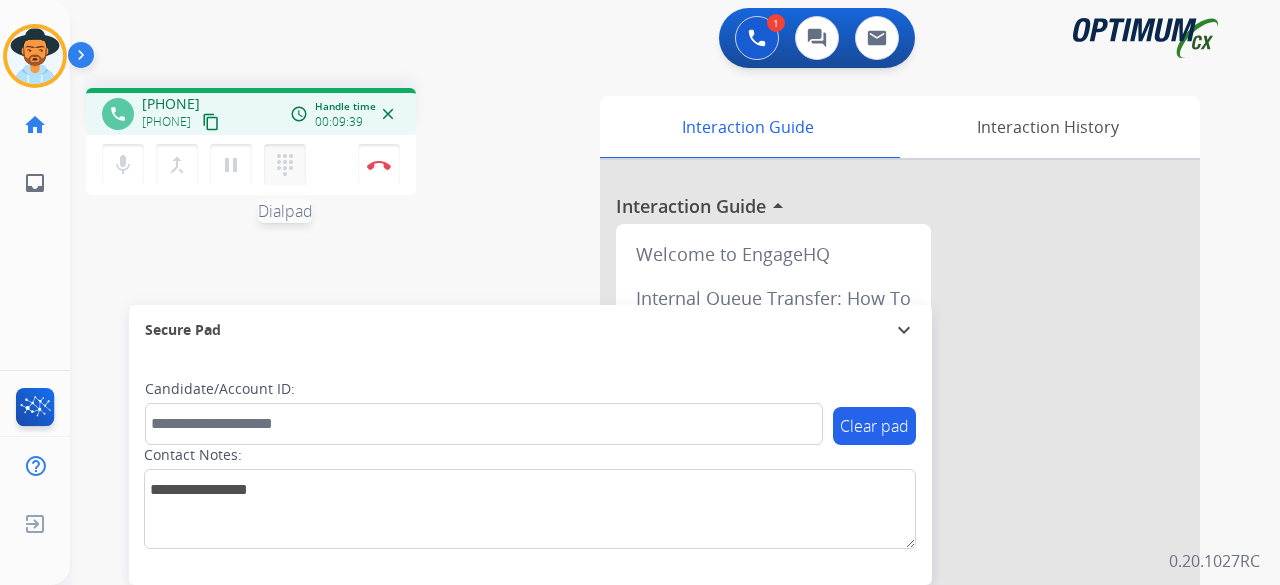 click on "dialpad" at bounding box center [285, 165] 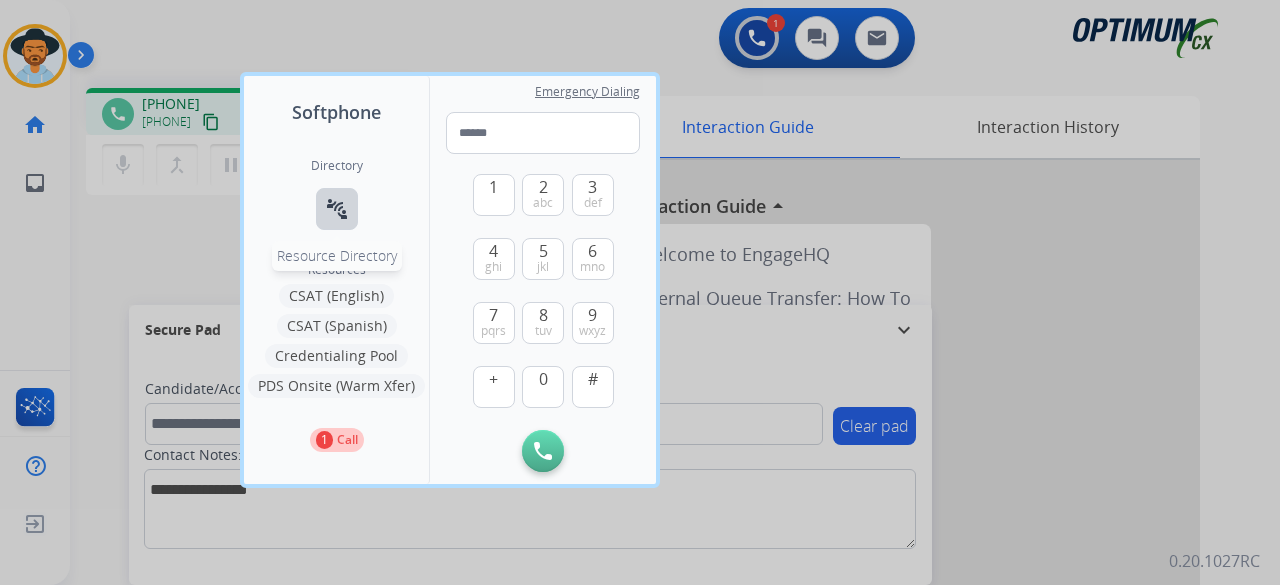 click on "connect_without_contact Resource Directory" at bounding box center (337, 209) 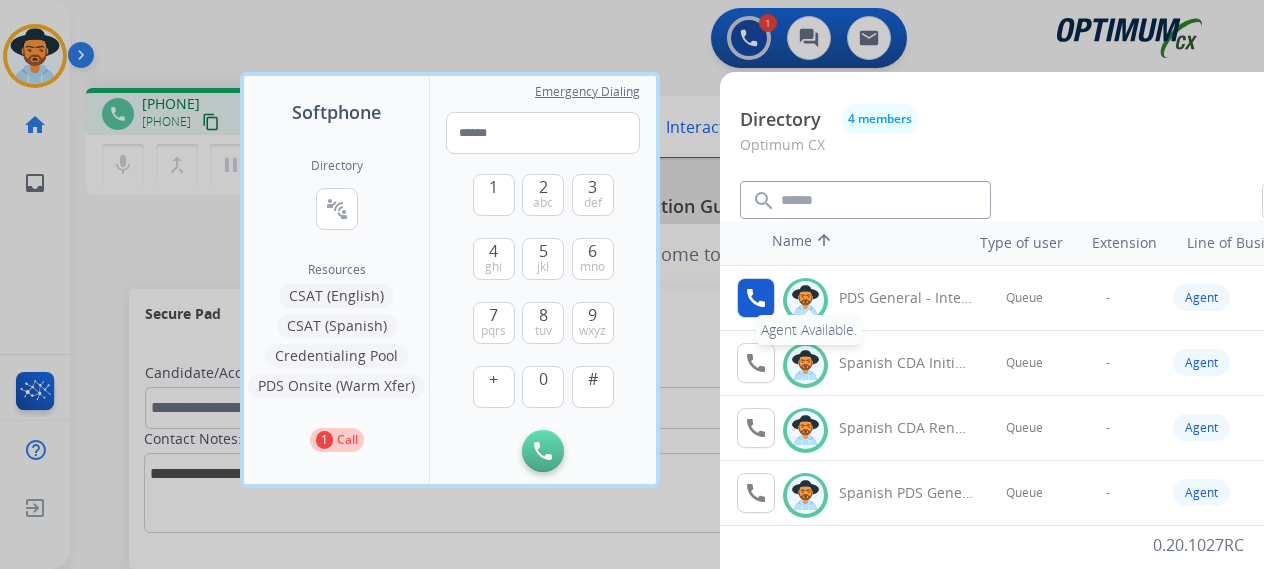 click on "call" at bounding box center (756, 298) 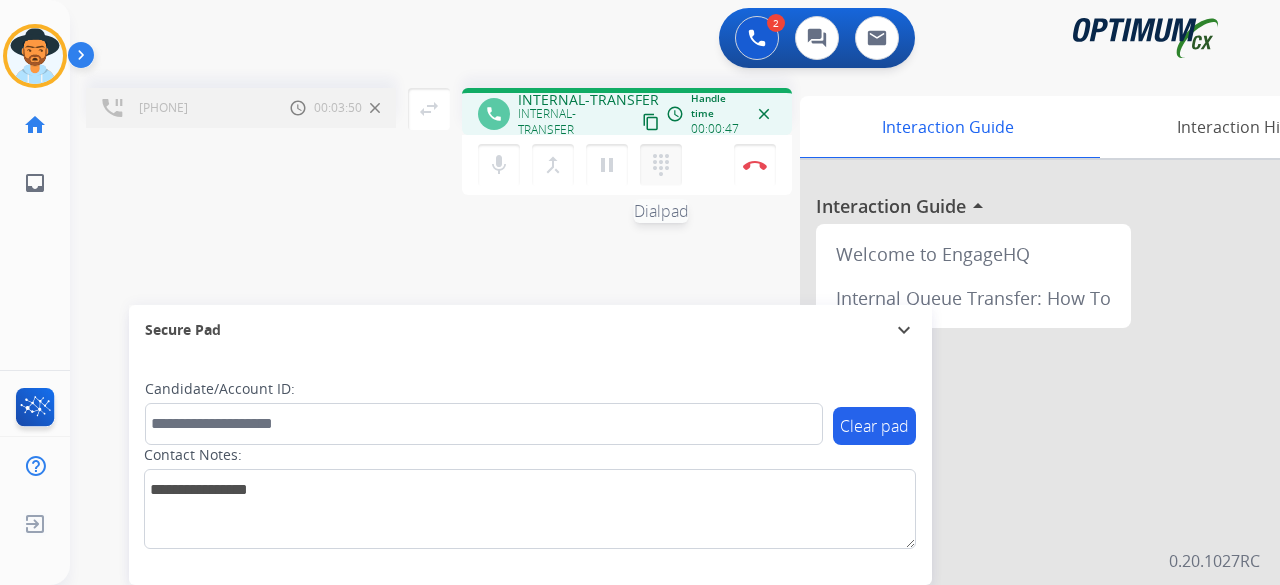 click on "dialpad" at bounding box center (661, 165) 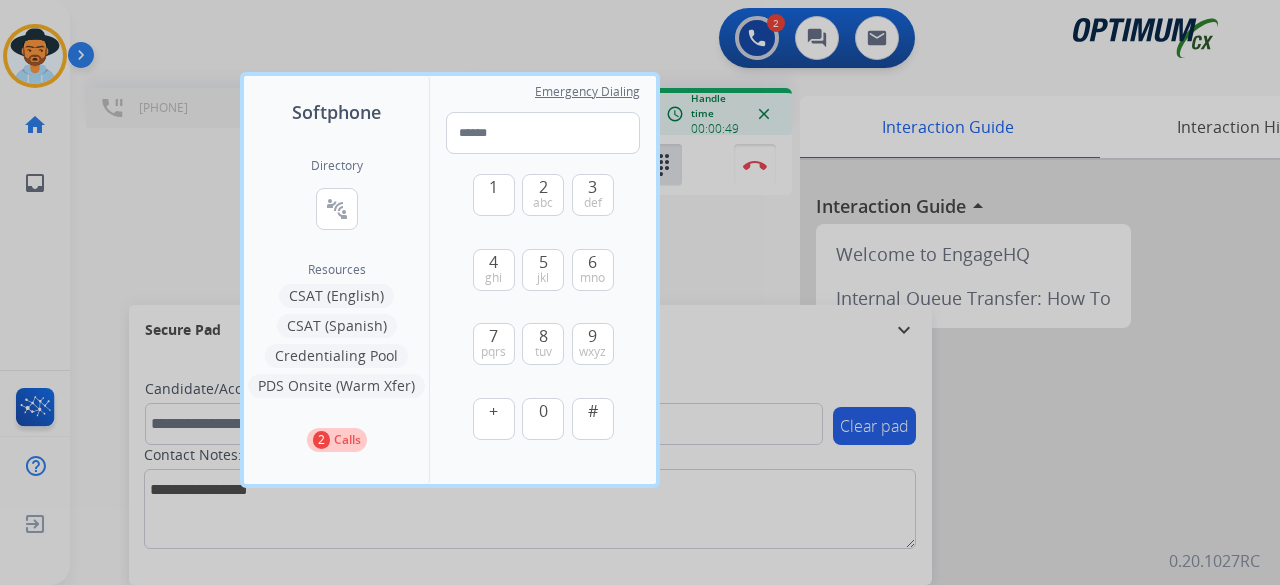 click at bounding box center [640, 292] 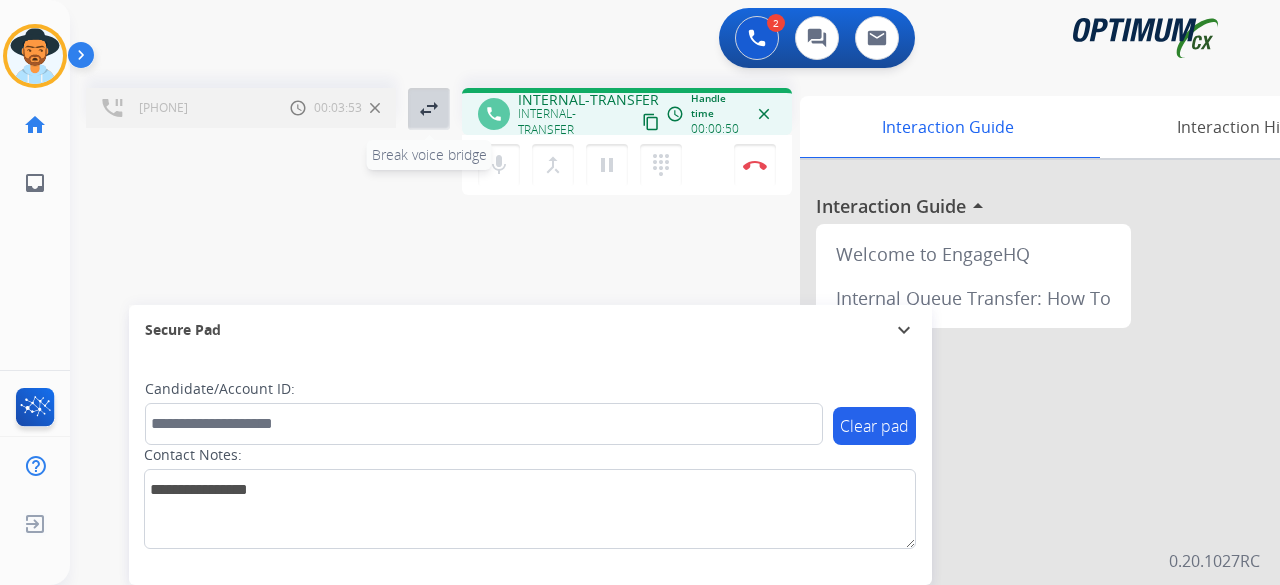click on "swap_horiz Break voice bridge" at bounding box center (429, 109) 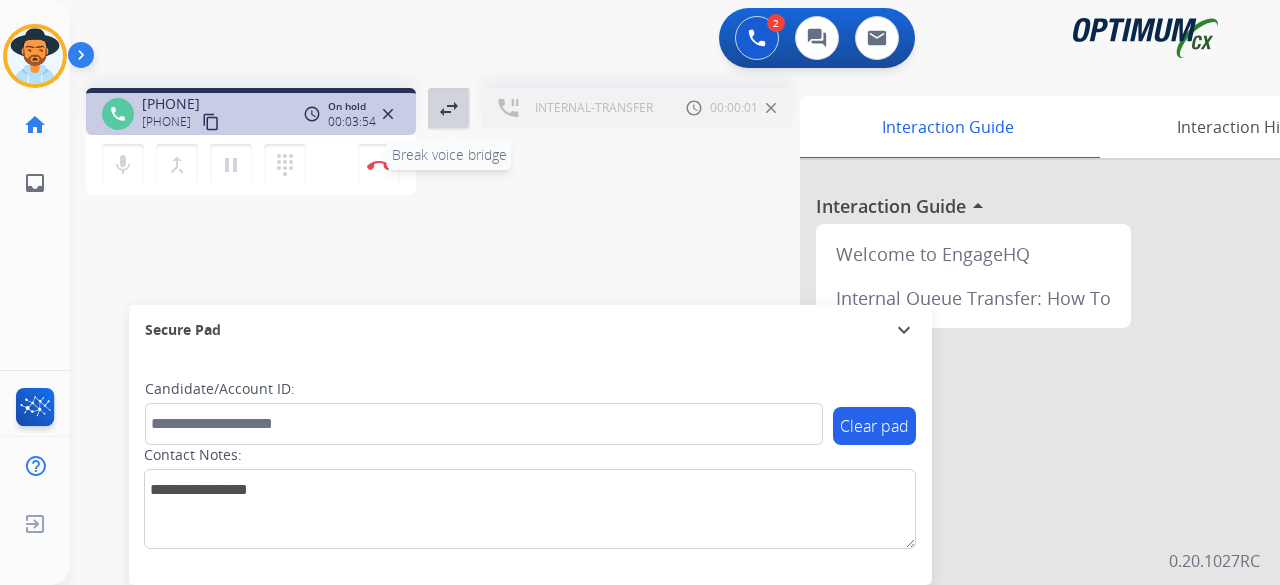 click on "swap_horiz Break voice bridge" at bounding box center (449, 109) 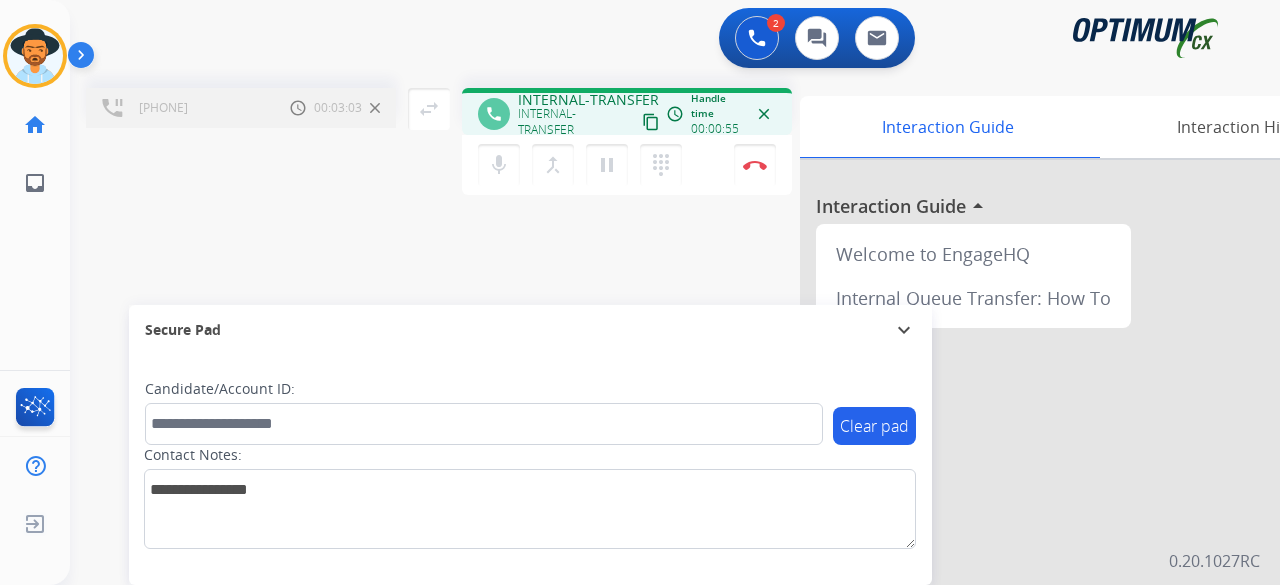 drag, startPoint x: 434, startPoint y: 116, endPoint x: 375, endPoint y: 207, distance: 108.45275 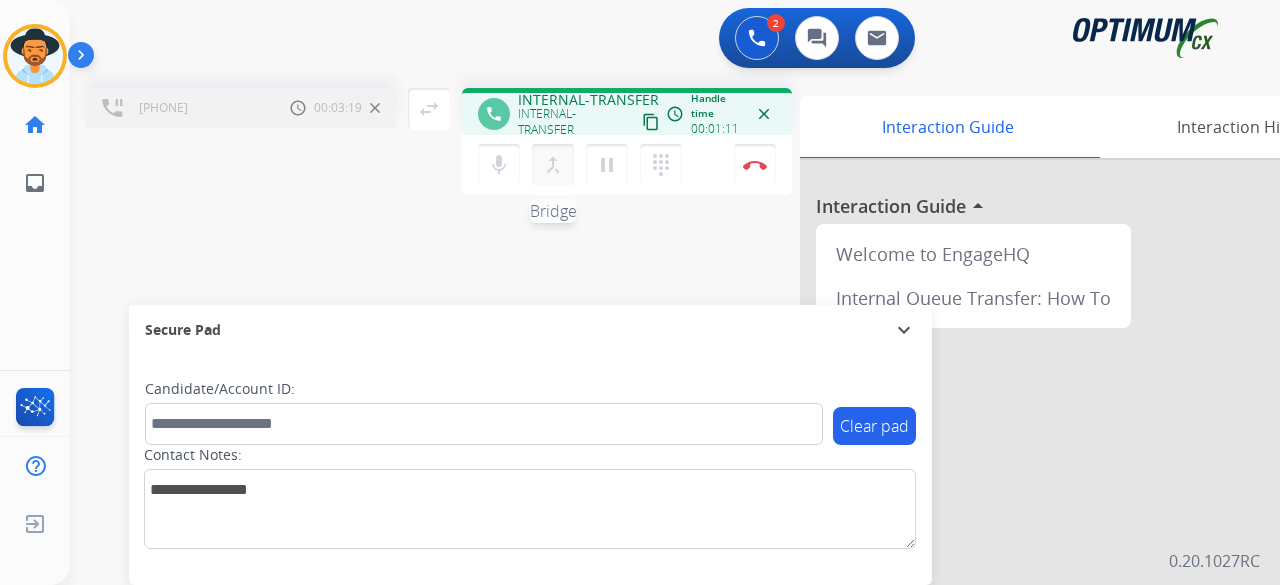 click on "merge_type" at bounding box center (553, 165) 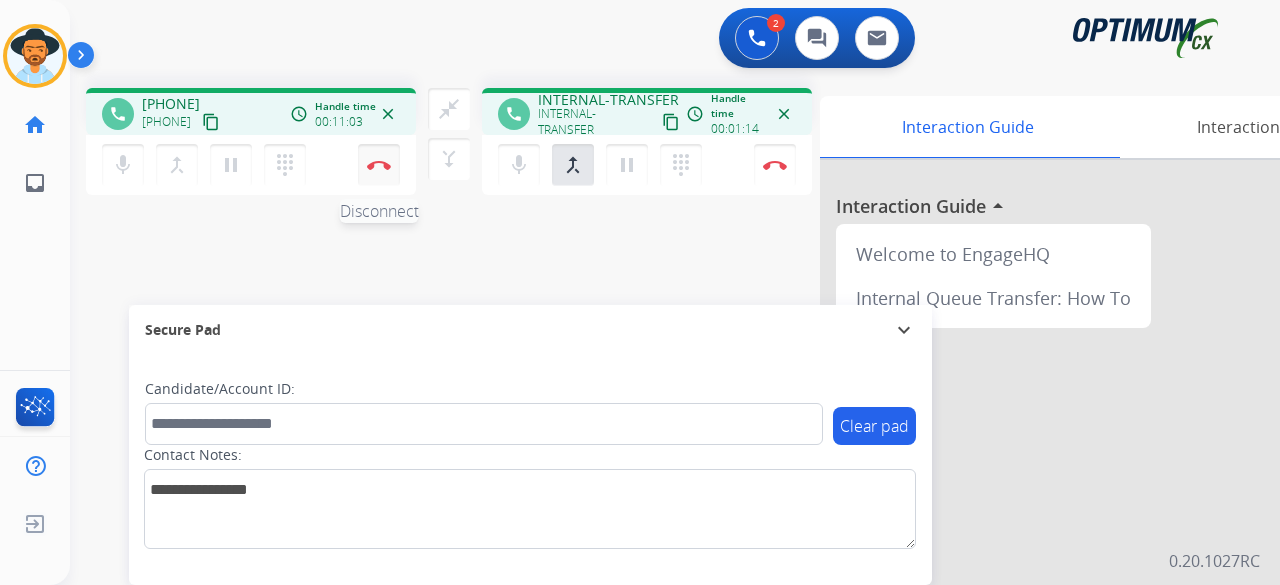 click on "Disconnect" at bounding box center [379, 165] 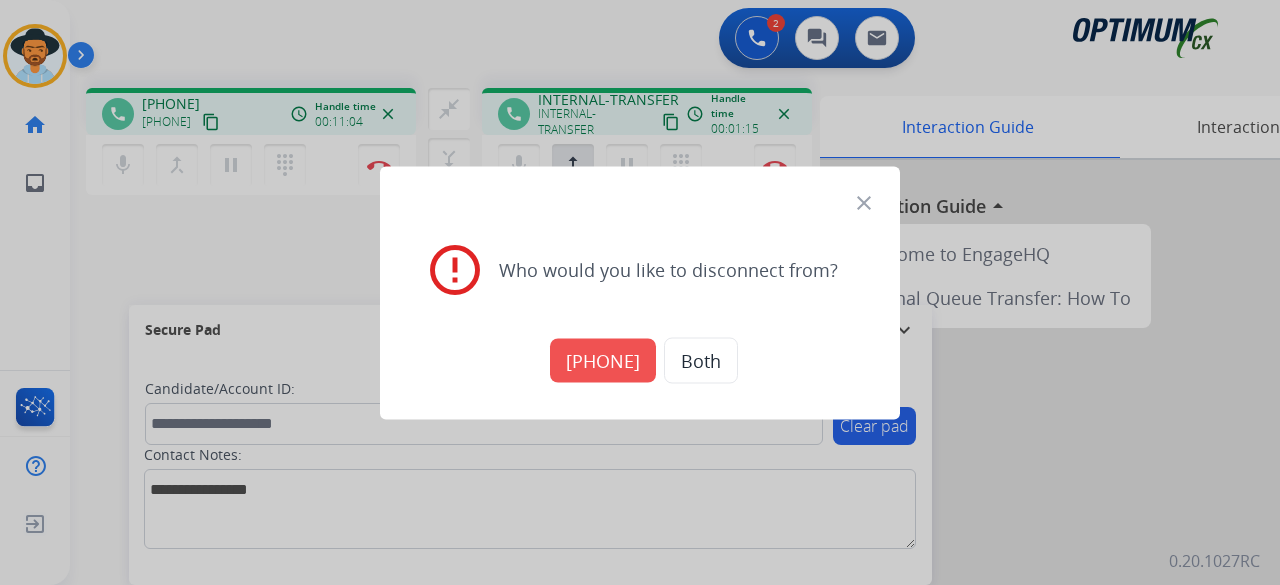 click on "Both" at bounding box center (701, 360) 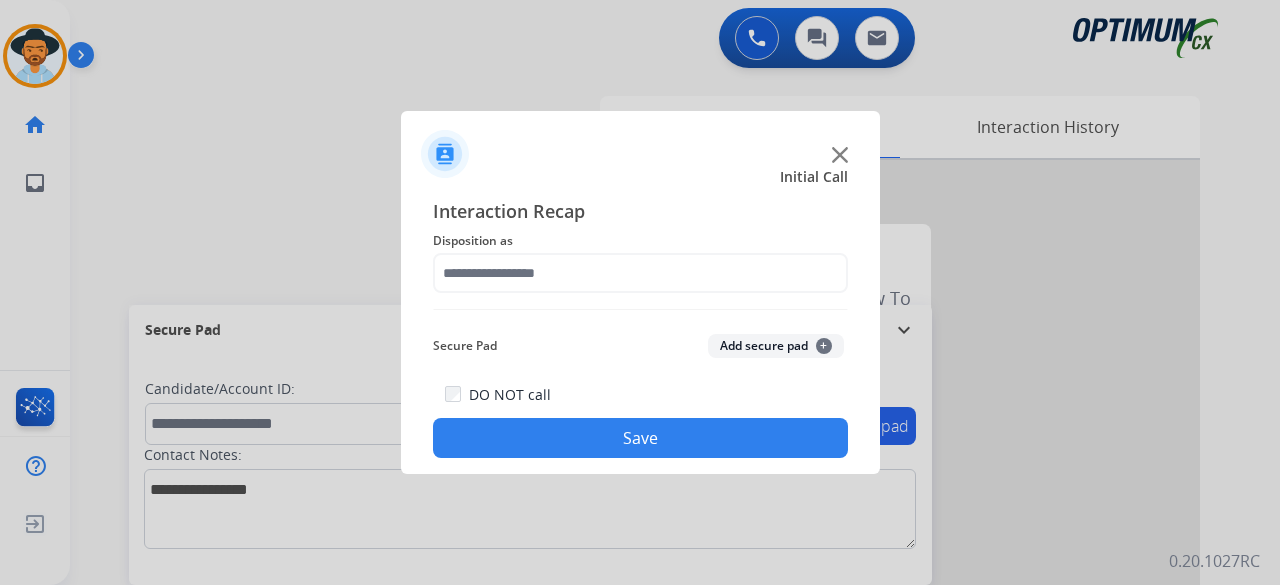 click 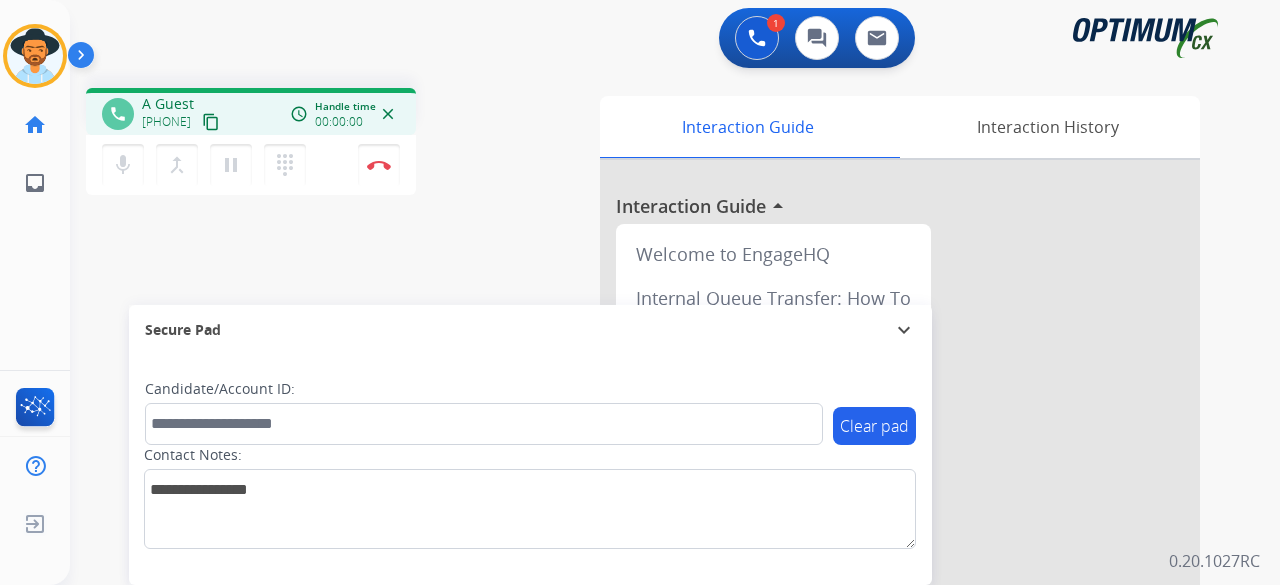 click on "content_copy" at bounding box center [211, 122] 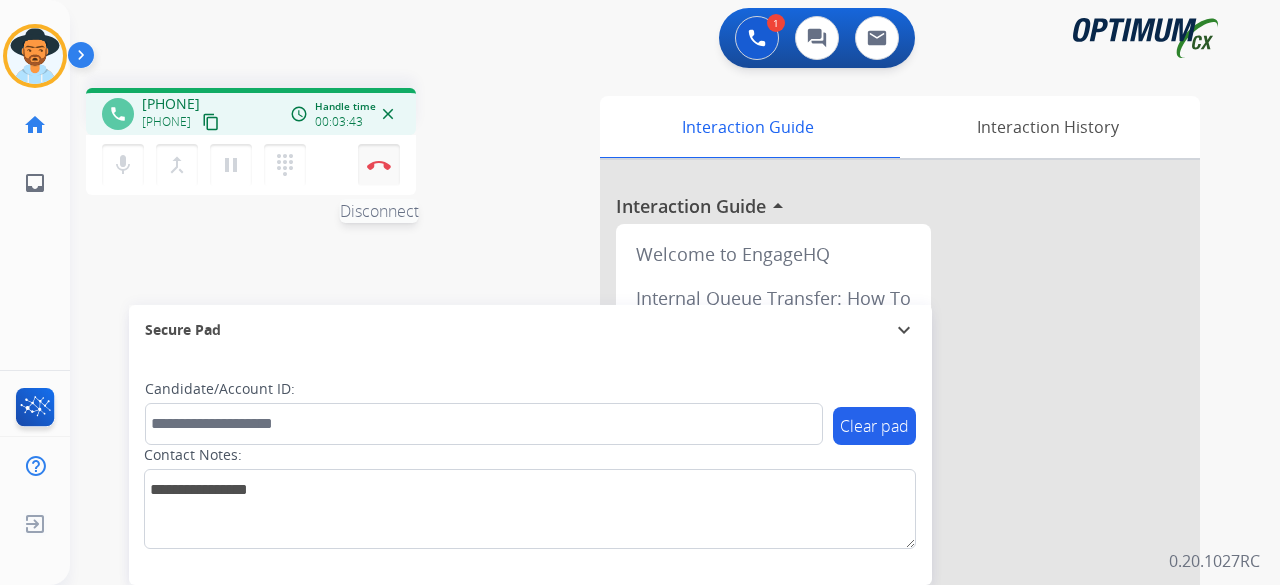 click on "Disconnect" at bounding box center [379, 165] 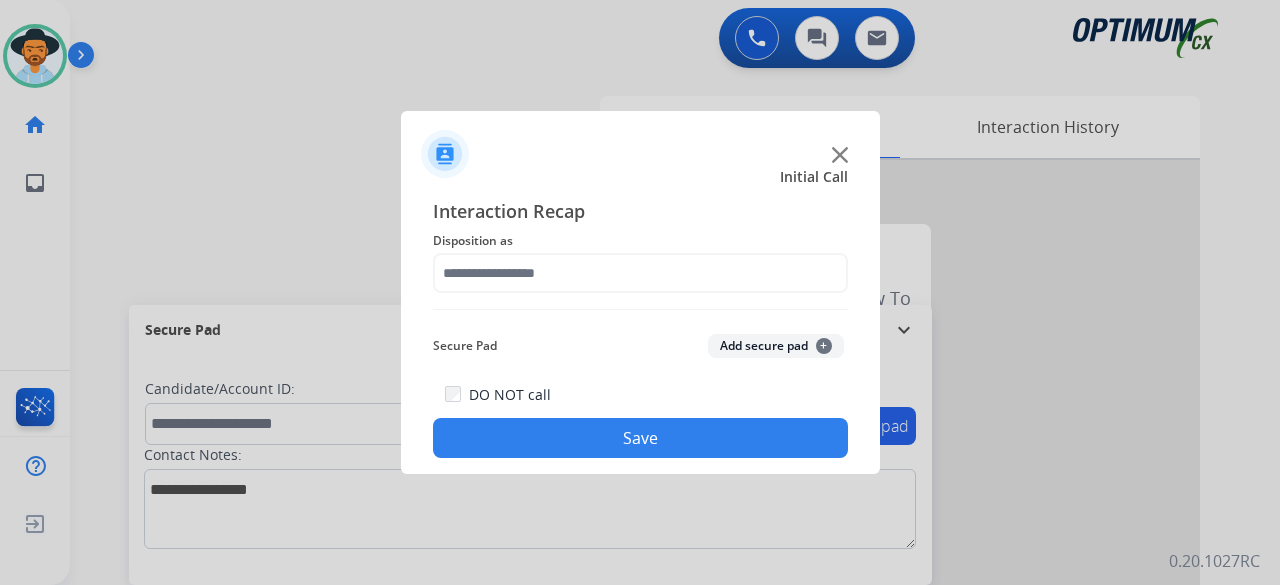 click at bounding box center (640, 292) 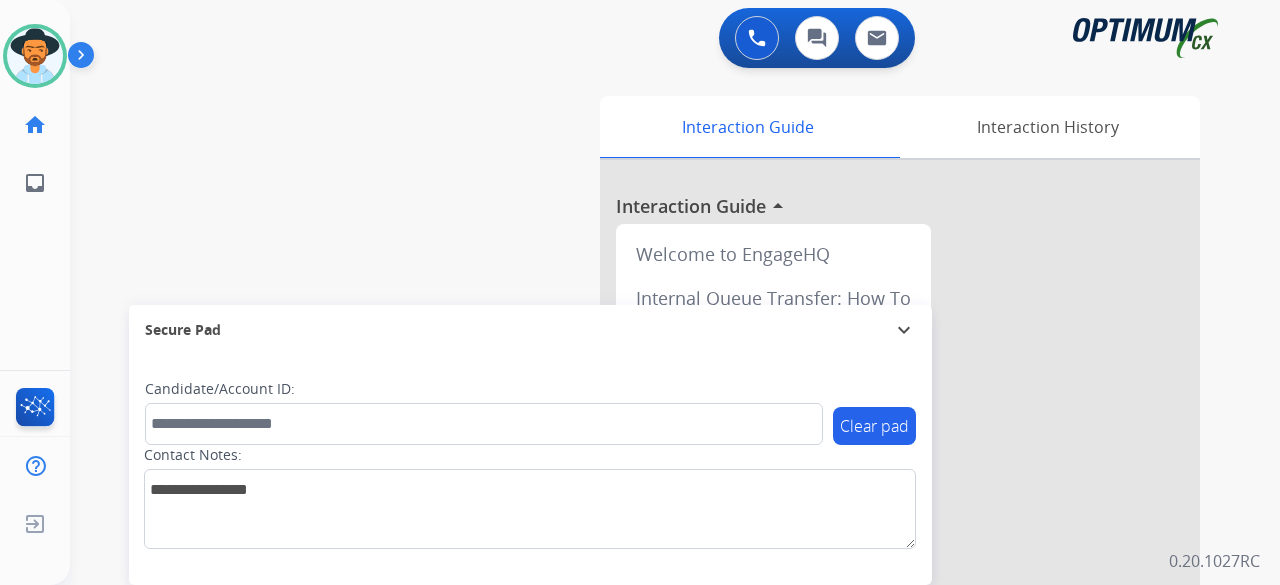 click on "swap_horiz Break voice bridge close_fullscreen Connect 3-Way Call merge_type Separate 3-Way Call  Interaction Guide   Interaction History  Interaction Guide arrow_drop_up  Welcome to EngageHQ   Internal Queue Transfer: How To  Secure Pad expand_more Clear pad Candidate/Account ID: Contact Notes:" at bounding box center (651, 489) 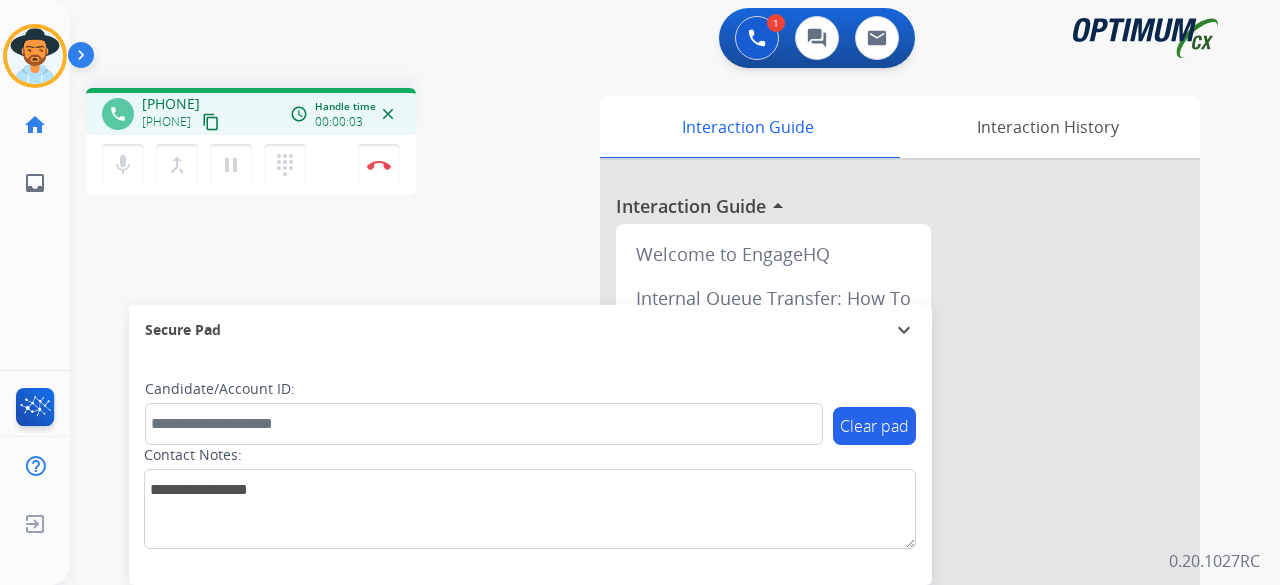 click on "content_copy" at bounding box center [211, 122] 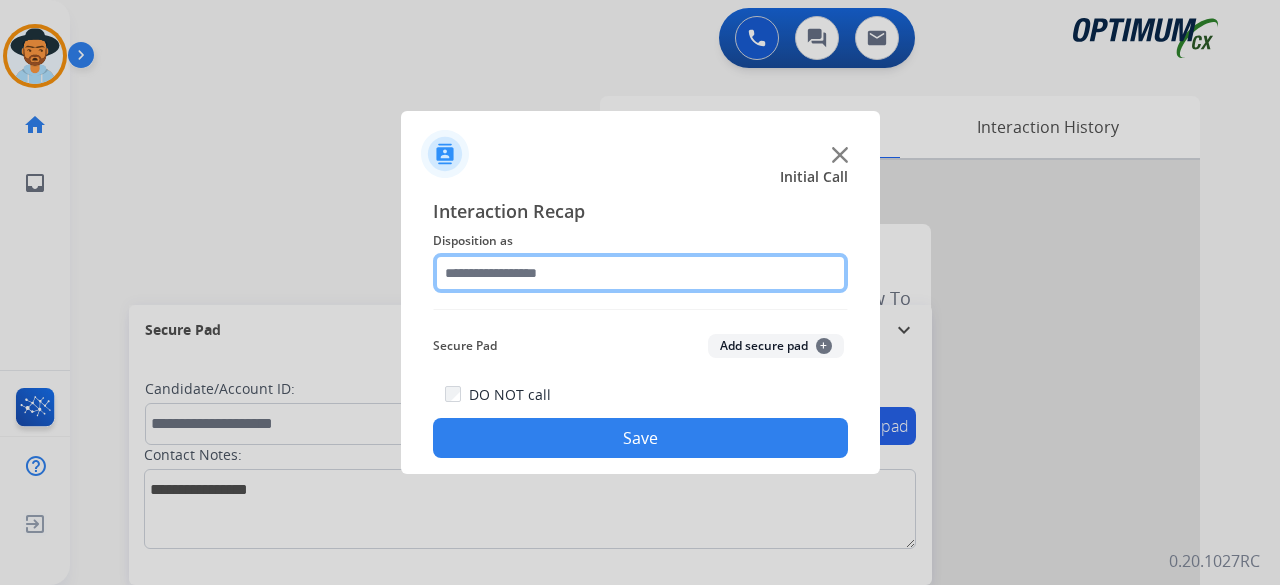 click 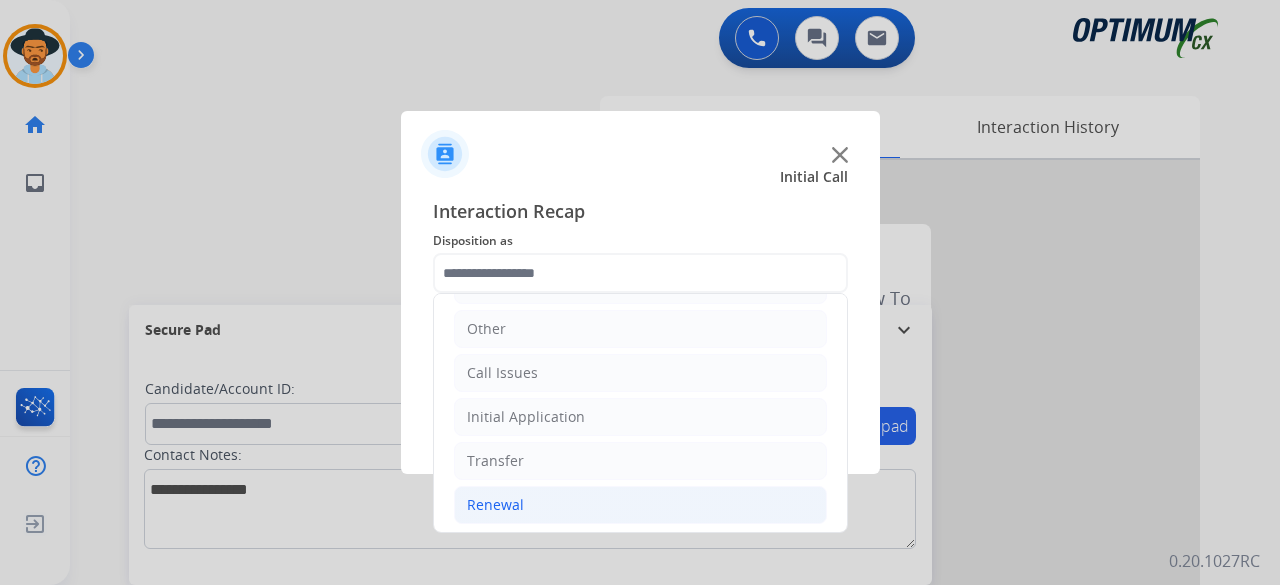 click on "Renewal" 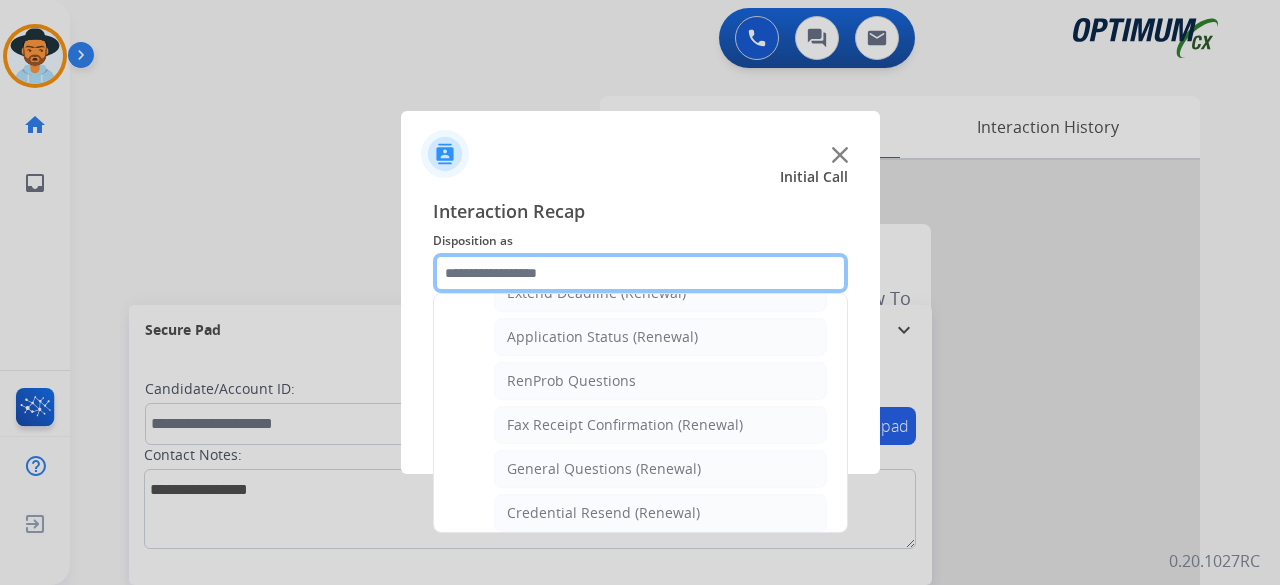 scroll, scrollTop: 458, scrollLeft: 0, axis: vertical 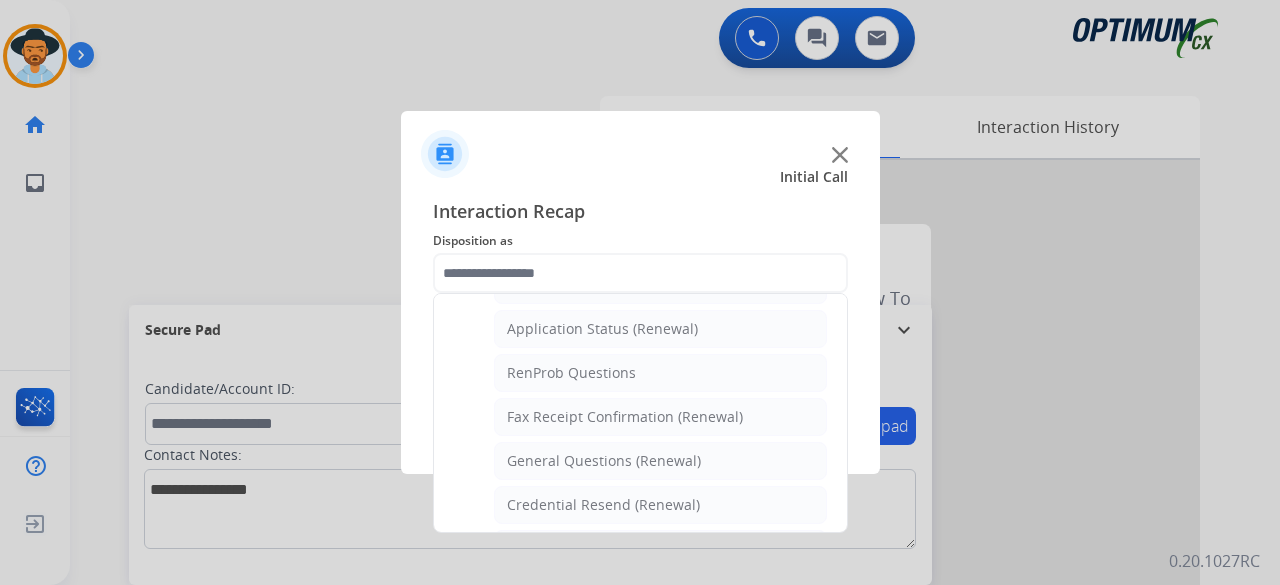 click on "Names Change Questions/Assistance (Renewal)   Extend Deadline (Renewal)   Application Status (Renewal)   RenProb Questions   Fax Receipt Confirmation (Renewal)   General Questions (Renewal)   Credential Resend (Renewal)   Renewal Application Price Increase   Paper Application Status   Reviewer/Verifier Assistance   Renewal Amnesty   FA/CPR Assistance   Reinstatement Request (3 Month Rule)   Online Walk-Through (Renewal)" 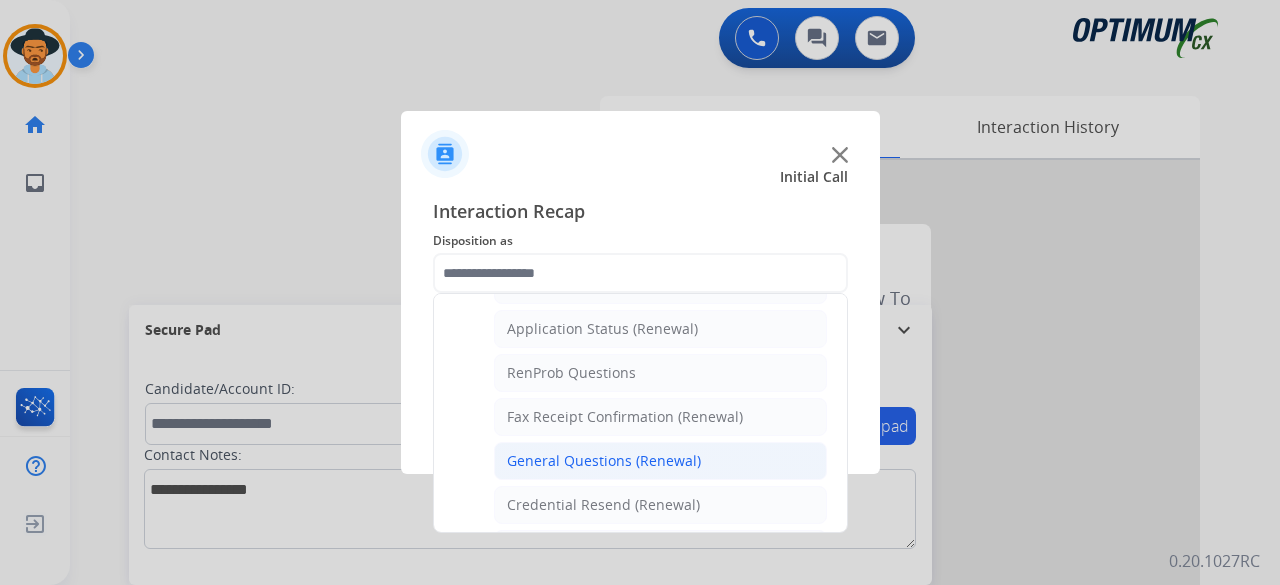 click on "Save" 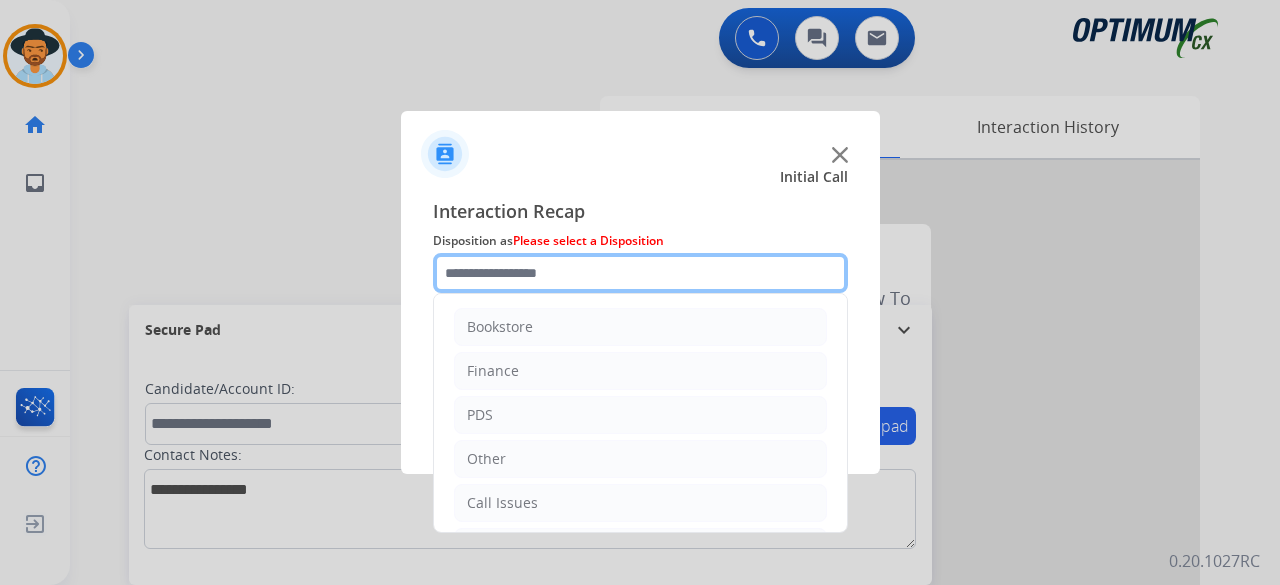 click 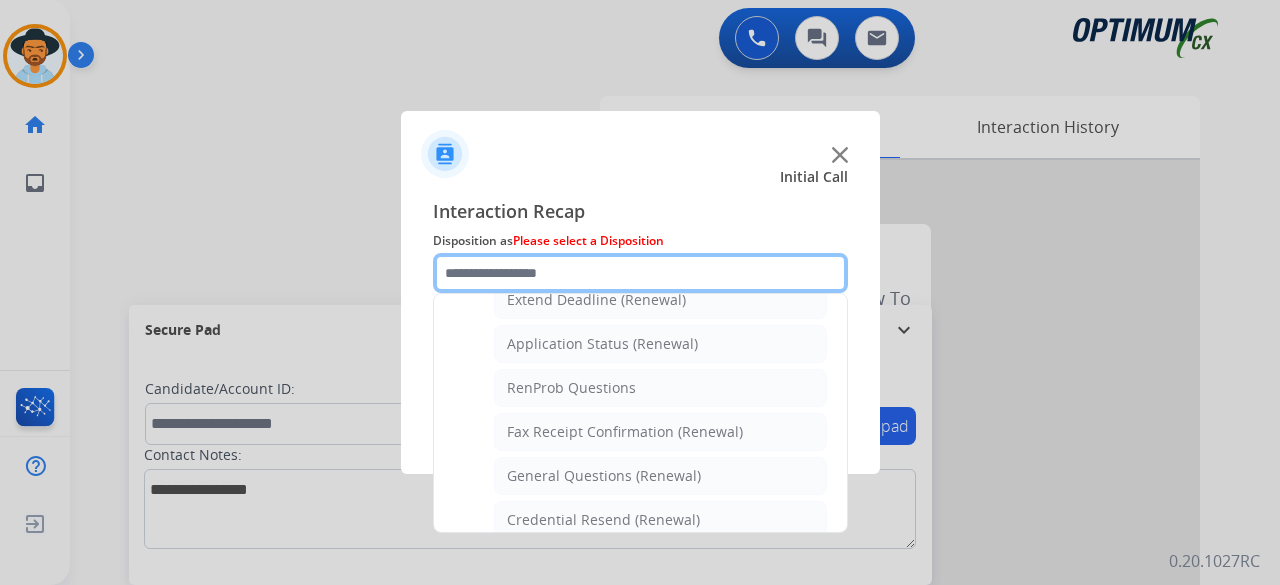 scroll, scrollTop: 502, scrollLeft: 0, axis: vertical 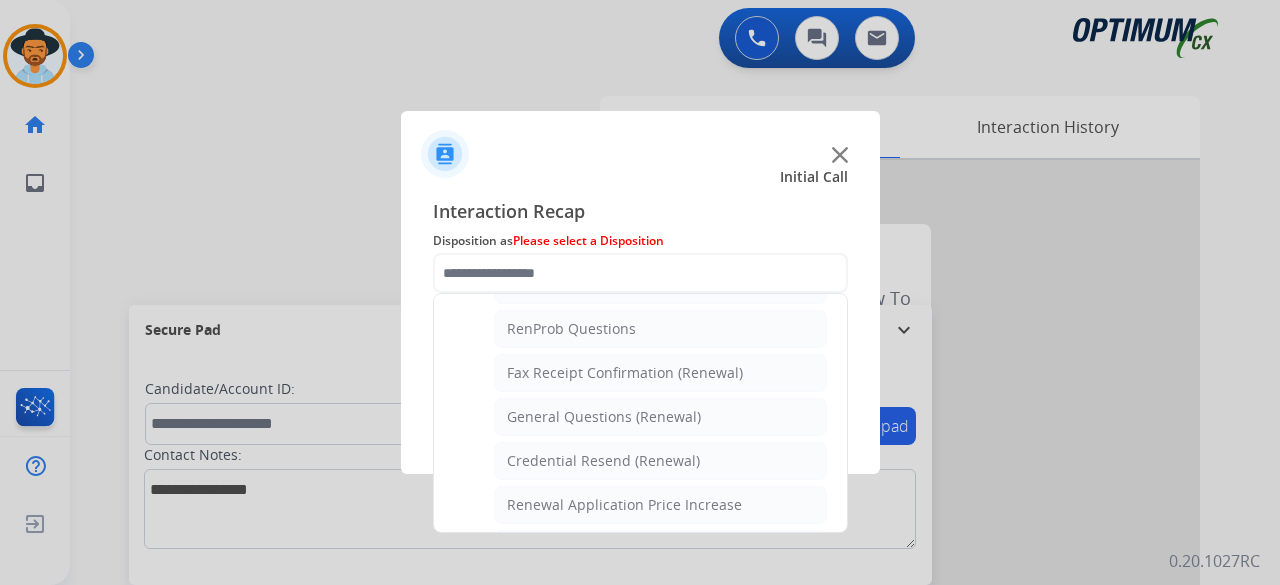 click on "General Questions (Renewal)" 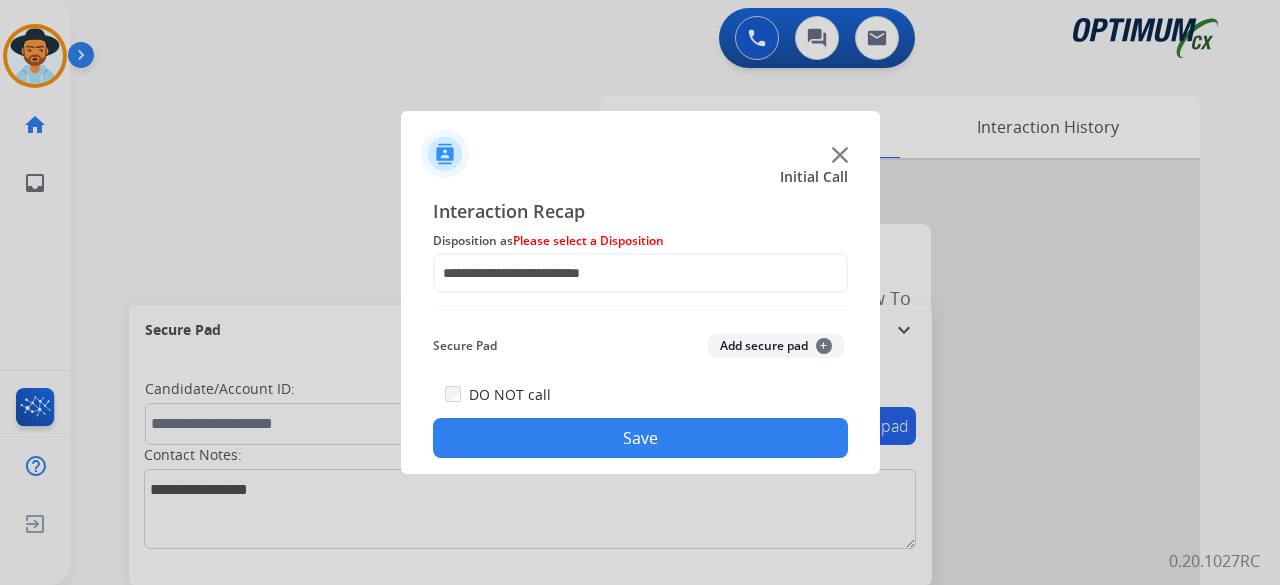 click on "Add secure pad  +" 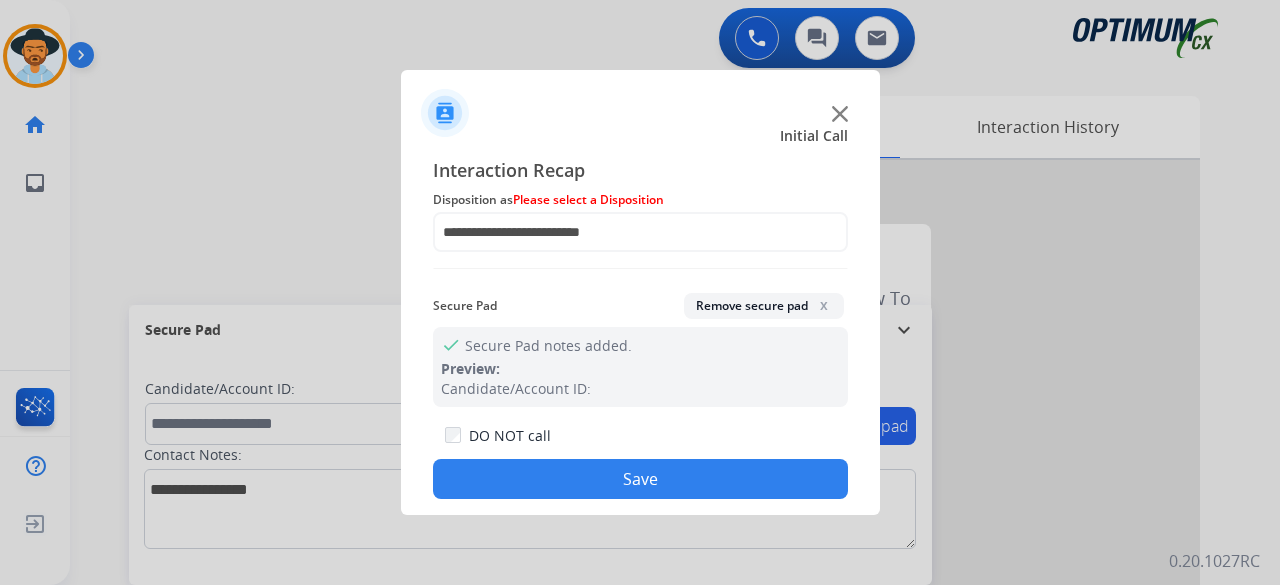 click on "Save" 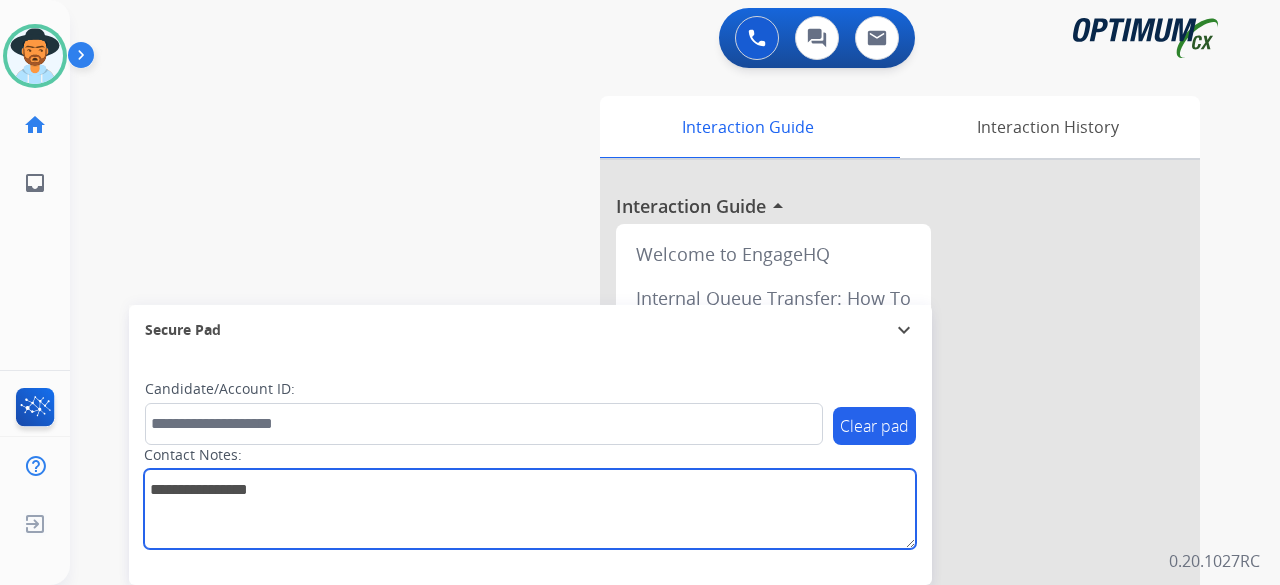 click at bounding box center (530, 509) 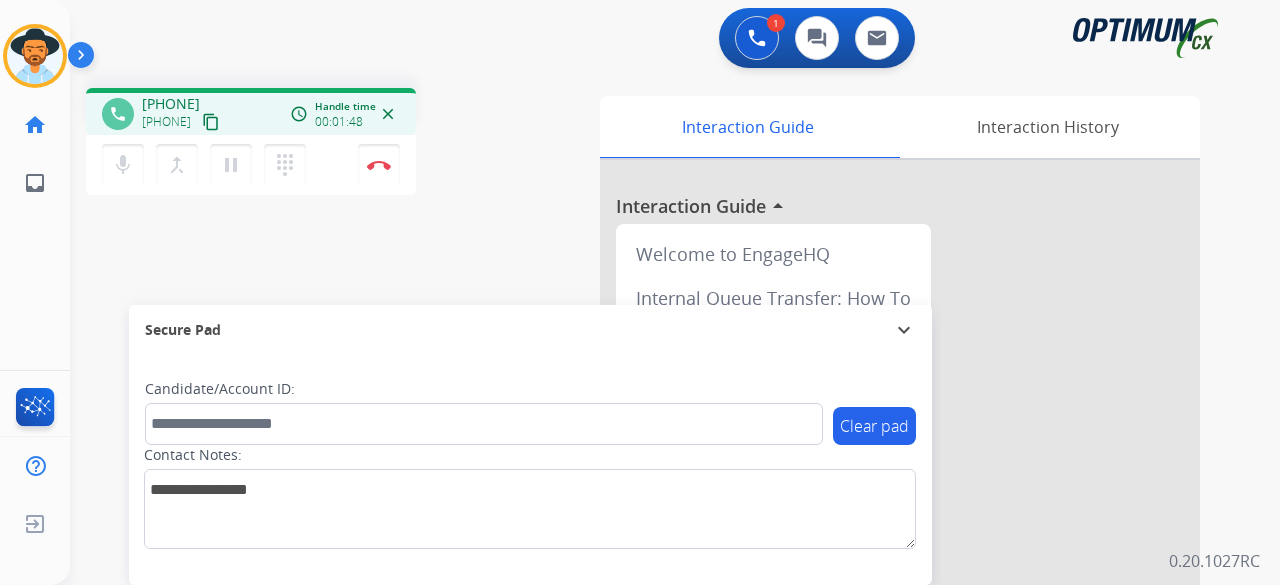 click on "phone +14783969987 +14783969987 content_copy access_time Call metrics Queue   00:09 Hold   00:00 Talk   01:49 Total   01:57 Handle time 00:01:48 close mic Mute merge_type Bridge pause Hold dialpad Dialpad Disconnect swap_horiz Break voice bridge close_fullscreen Connect 3-Way Call merge_type Separate 3-Way Call  Interaction Guide   Interaction History  Interaction Guide arrow_drop_up  Welcome to EngageHQ   Internal Queue Transfer: How To  Secure Pad expand_more Clear pad Candidate/Account ID: Contact Notes:" at bounding box center (651, 489) 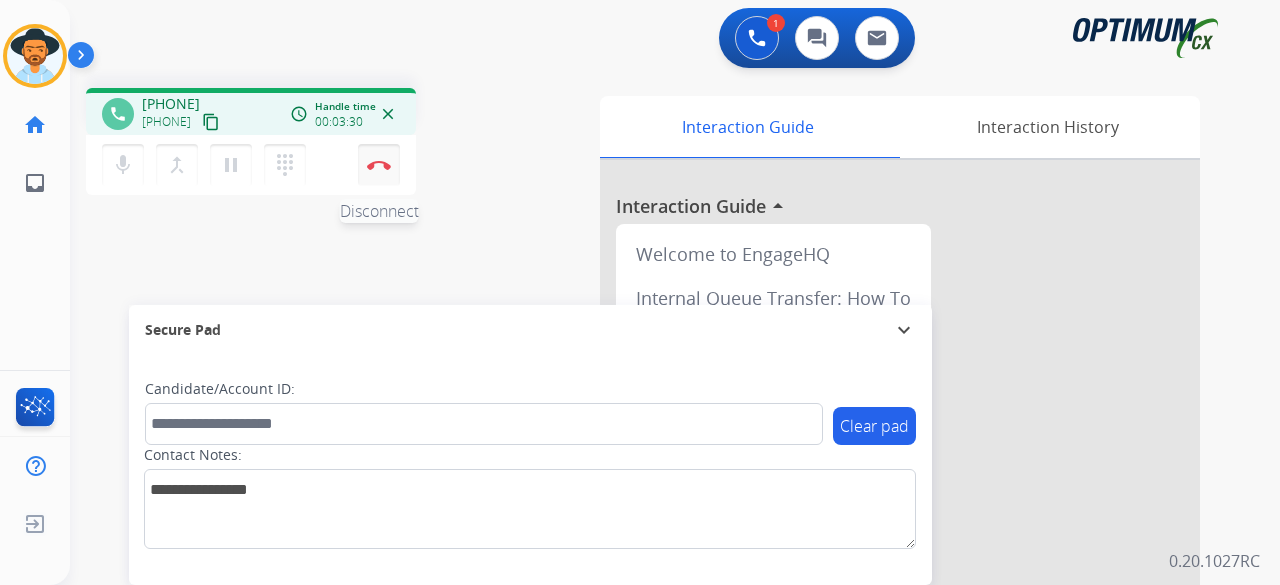 click on "Disconnect" at bounding box center (379, 165) 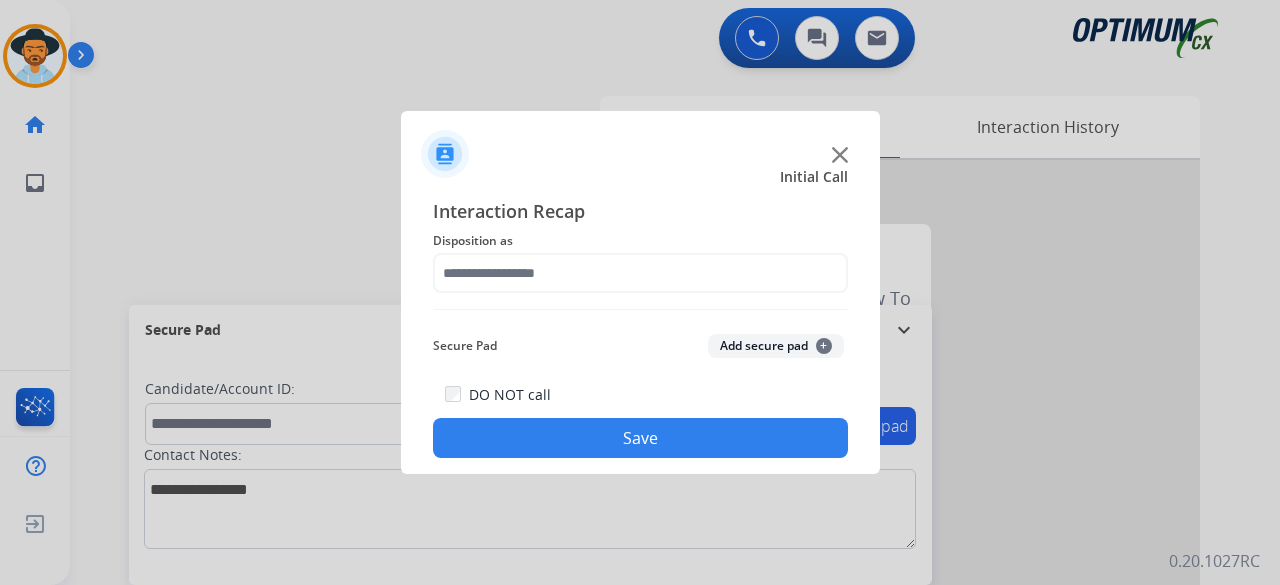 click 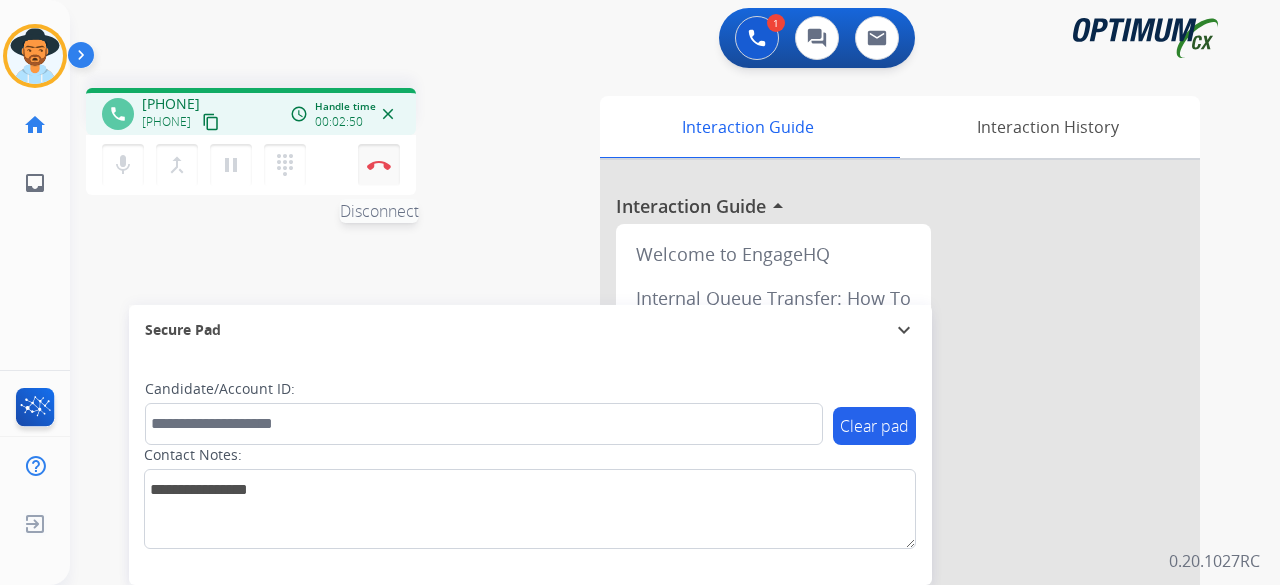 click on "Disconnect" at bounding box center (379, 165) 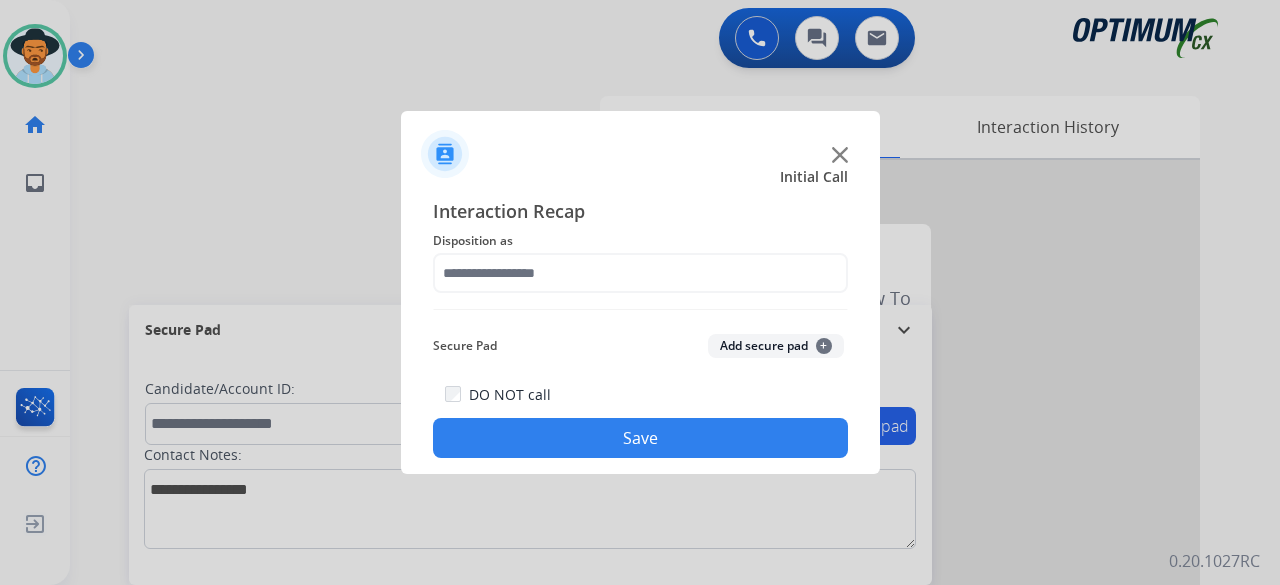 click 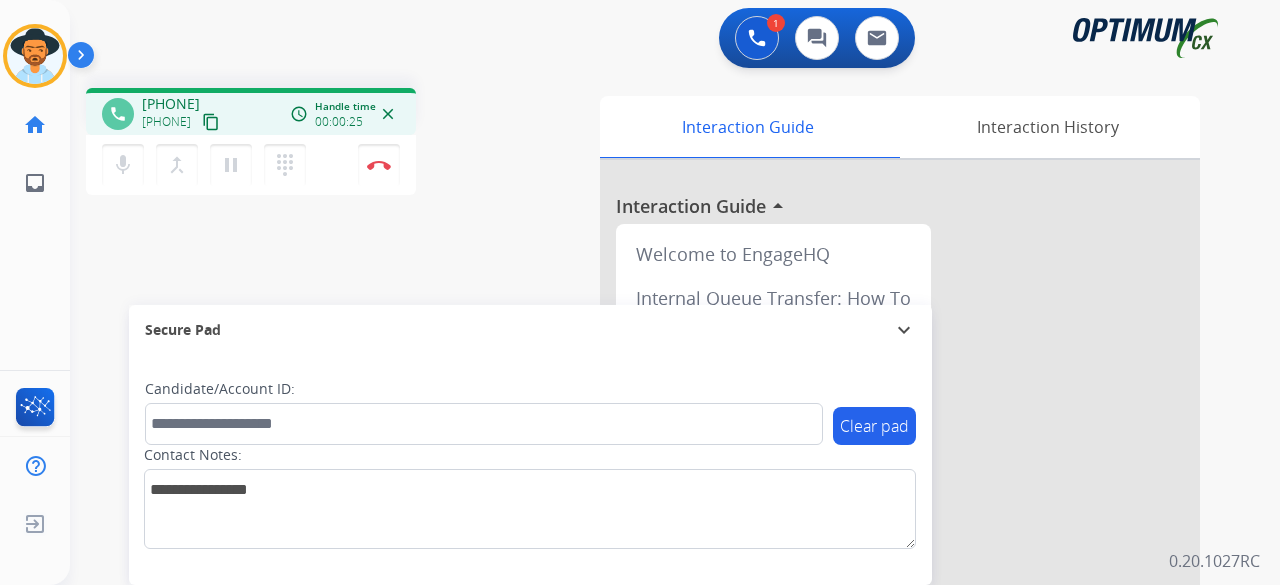 click on "content_copy" at bounding box center (211, 122) 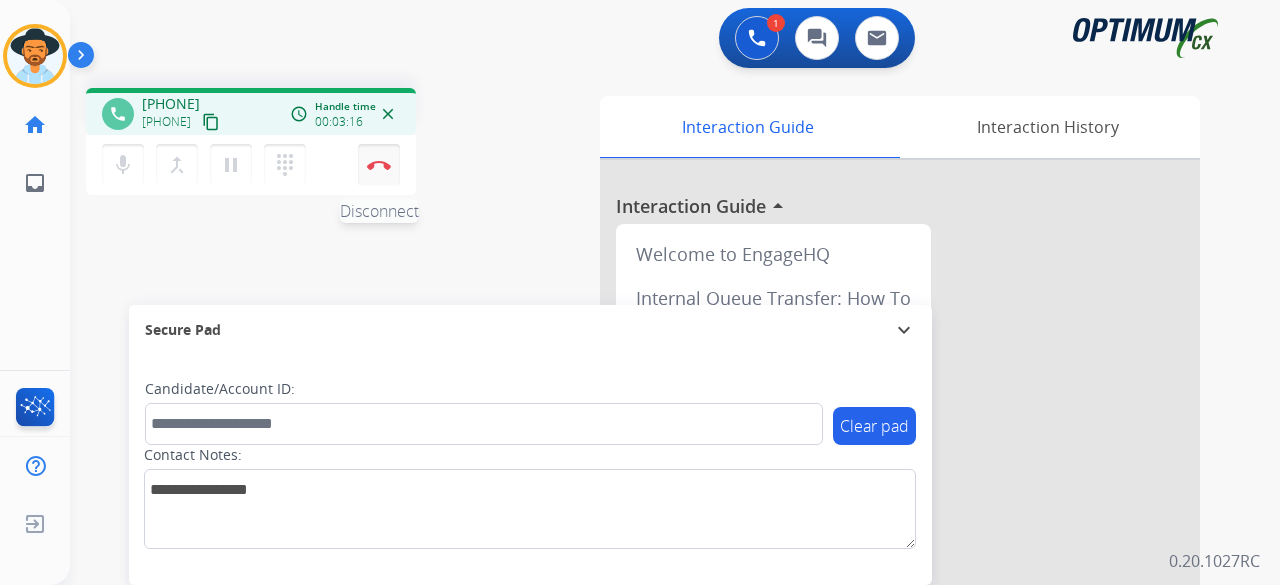 click at bounding box center (379, 165) 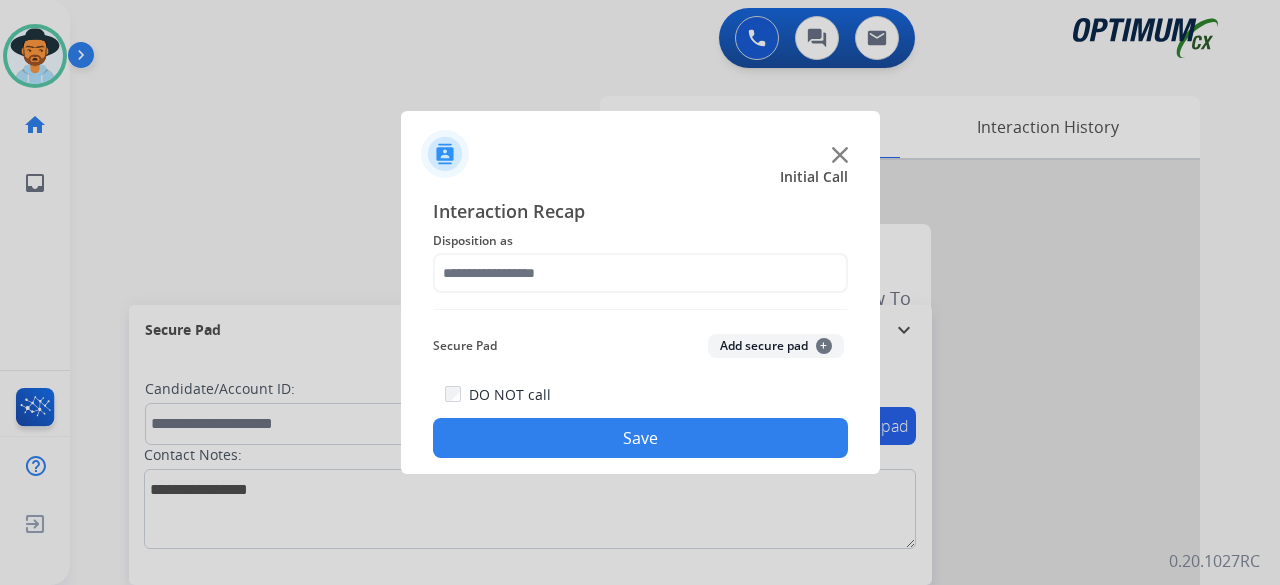 click 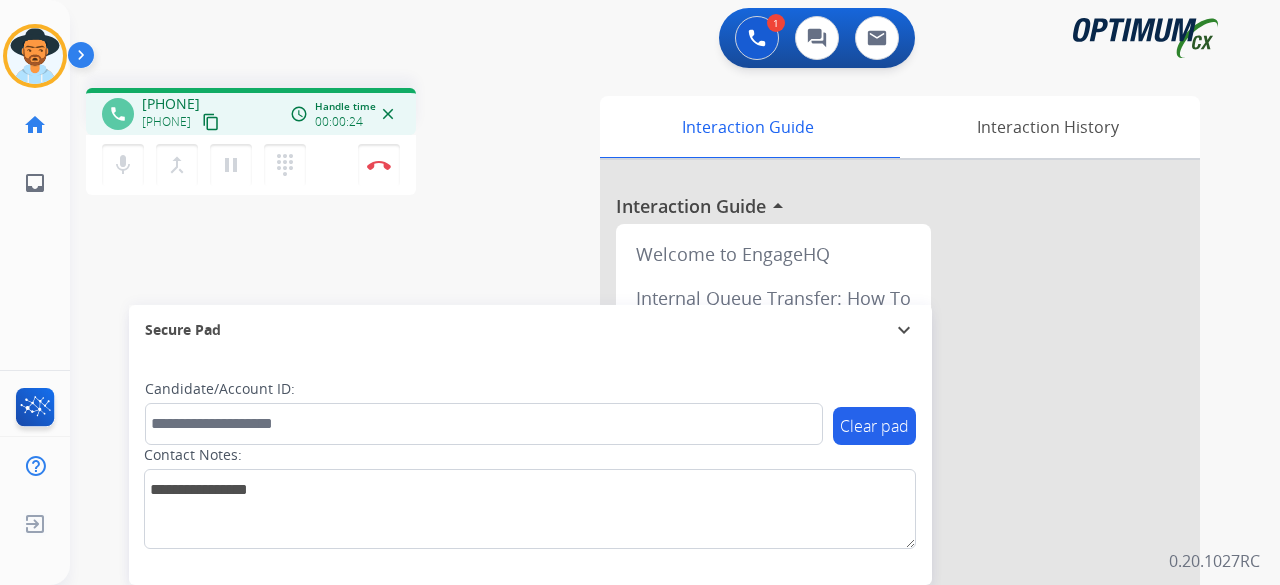 click on "content_copy" at bounding box center (211, 122) 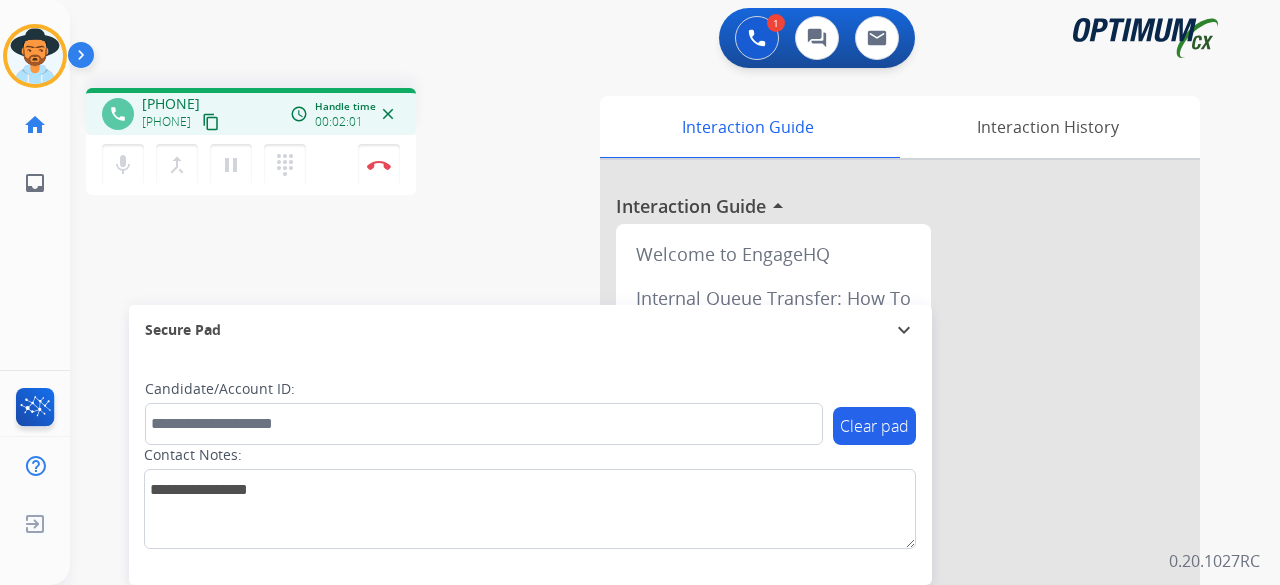 click on "content_copy" at bounding box center [211, 122] 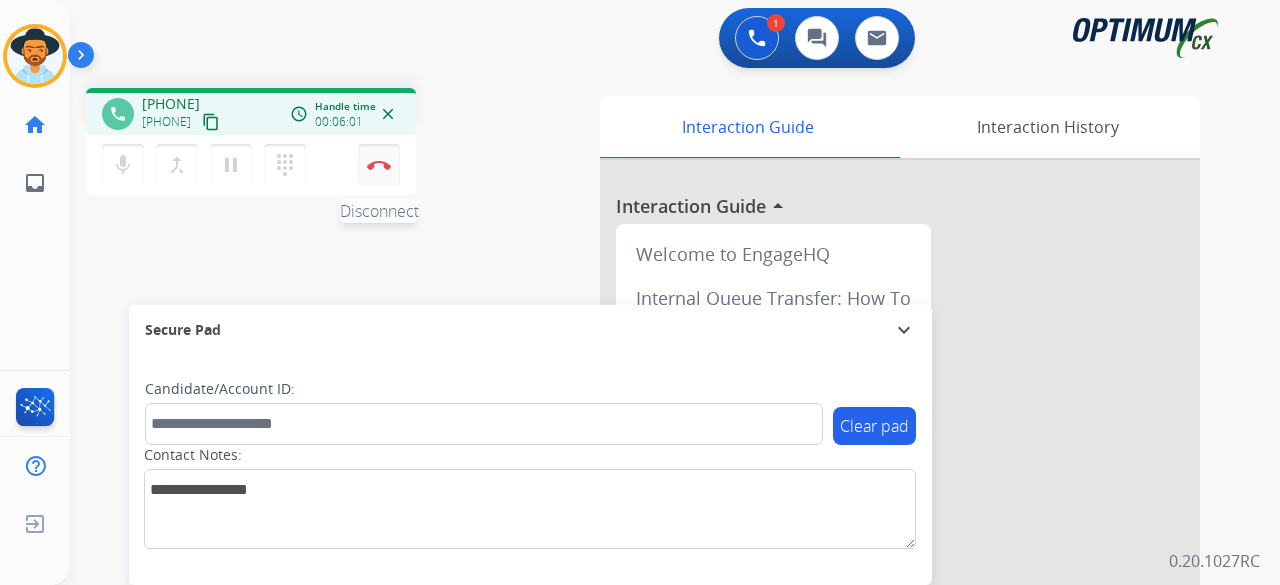 click at bounding box center (379, 165) 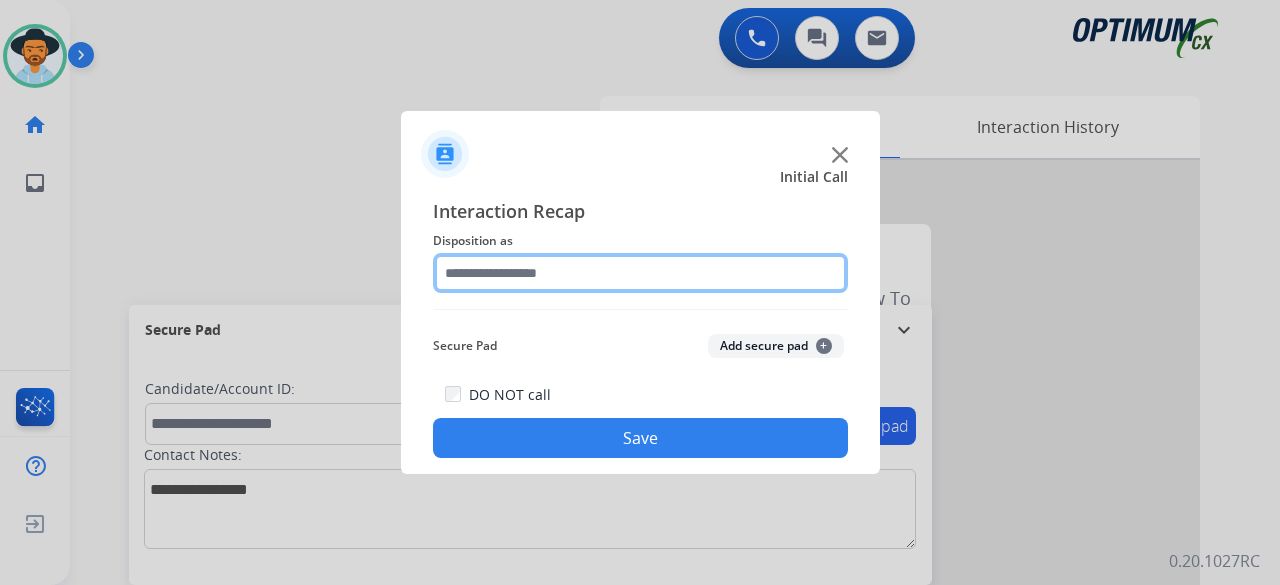 click 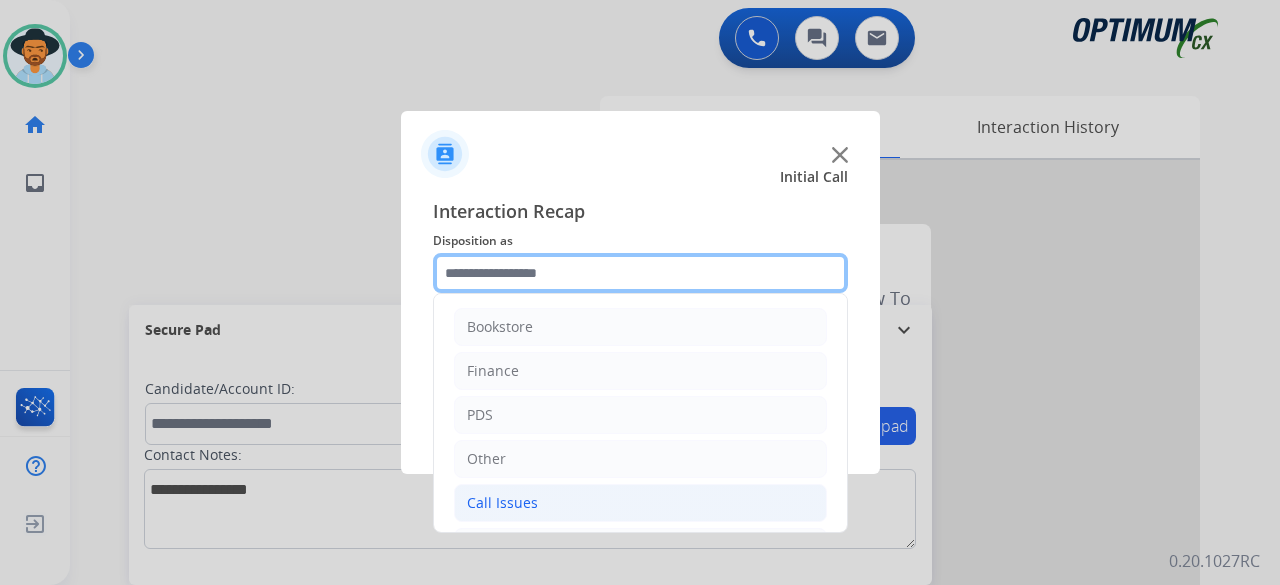 scroll, scrollTop: 130, scrollLeft: 0, axis: vertical 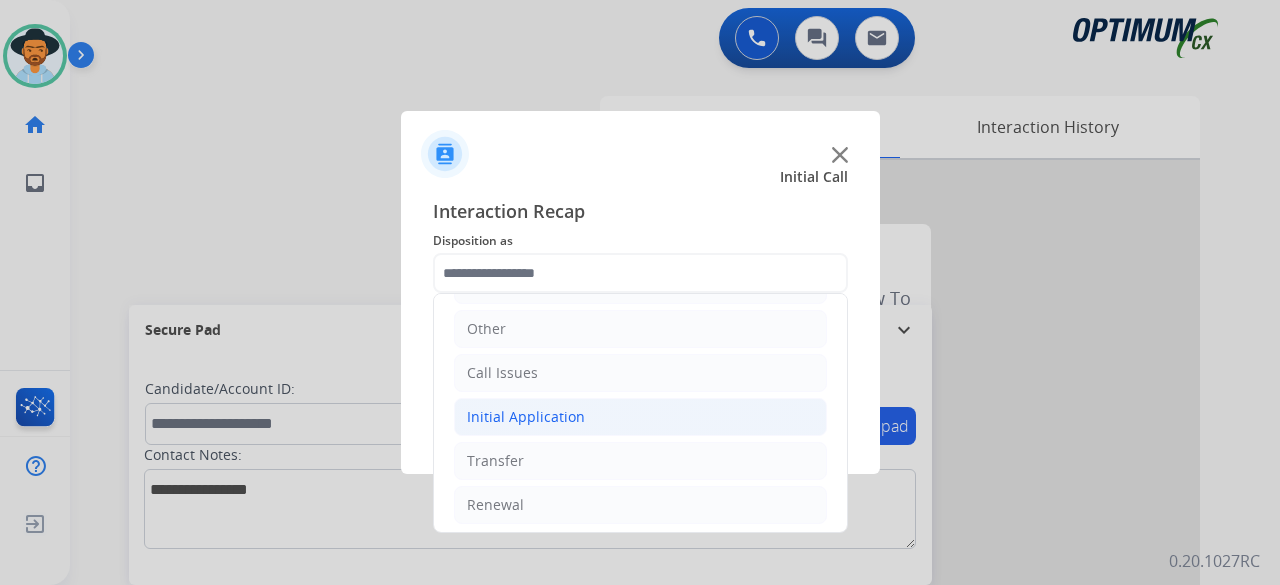 click on "Initial Application" 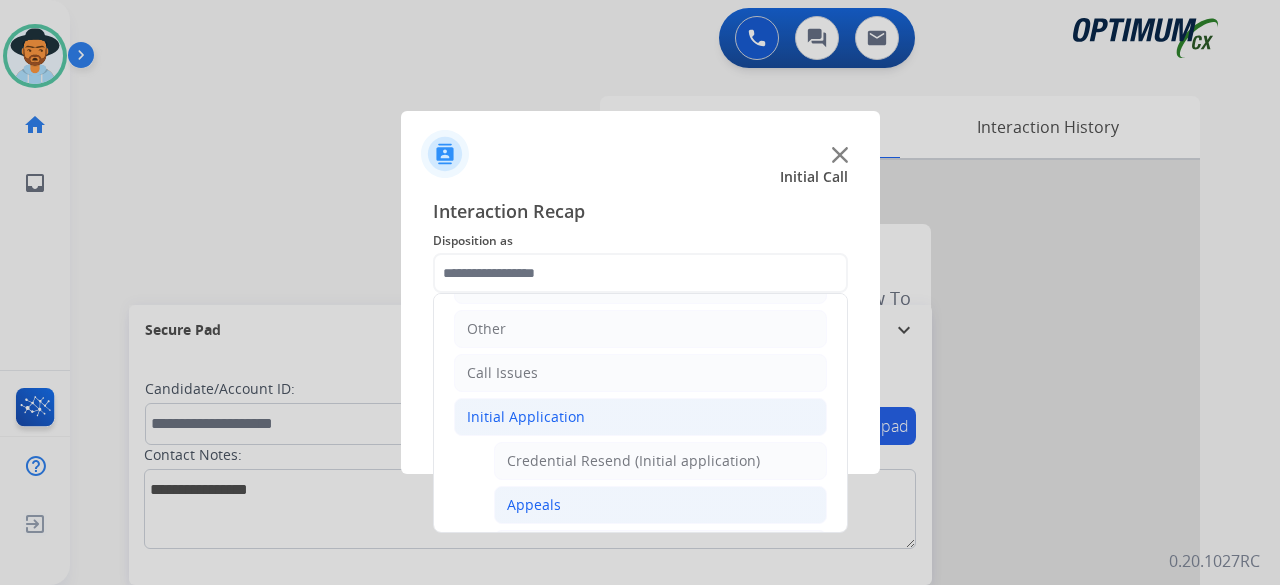 click on "Appeals" 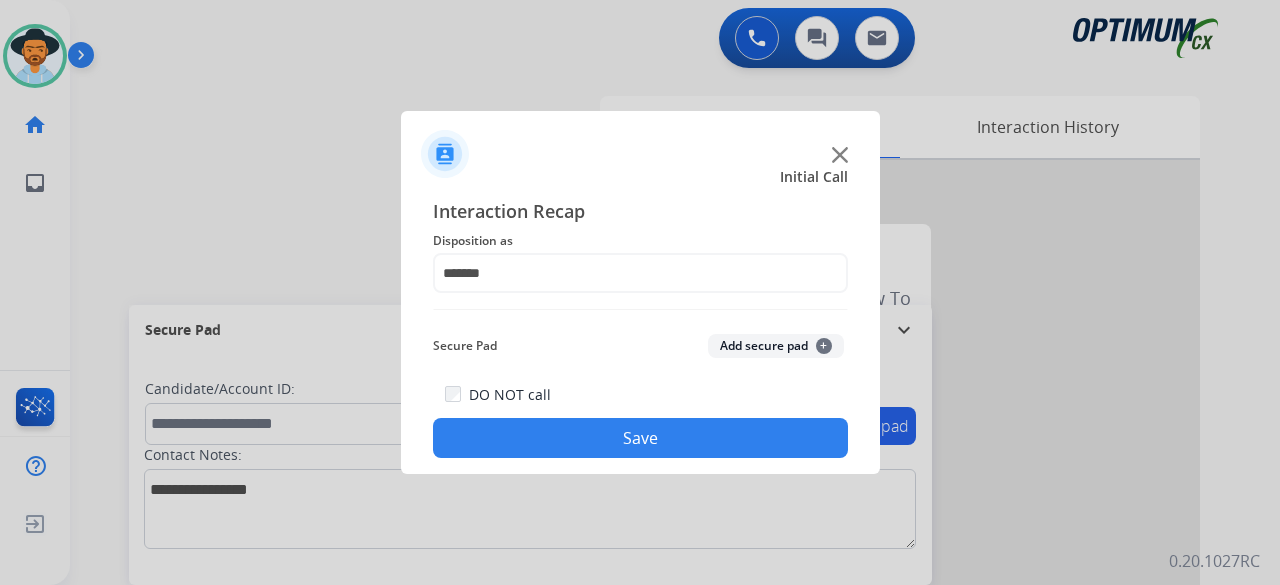 click on "Secure Pad  Add secure pad  +" 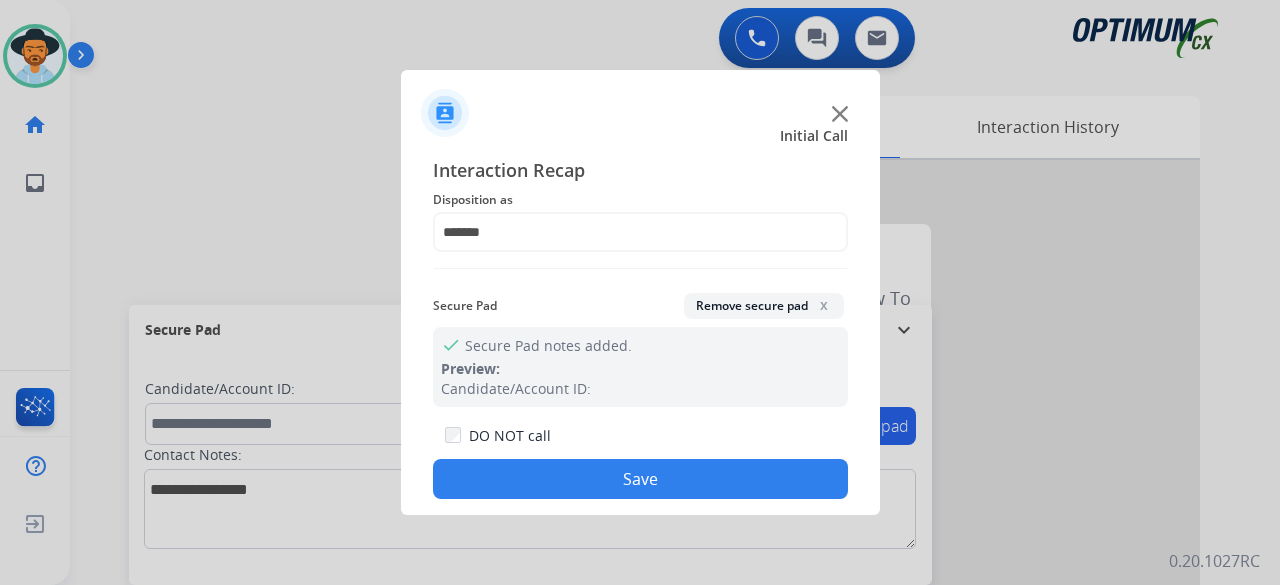 click on "Save" 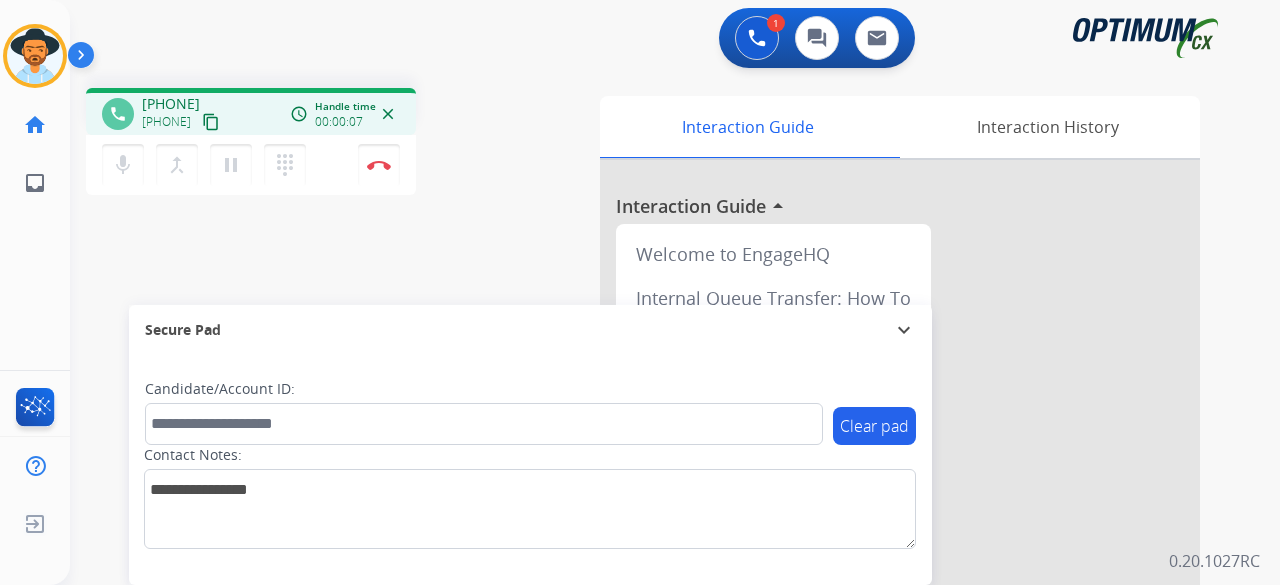 click on "phone +19892951137 +19892951137 content_copy access_time Call metrics Queue   00:09 Hold   00:00 Talk   00:08 Total   00:16 Handle time 00:00:07 close mic Mute merge_type Bridge pause Hold dialpad Dialpad Disconnect swap_horiz Break voice bridge close_fullscreen Connect 3-Way Call merge_type Separate 3-Way Call  Interaction Guide   Interaction History  Interaction Guide arrow_drop_up  Welcome to EngageHQ   Internal Queue Transfer: How To  Secure Pad expand_more Clear pad Candidate/Account ID: Contact Notes:" at bounding box center [651, 489] 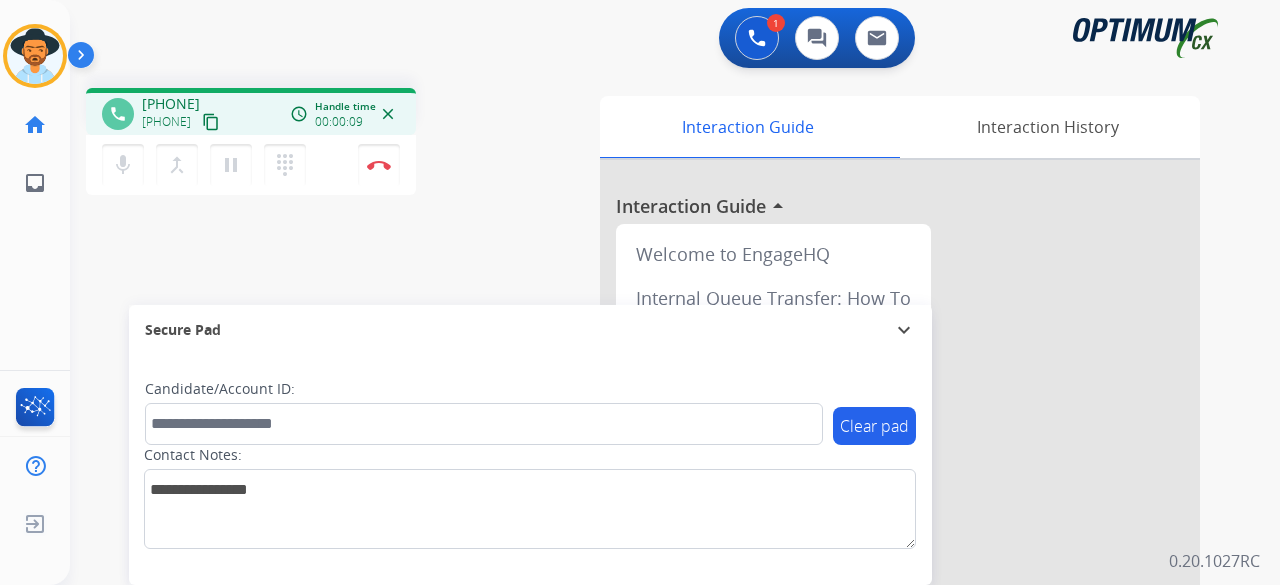 click on "content_copy" at bounding box center [211, 122] 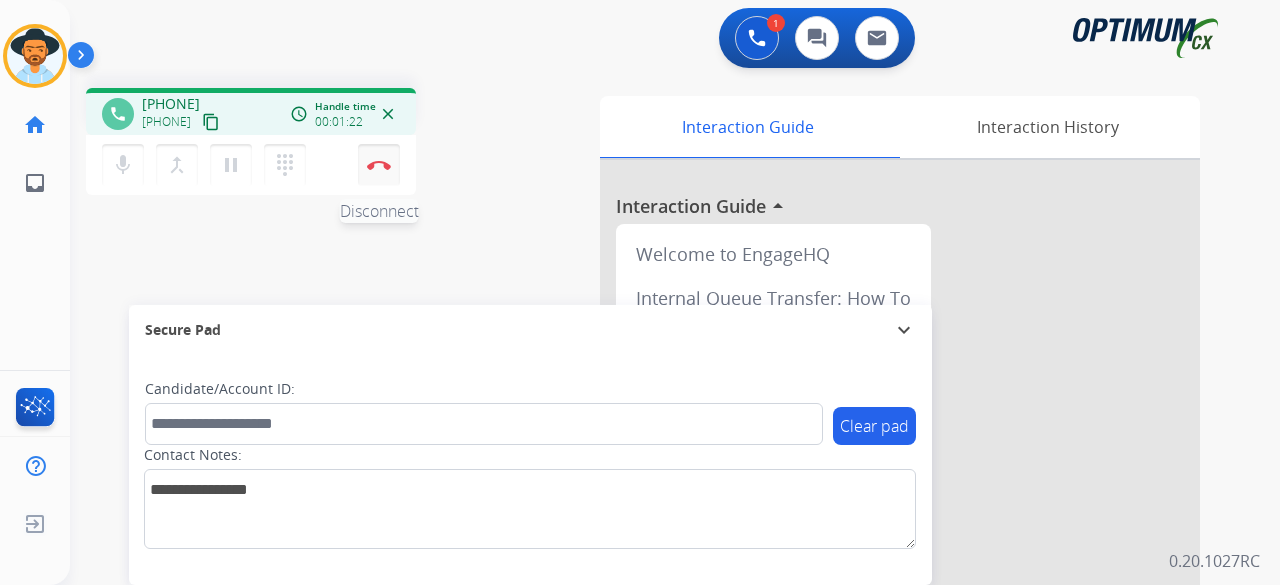 click at bounding box center [379, 165] 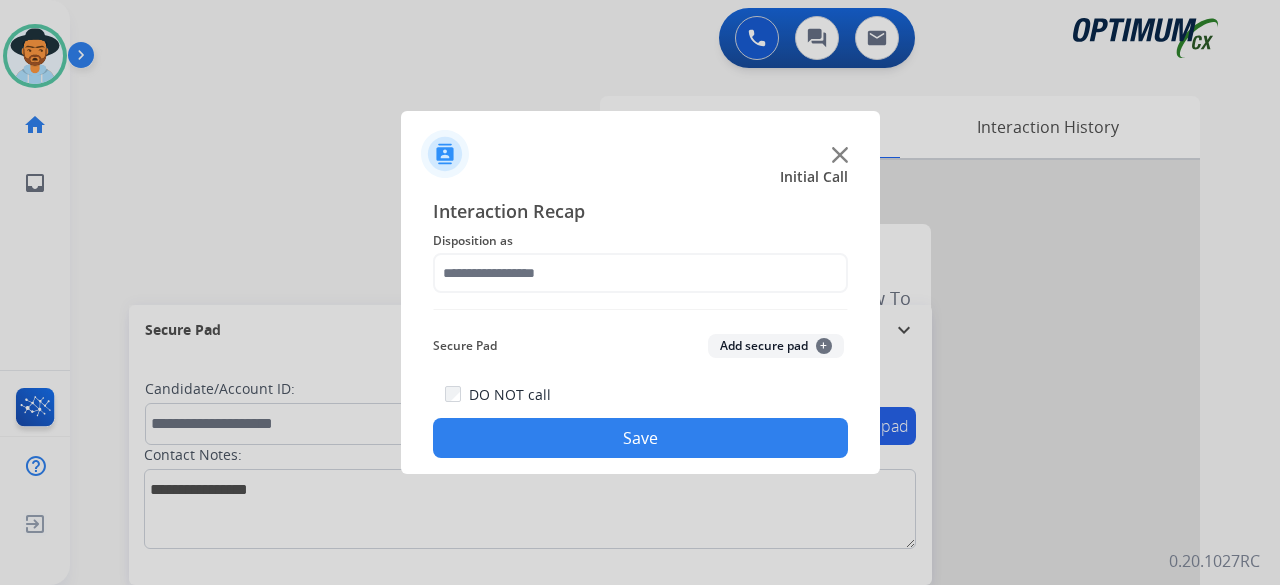 click at bounding box center [640, 292] 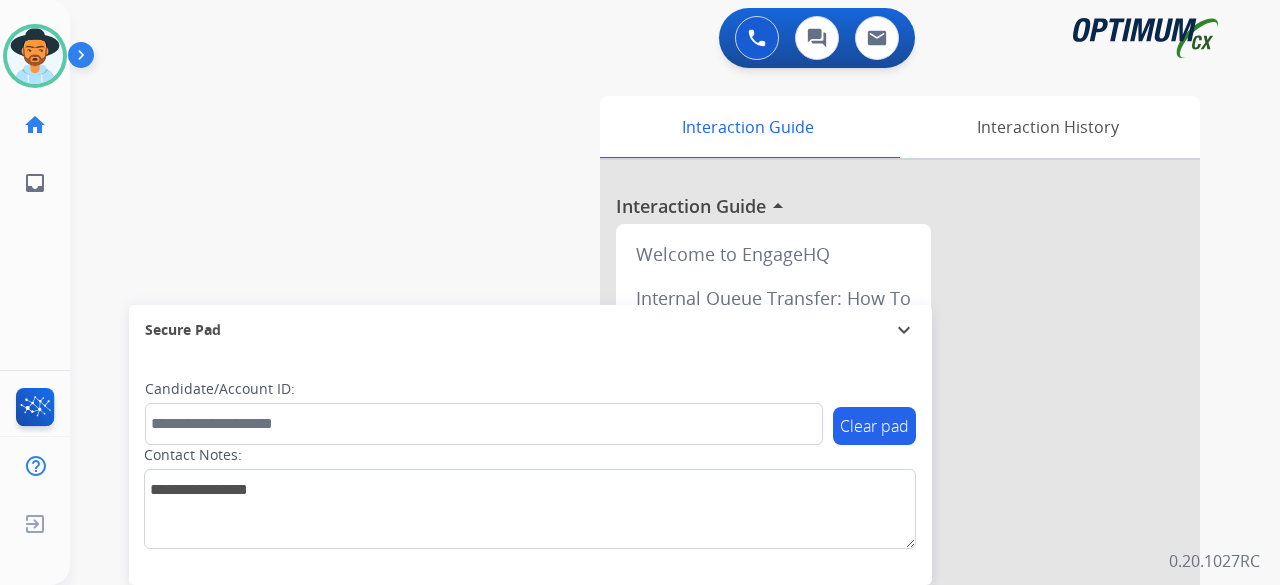 click on "swap_horiz Break voice bridge close_fullscreen Connect 3-Way Call merge_type Separate 3-Way Call  Interaction Guide   Interaction History  Interaction Guide arrow_drop_up  Welcome to EngageHQ   Internal Queue Transfer: How To  Secure Pad expand_more Clear pad Candidate/Account ID: Contact Notes:" at bounding box center [651, 489] 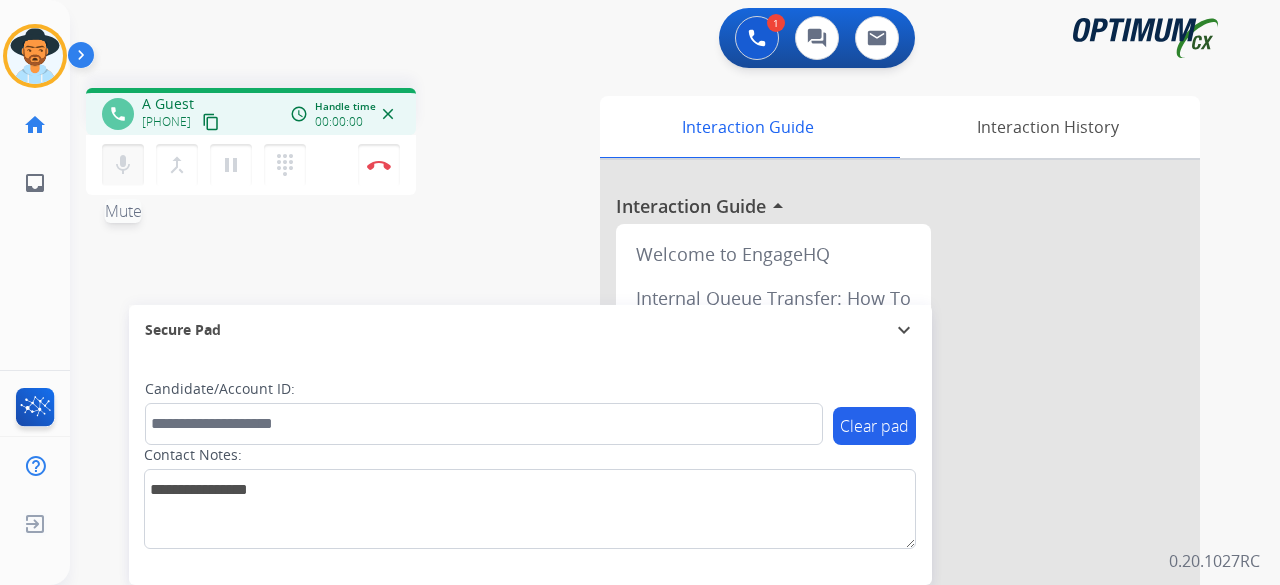 click on "mic" at bounding box center [123, 165] 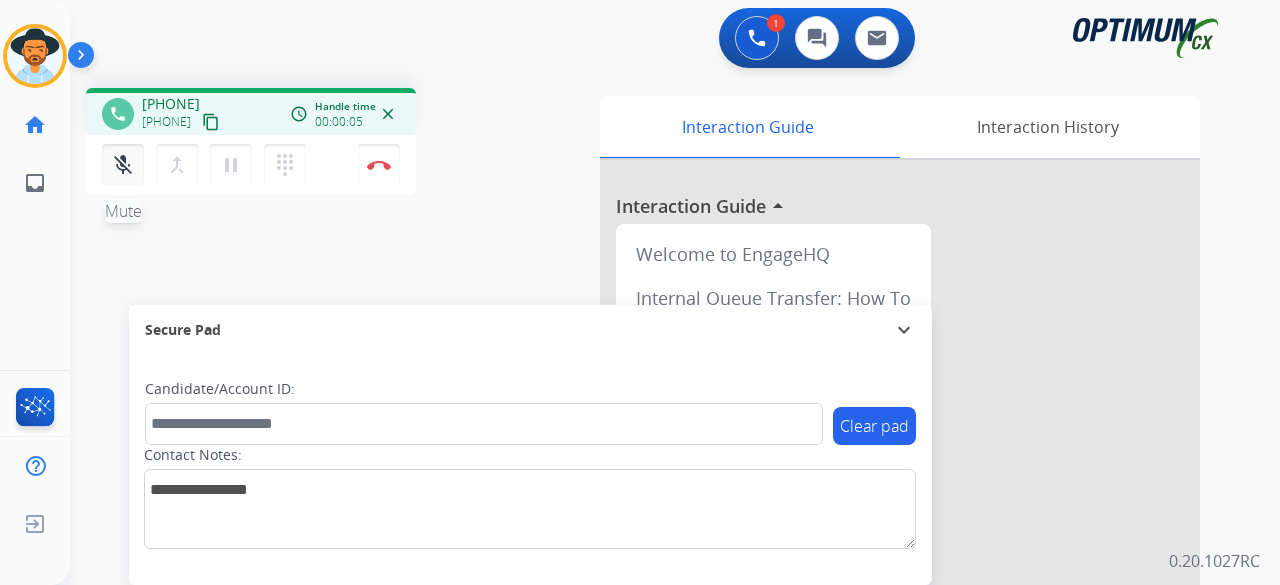 click on "mic_off" at bounding box center [123, 165] 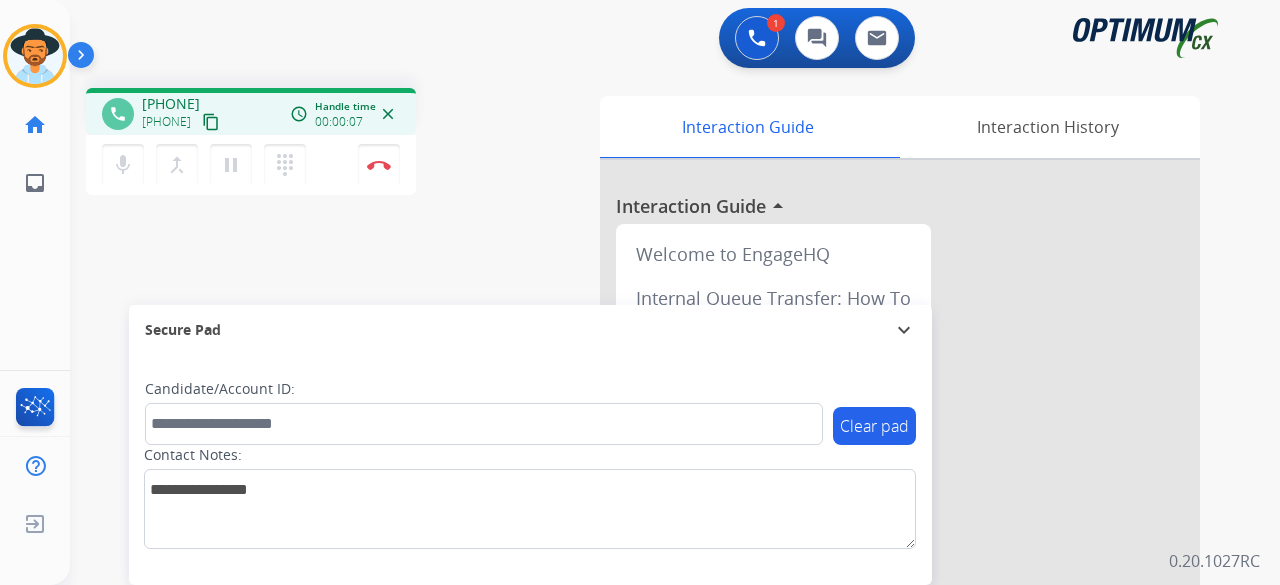 click on "content_copy" at bounding box center [211, 122] 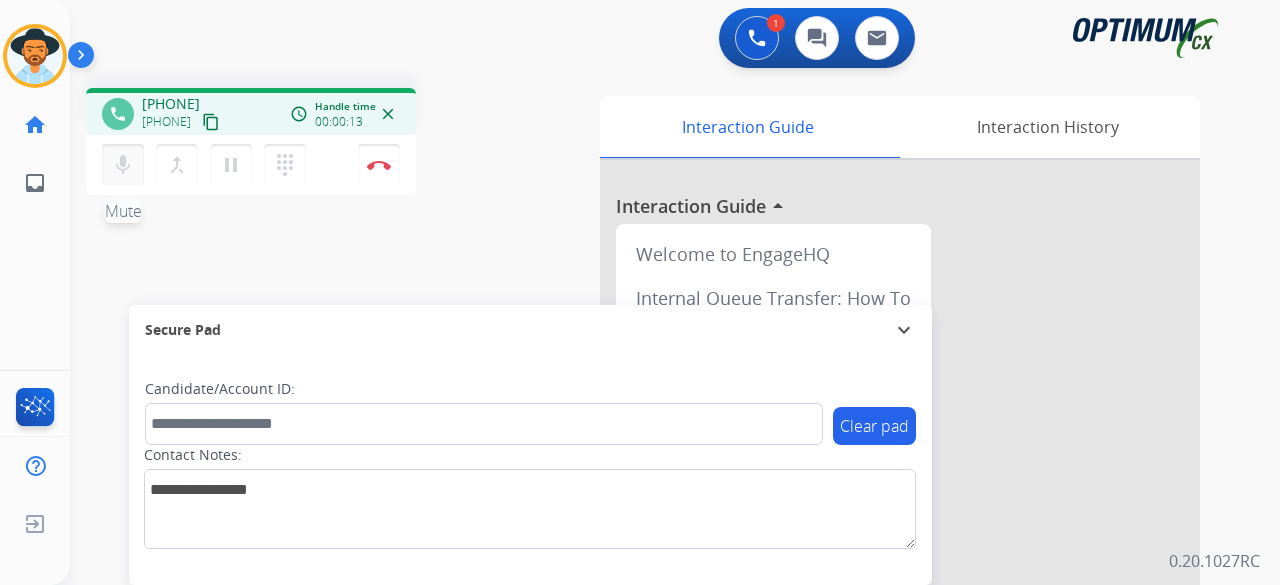 click on "mic" at bounding box center (123, 165) 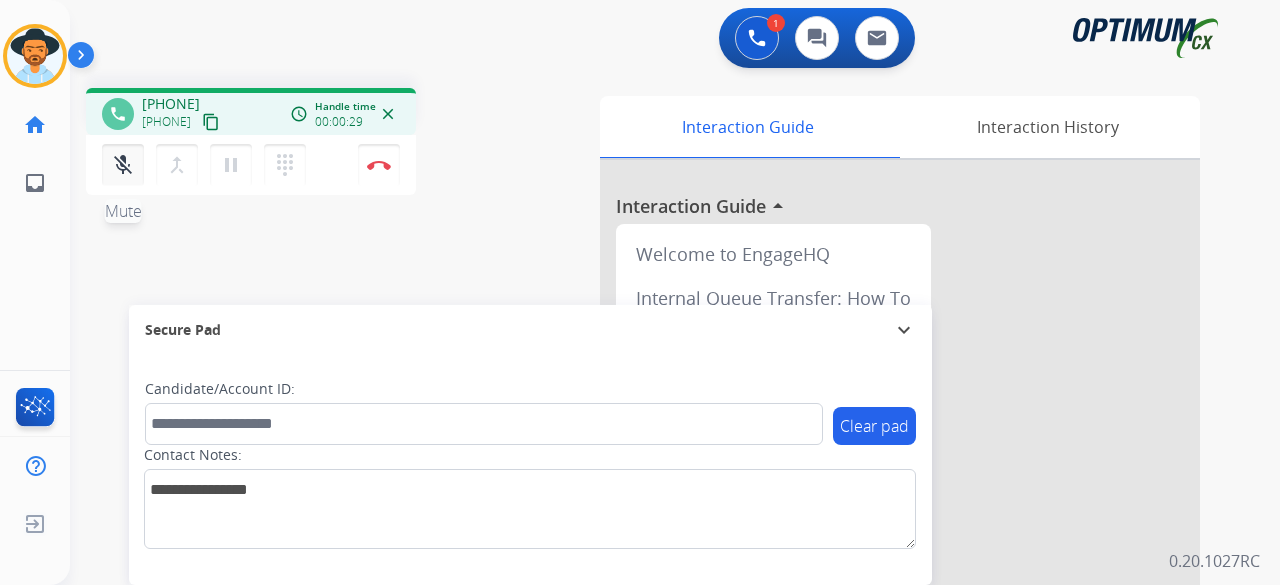 click on "mic_off" at bounding box center [123, 165] 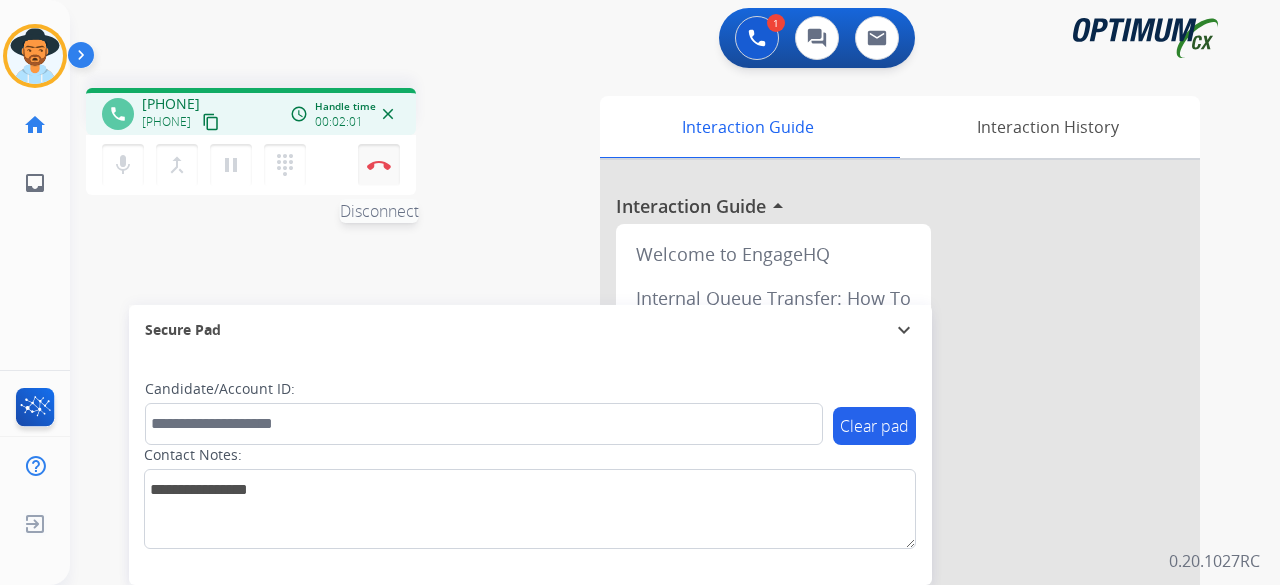 click on "Disconnect" at bounding box center (379, 165) 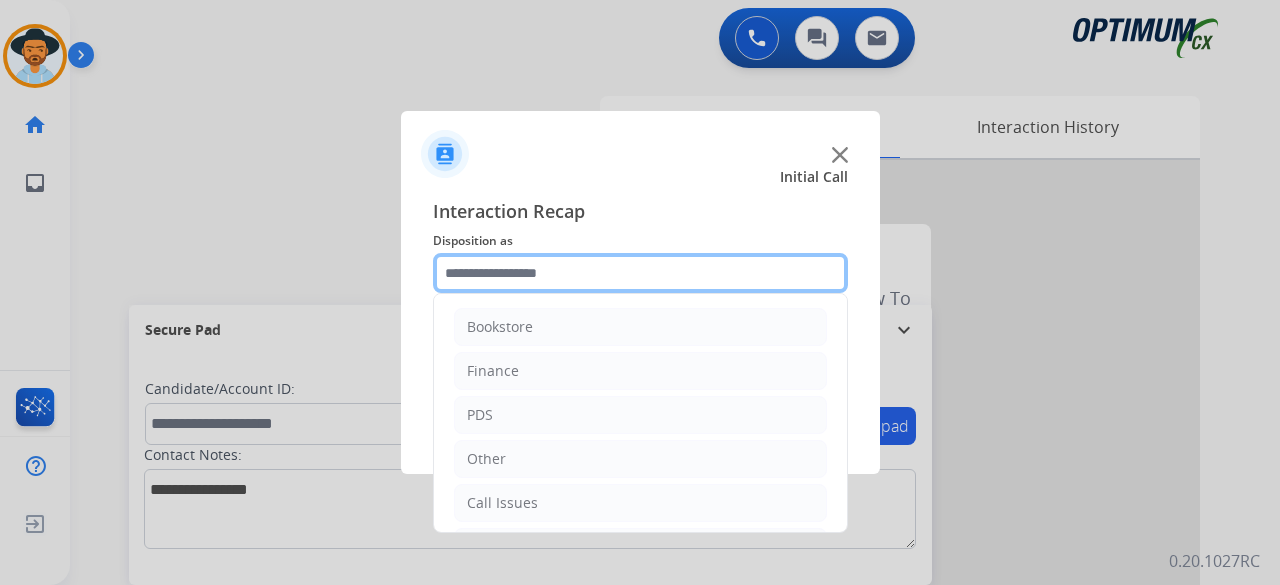 click 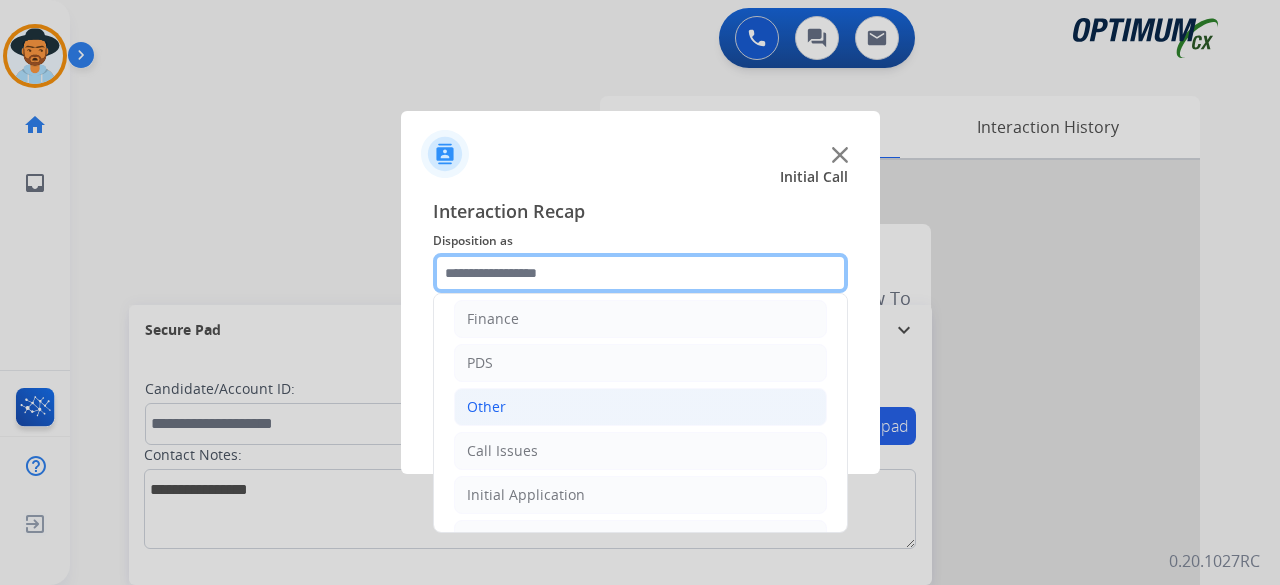 scroll, scrollTop: 130, scrollLeft: 0, axis: vertical 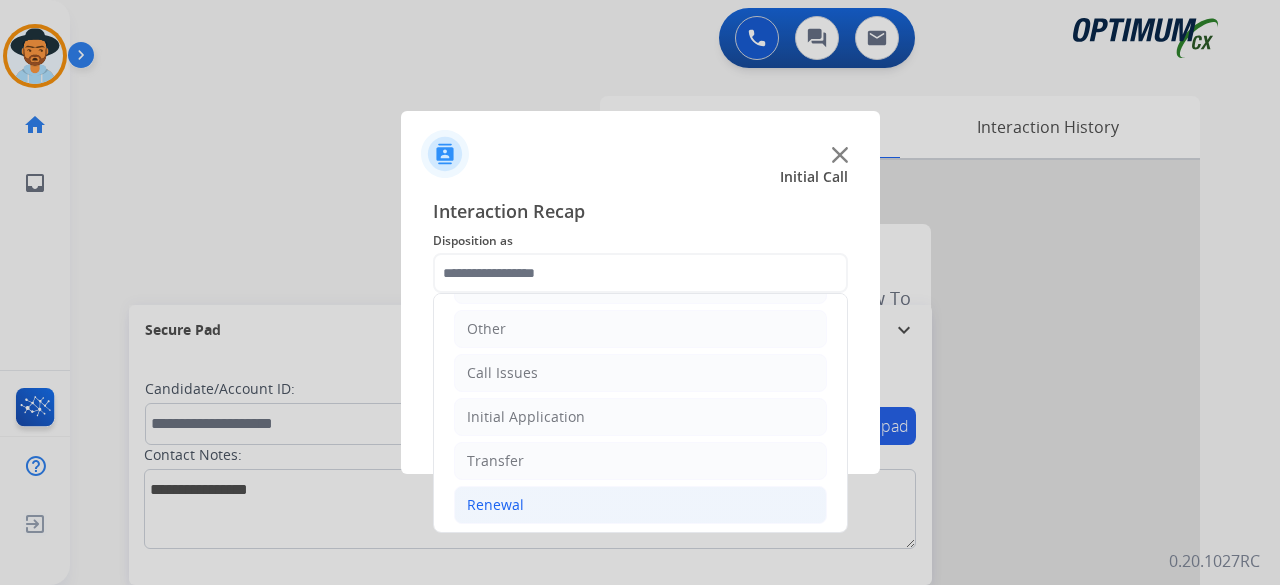 click on "Renewal" 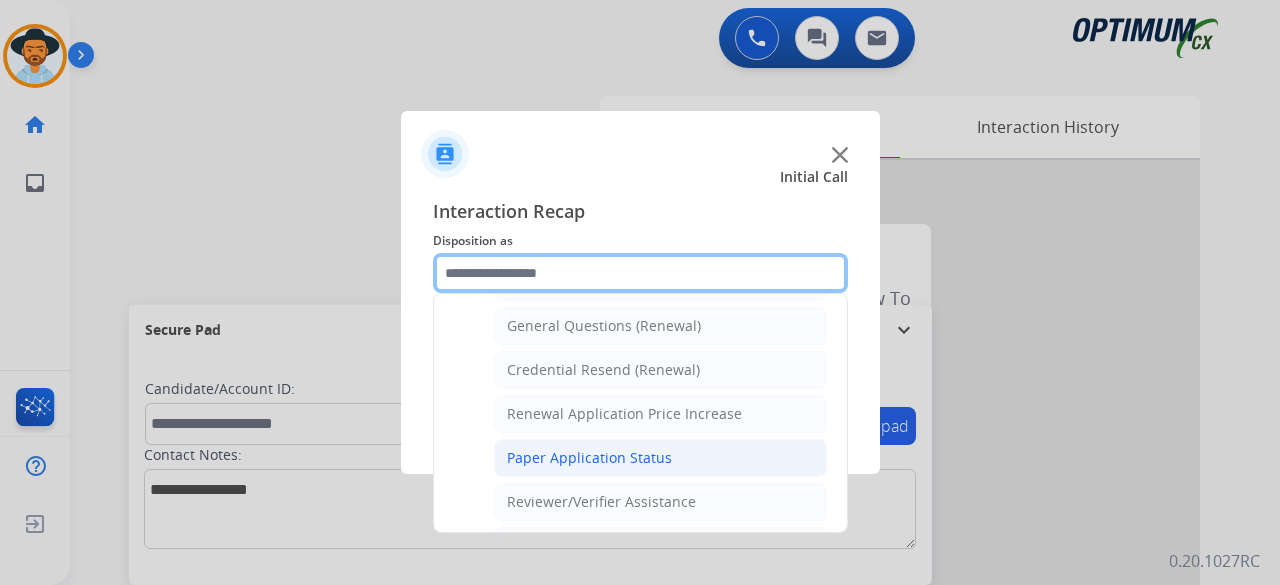 scroll, scrollTop: 595, scrollLeft: 0, axis: vertical 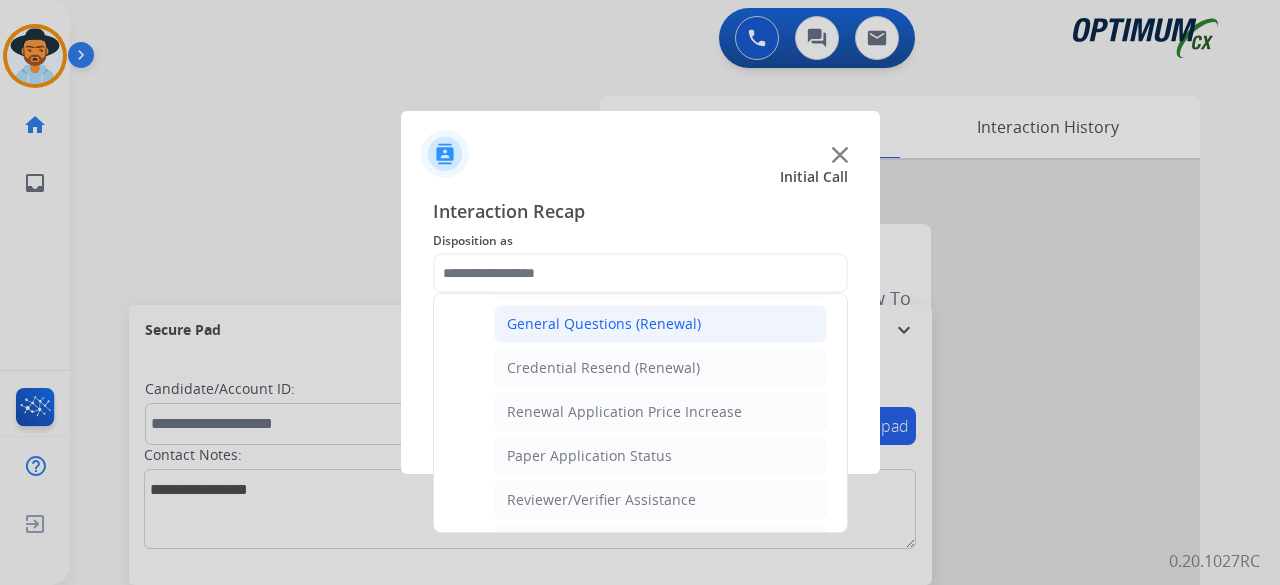 click on "General Questions (Renewal)" 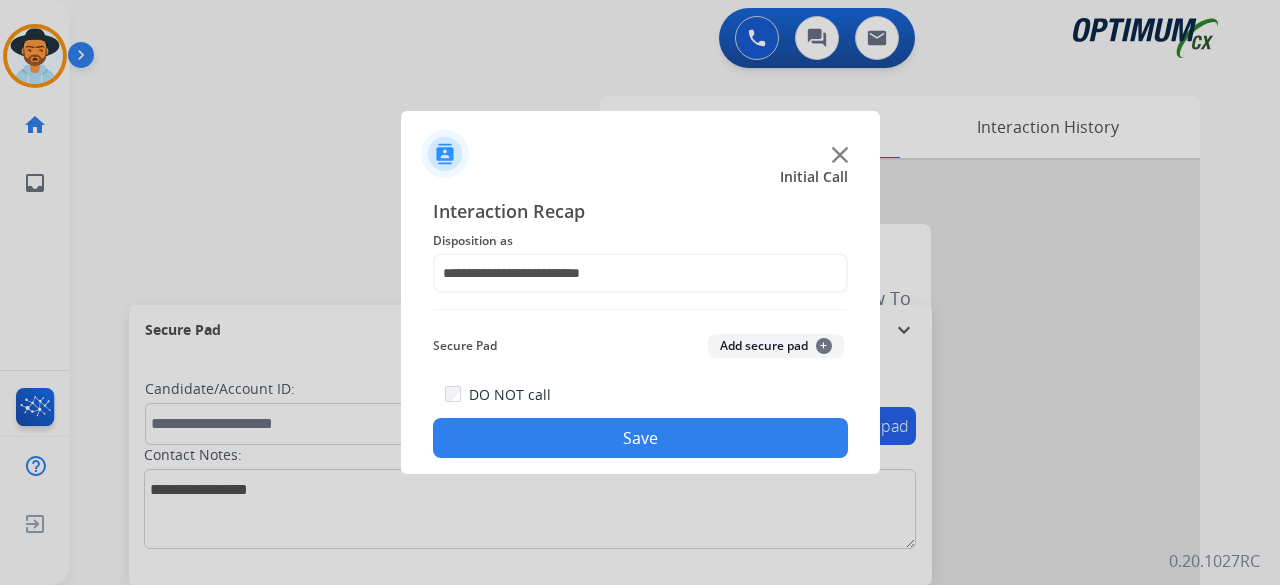 click on "Add secure pad  +" 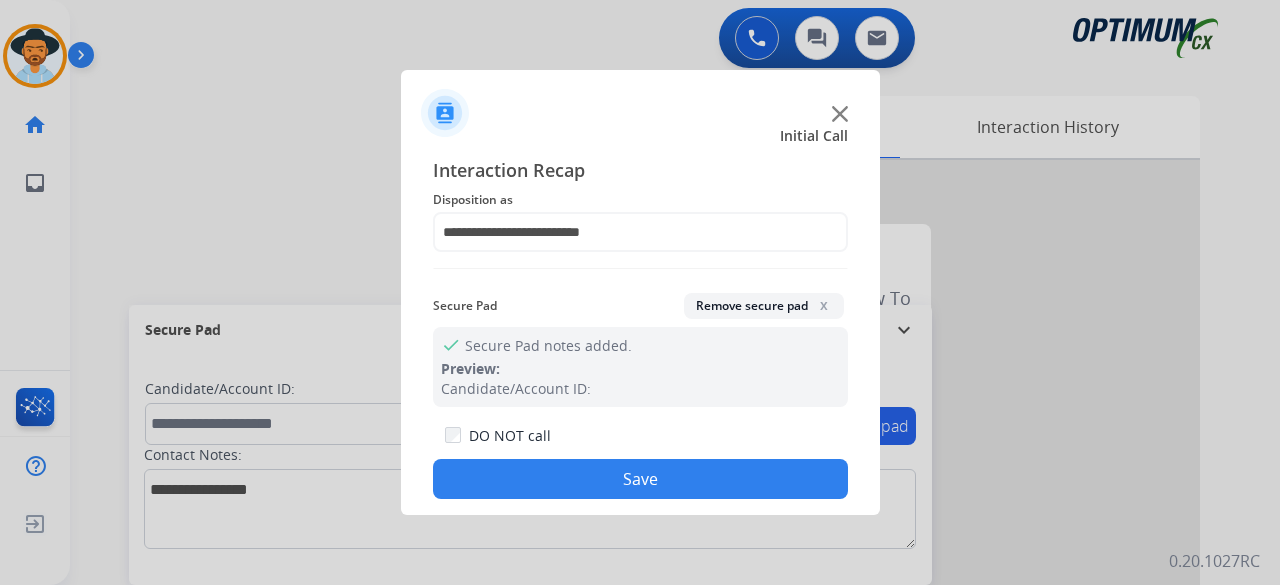 click on "Save" 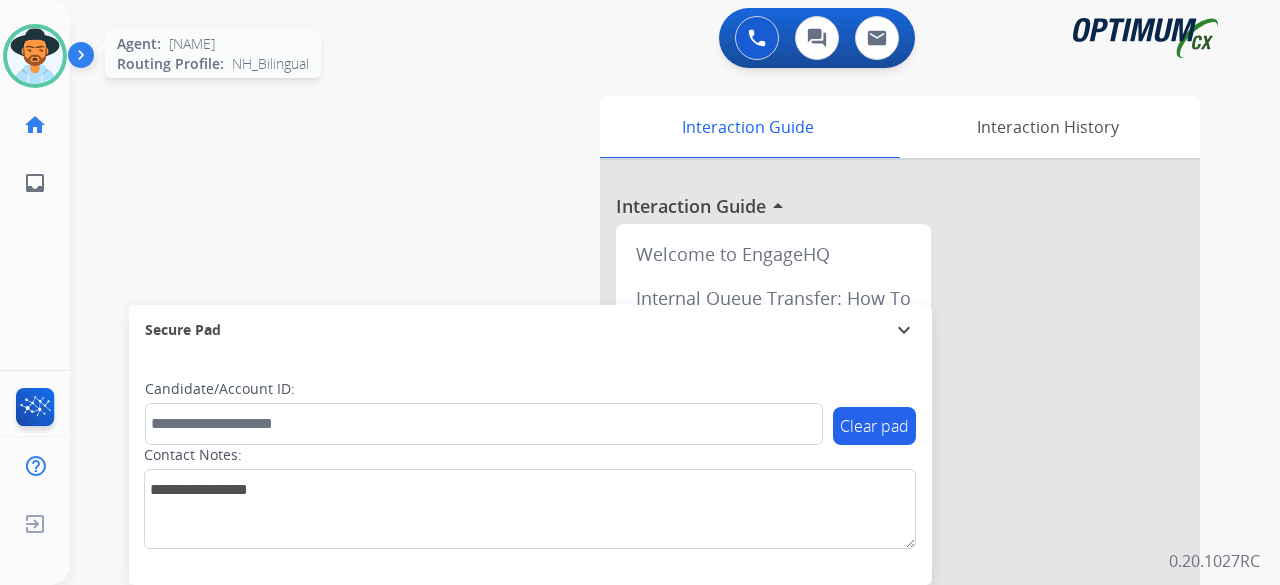 click at bounding box center [35, 56] 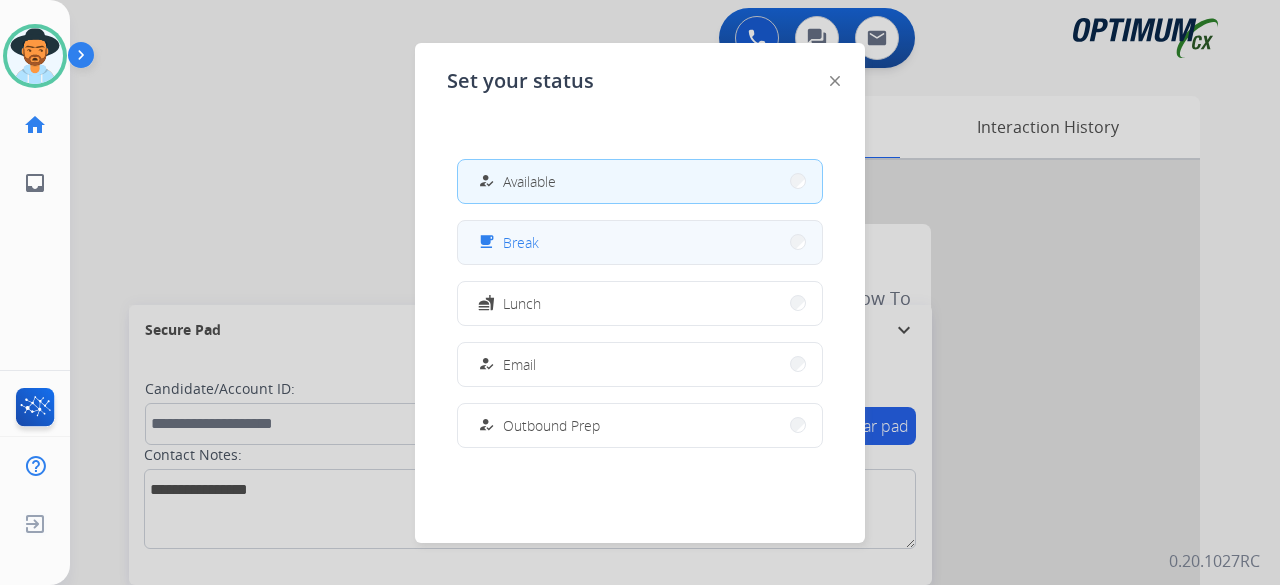 click on "free_breakfast Break" at bounding box center [640, 242] 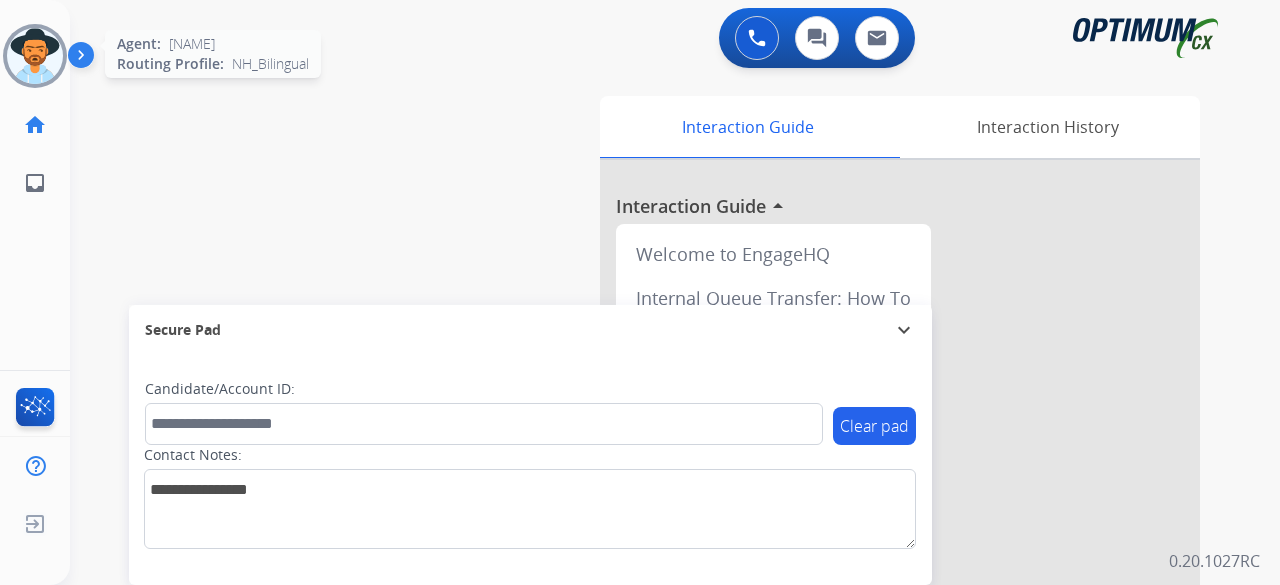 click at bounding box center (35, 56) 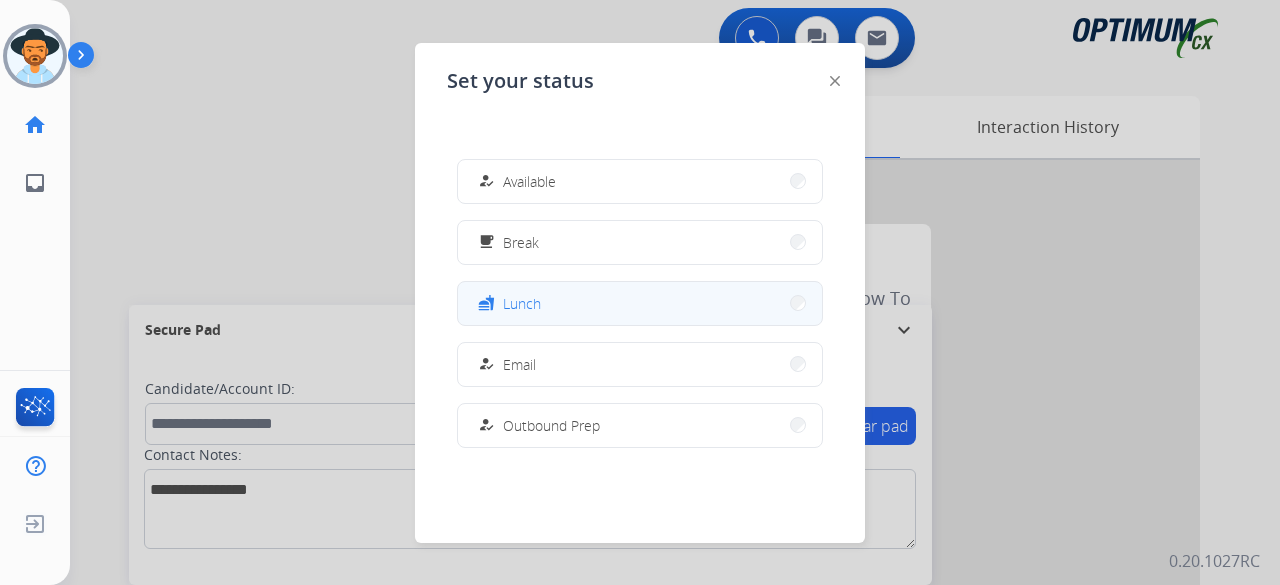 click on "fastfood Lunch" at bounding box center [640, 303] 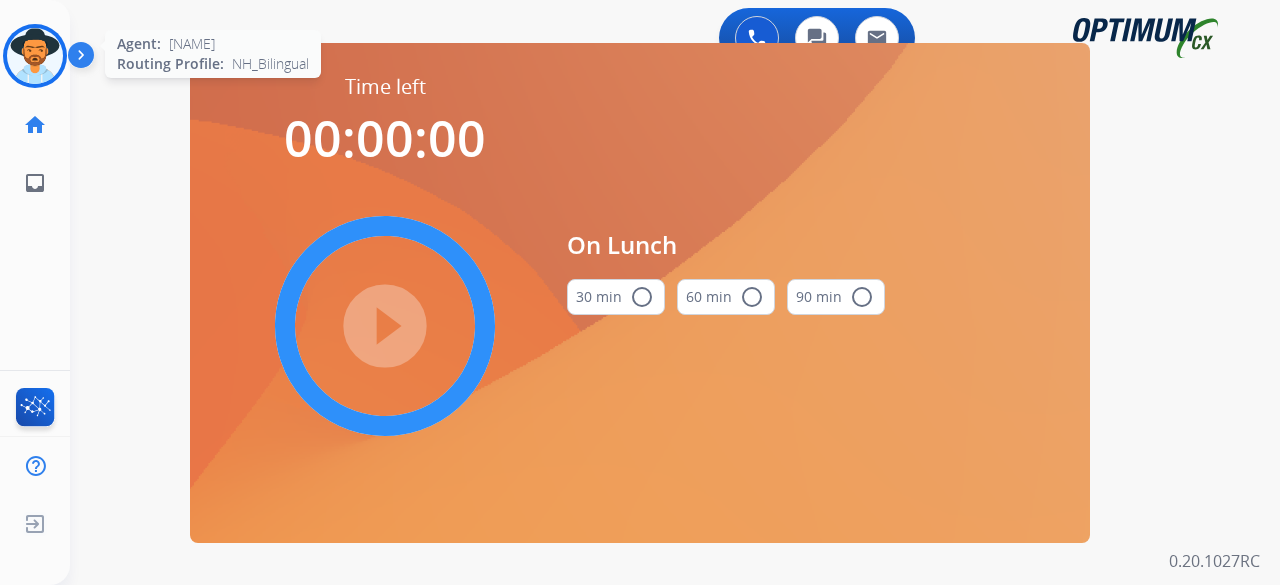 click at bounding box center (35, 56) 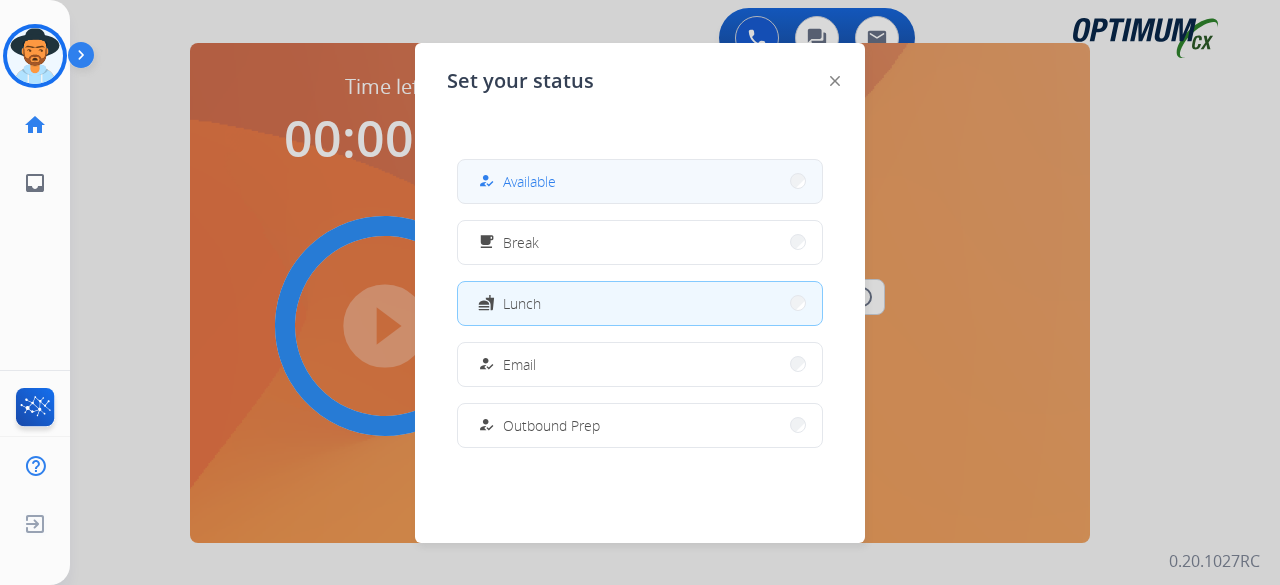 click on "Available" at bounding box center [529, 181] 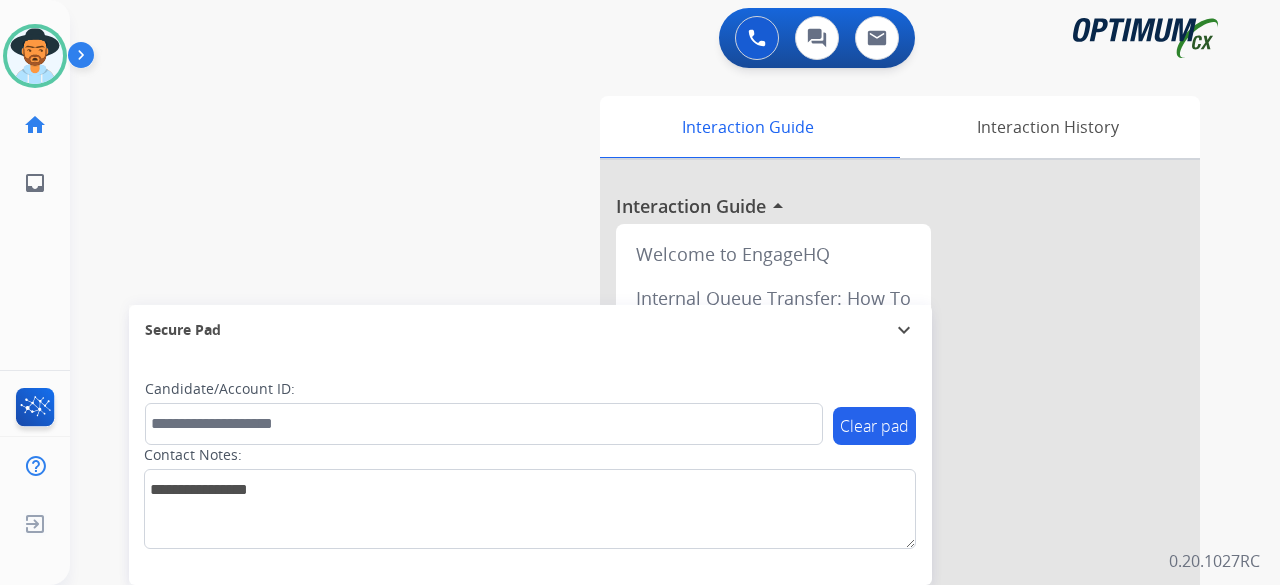 click on "swap_horiz Break voice bridge close_fullscreen Connect 3-Way Call merge_type Separate 3-Way Call  Interaction Guide   Interaction History  Interaction Guide arrow_drop_up  Welcome to EngageHQ   Internal Queue Transfer: How To  Secure Pad expand_more Clear pad Candidate/Account ID: Contact Notes:" at bounding box center (651, 489) 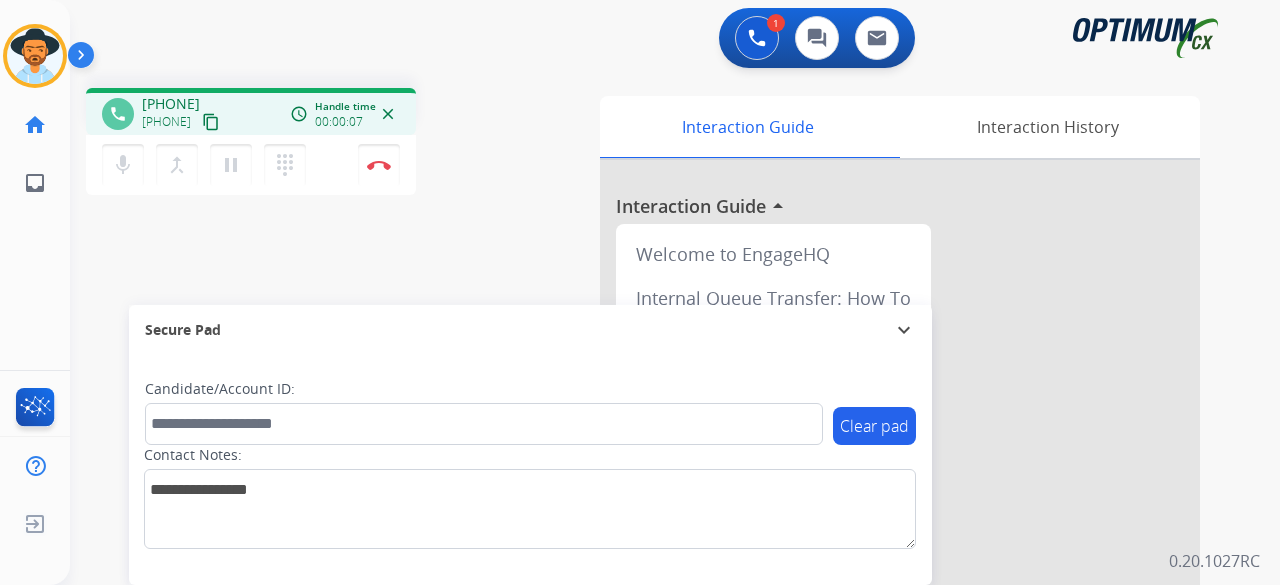 click on "content_copy" at bounding box center [211, 122] 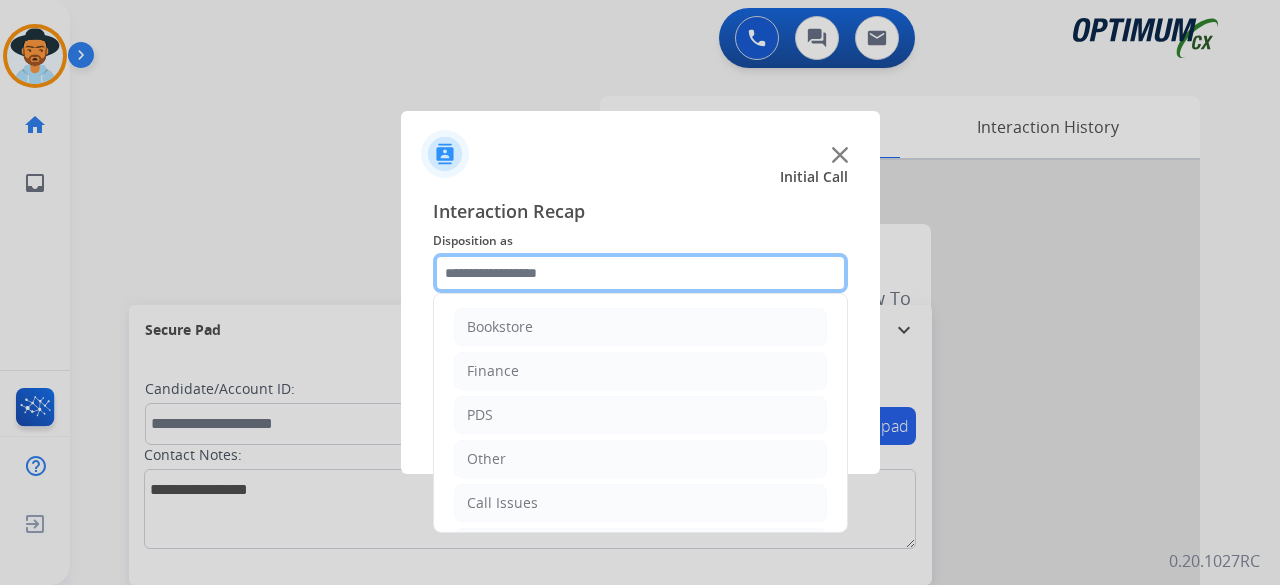 click 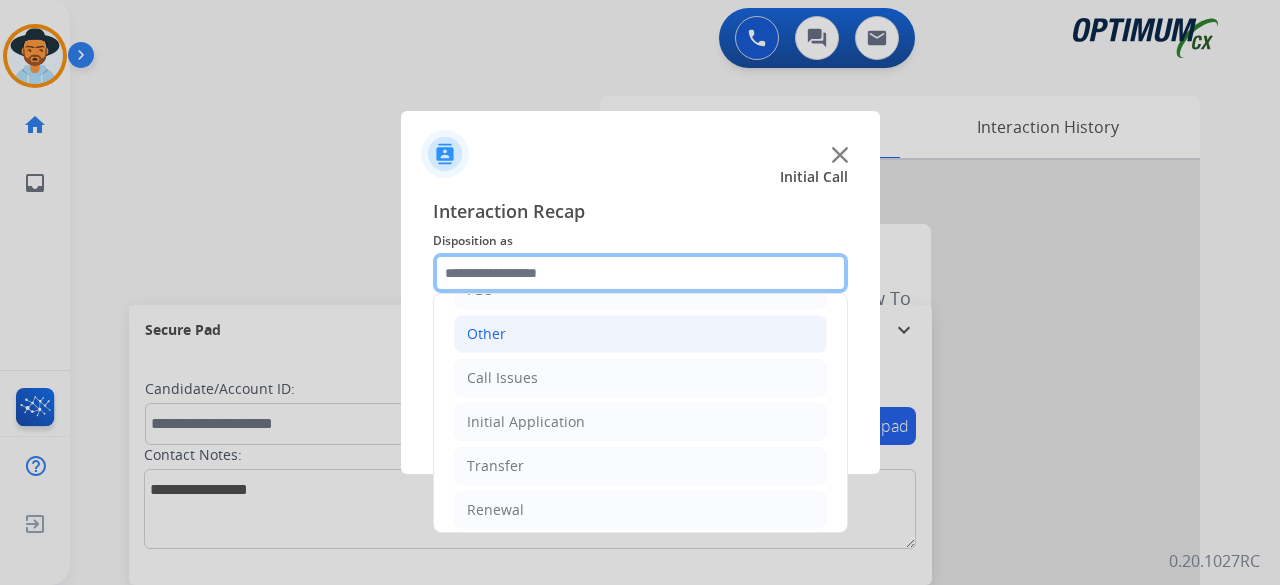 scroll, scrollTop: 130, scrollLeft: 0, axis: vertical 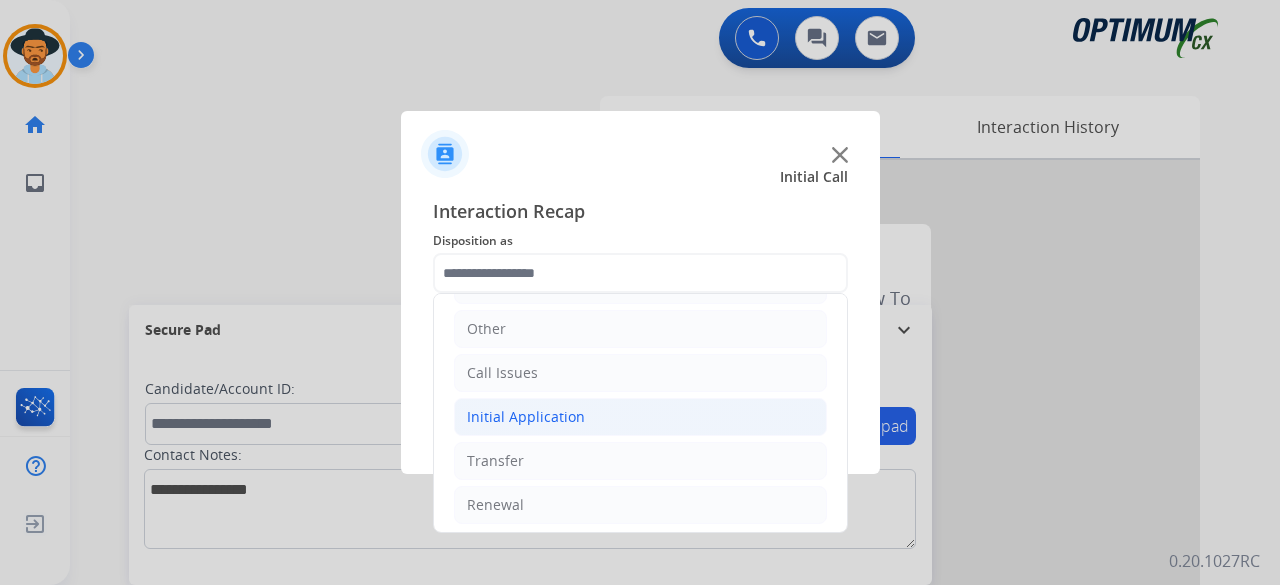 click on "Initial Application" 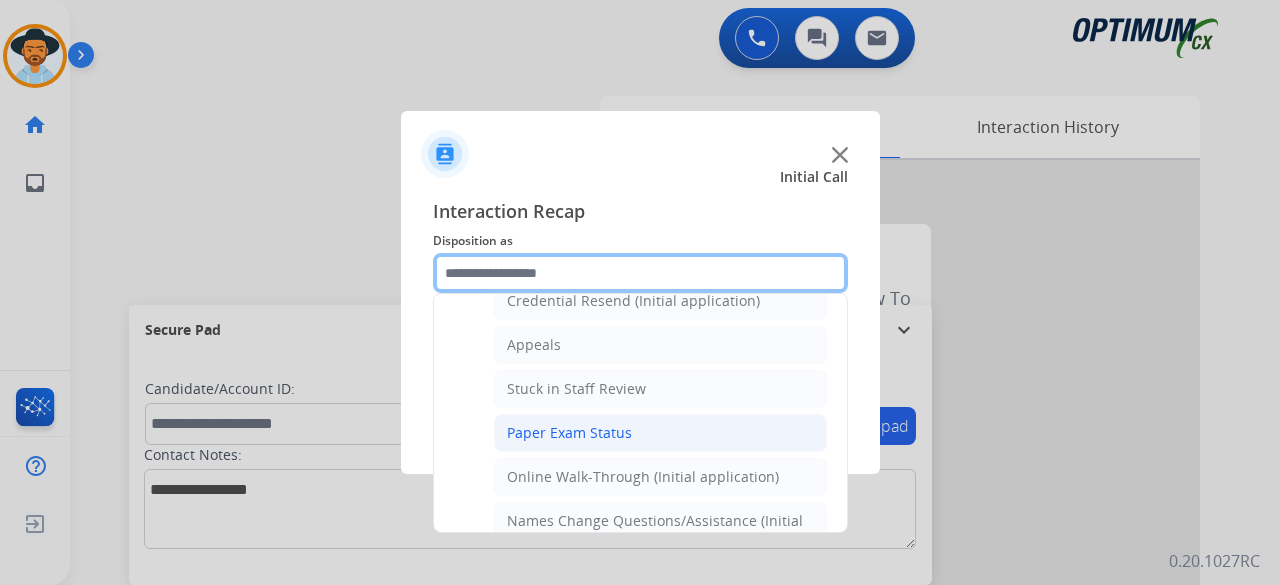 scroll, scrollTop: 274, scrollLeft: 0, axis: vertical 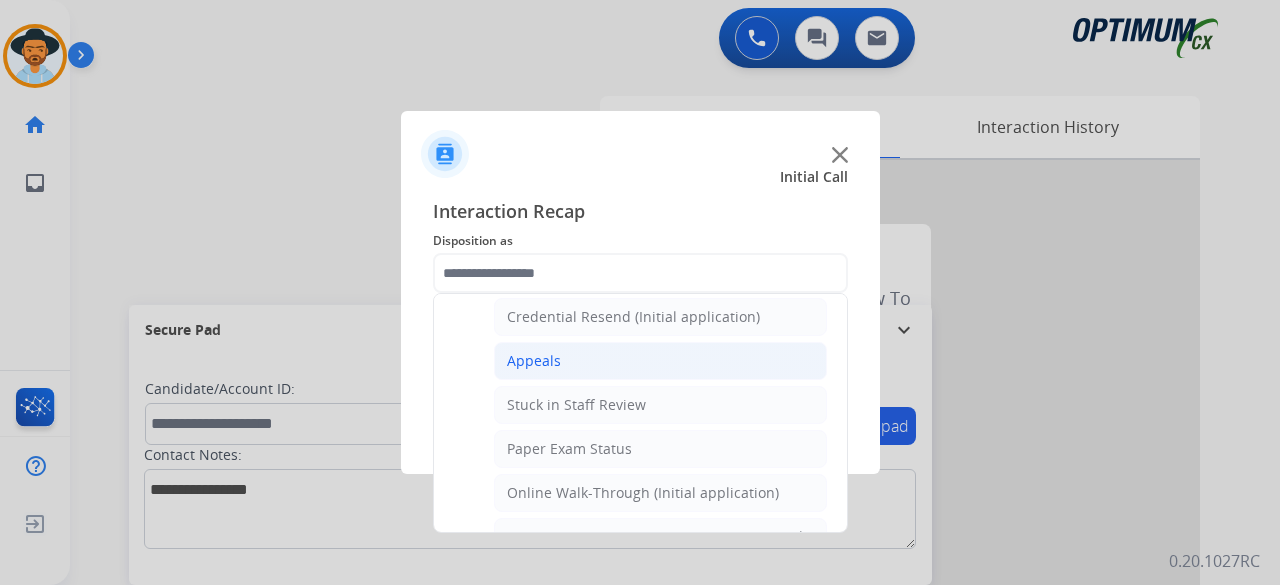 click on "Appeals" 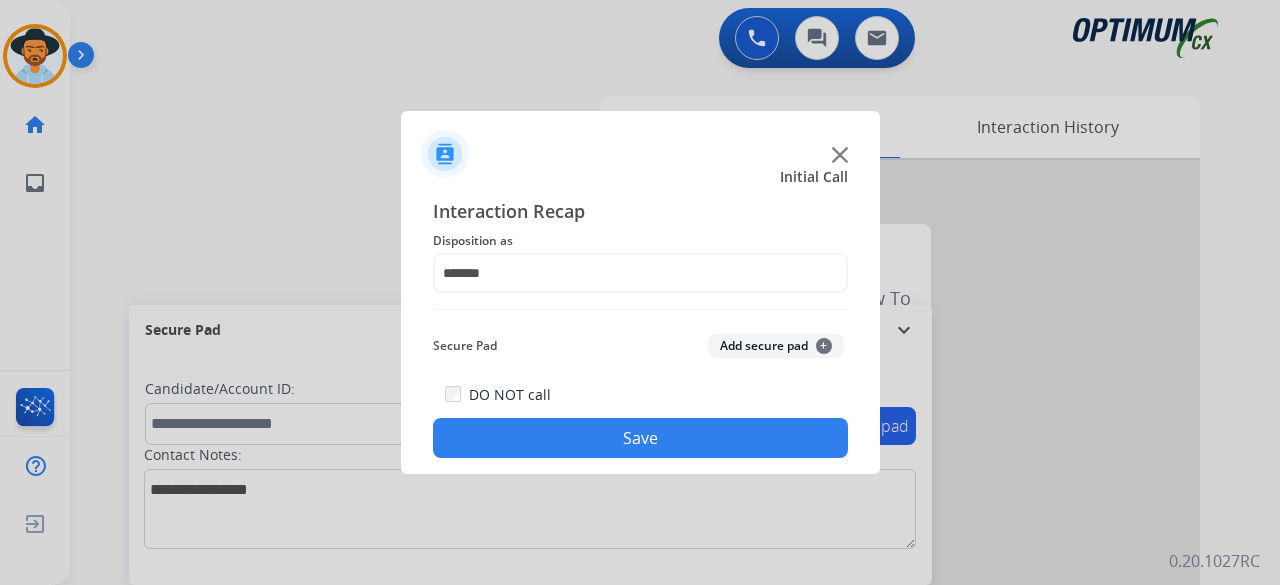 click on "Add secure pad  +" 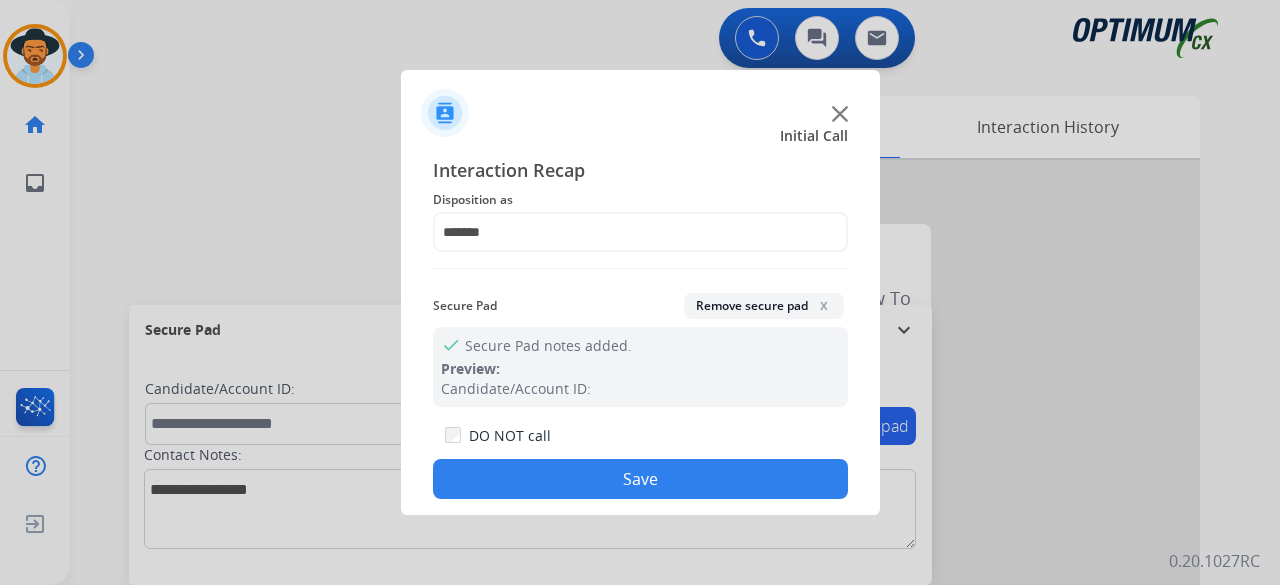 click on "Save" 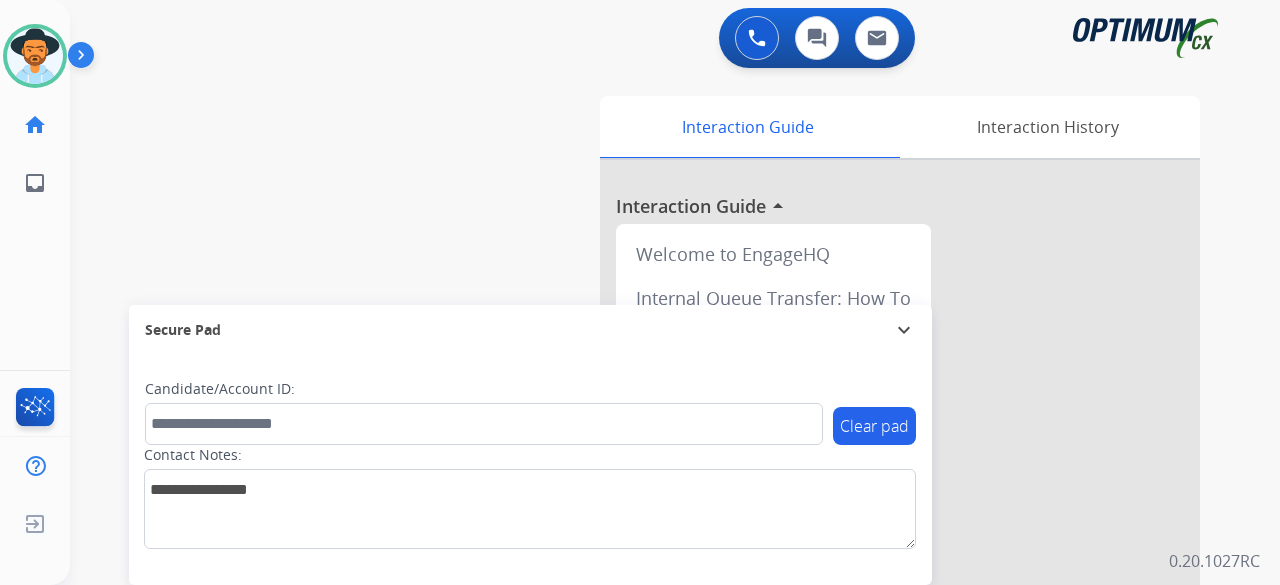 click on "swap_horiz Break voice bridge close_fullscreen Connect 3-Way Call merge_type Separate 3-Way Call  Interaction Guide   Interaction History  Interaction Guide arrow_drop_up  Welcome to EngageHQ   Internal Queue Transfer: How To  Secure Pad expand_more Clear pad Candidate/Account ID: Contact Notes:" at bounding box center [651, 489] 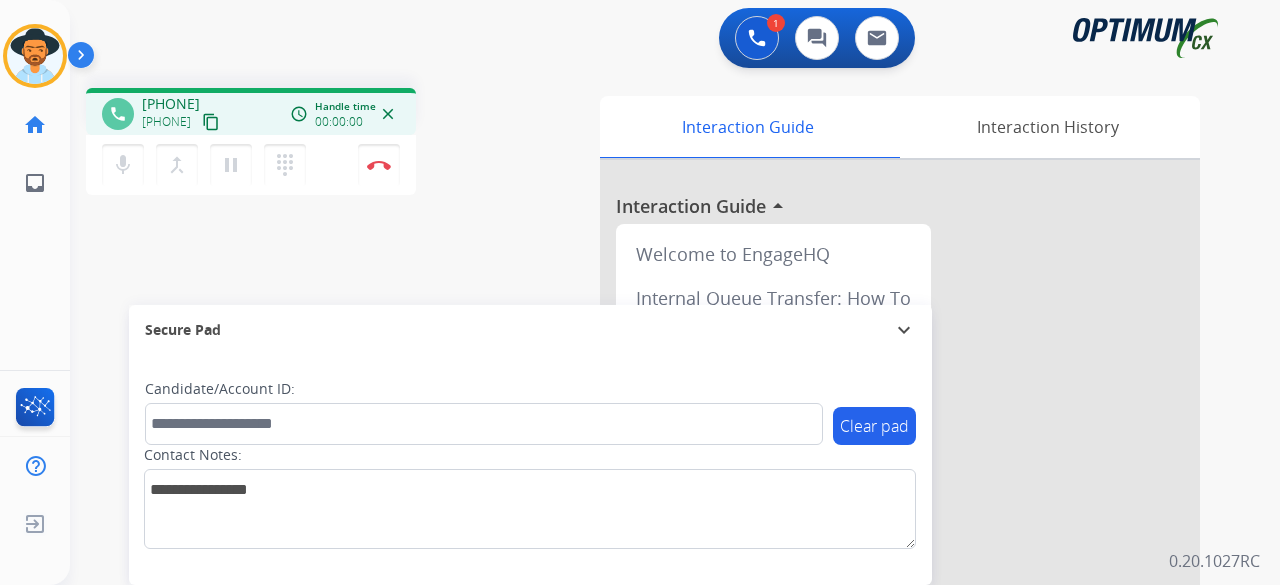 click on "content_copy" at bounding box center [211, 122] 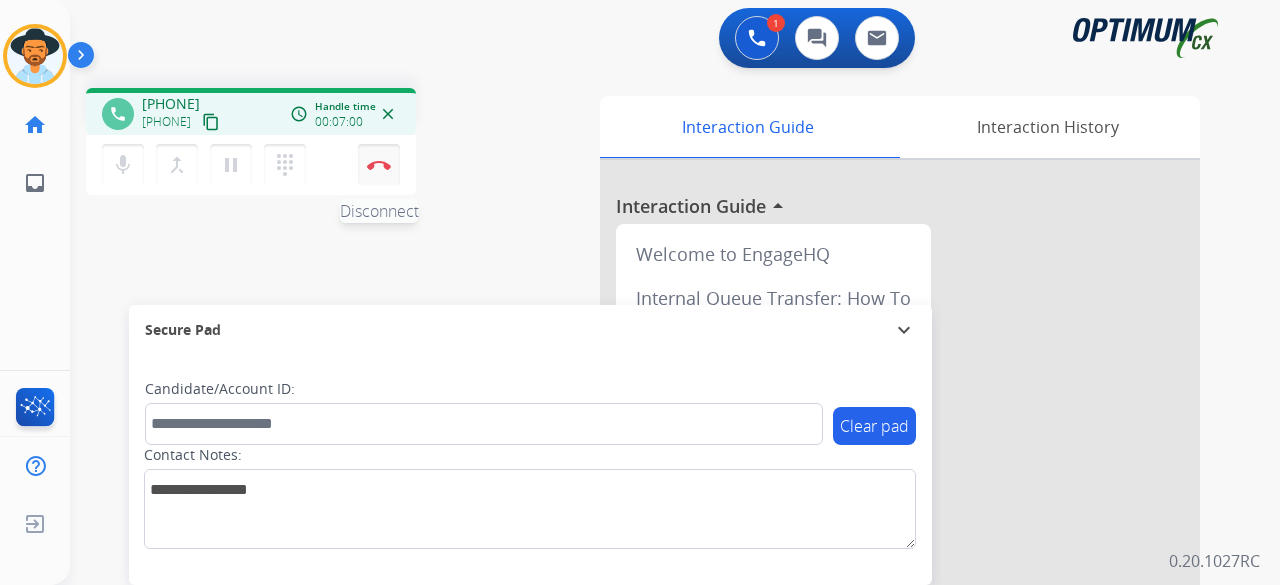 click on "Disconnect" at bounding box center (379, 165) 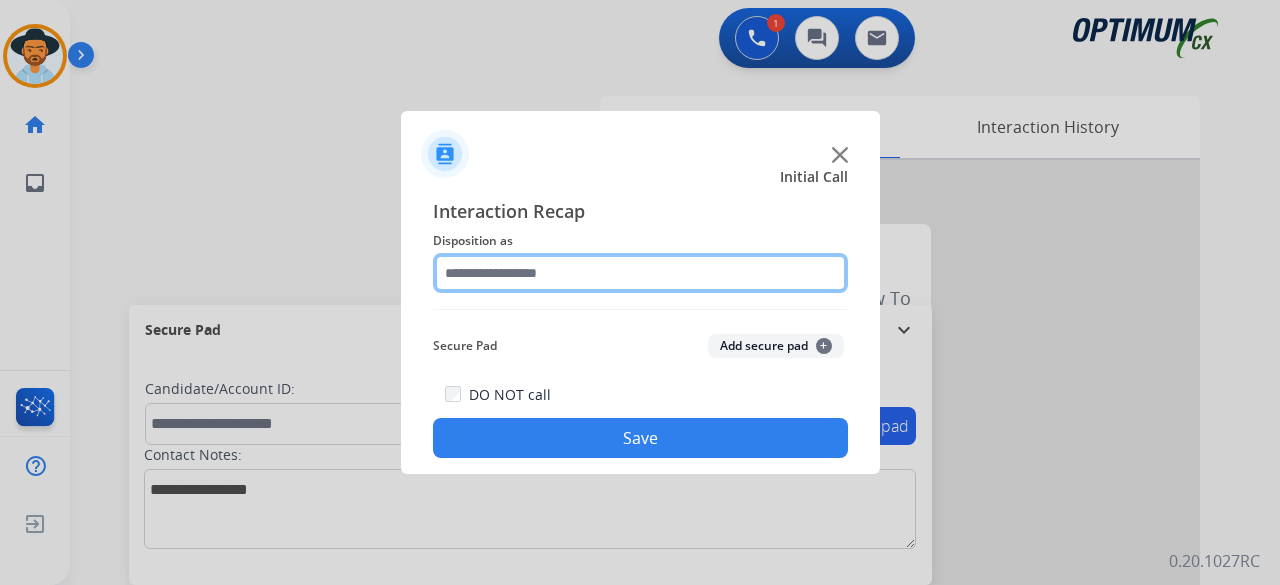 click 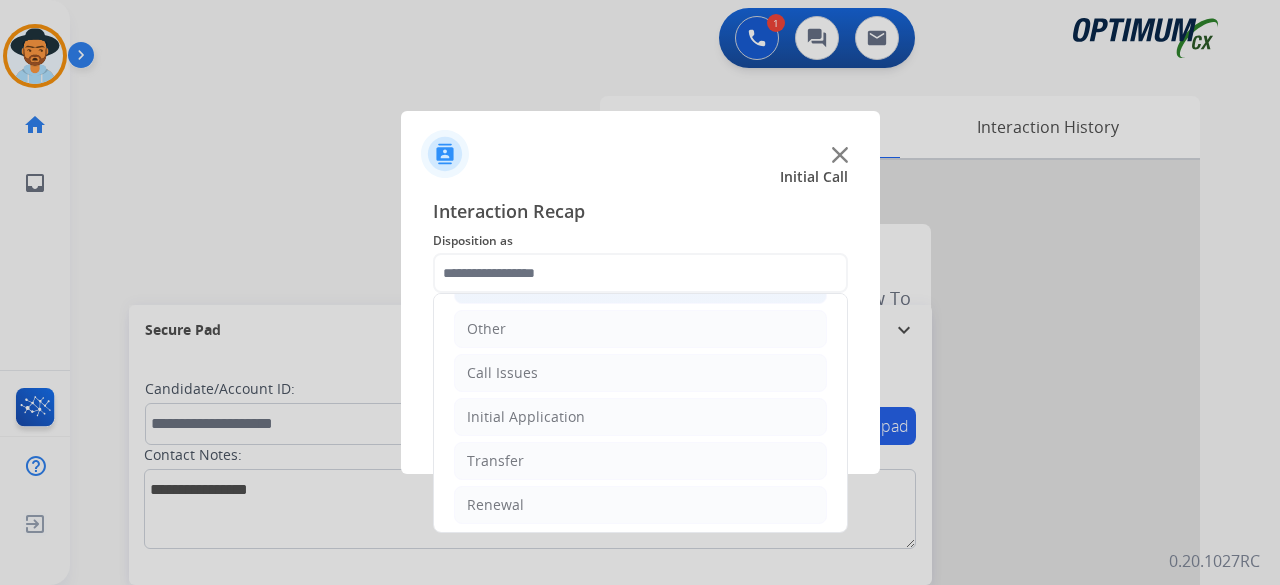 click on "Initial Application" 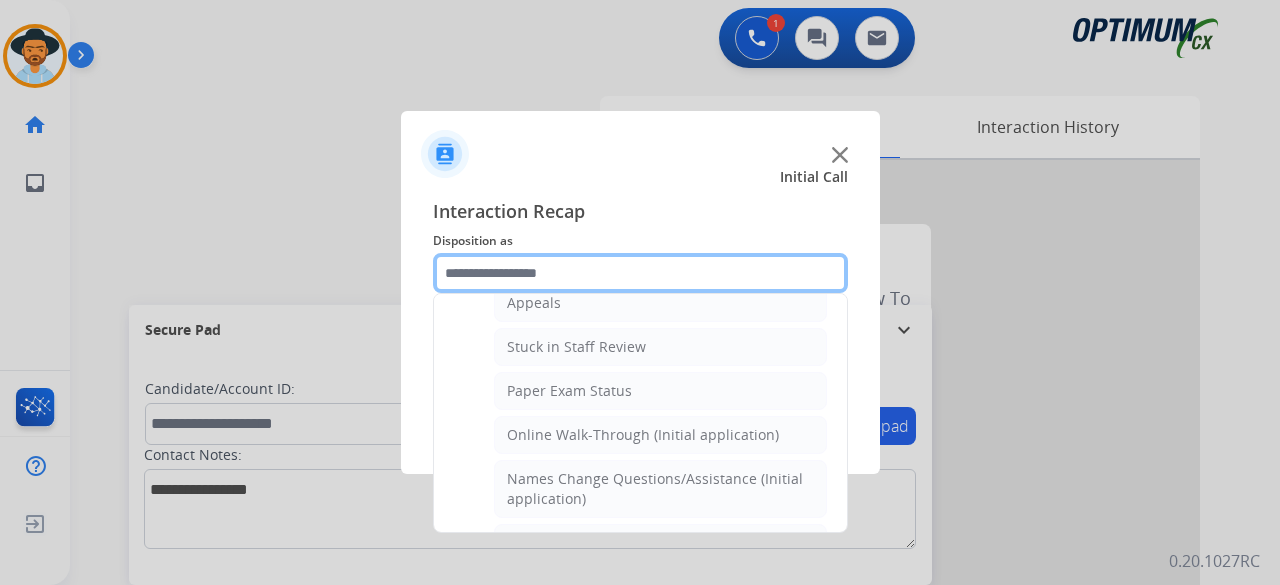scroll, scrollTop: 338, scrollLeft: 0, axis: vertical 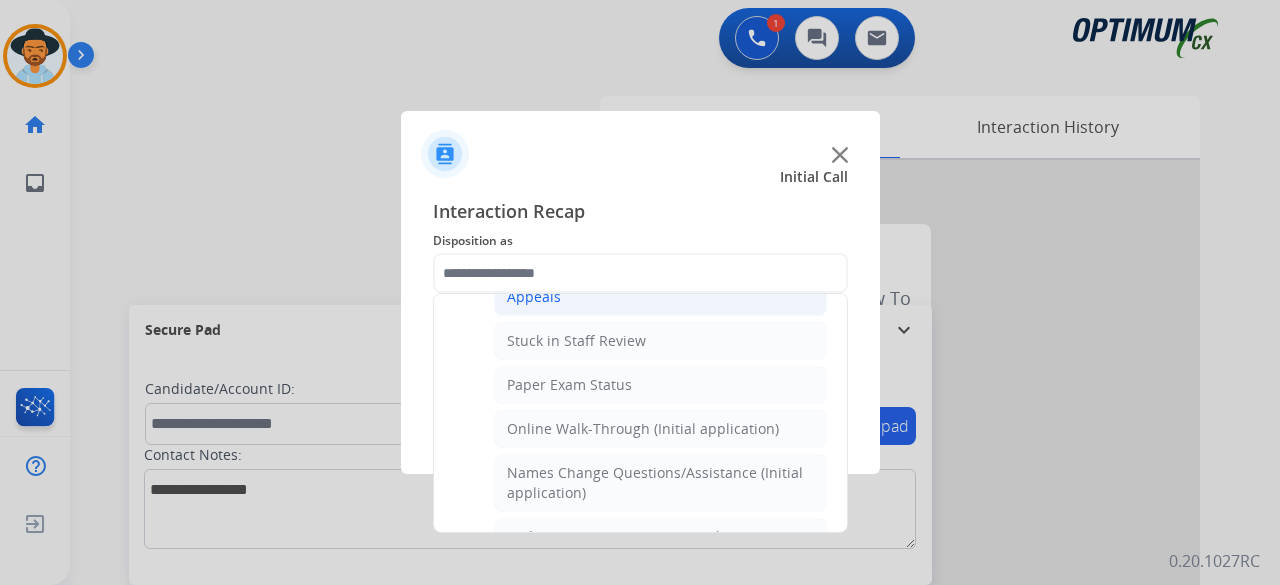 click on "Appeals" 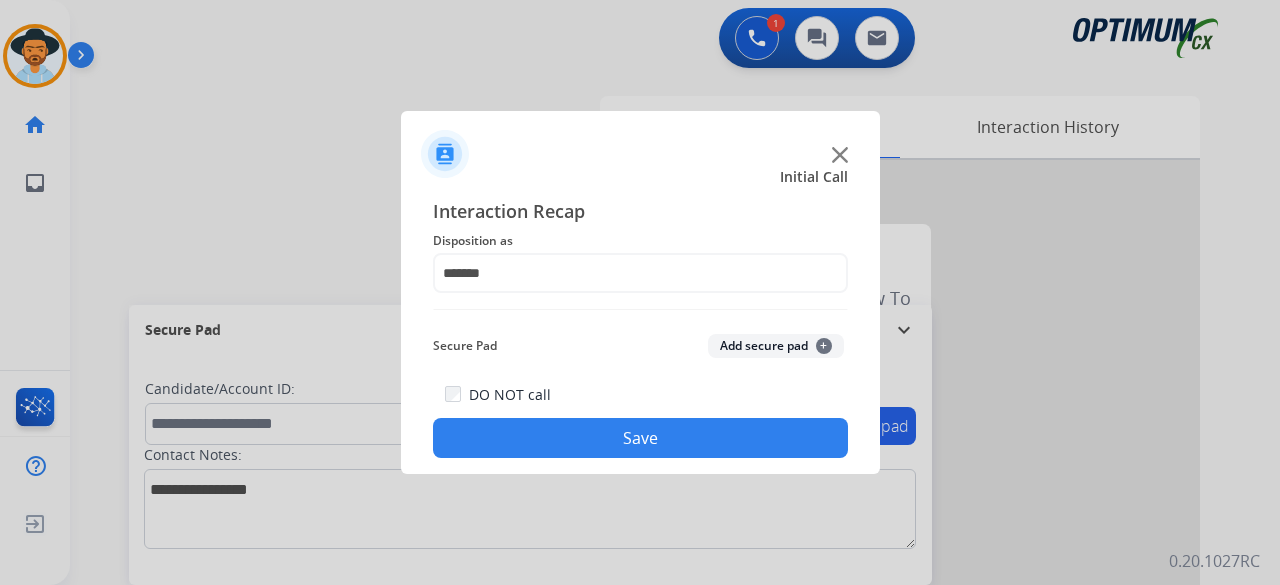 click on "Add secure pad  +" 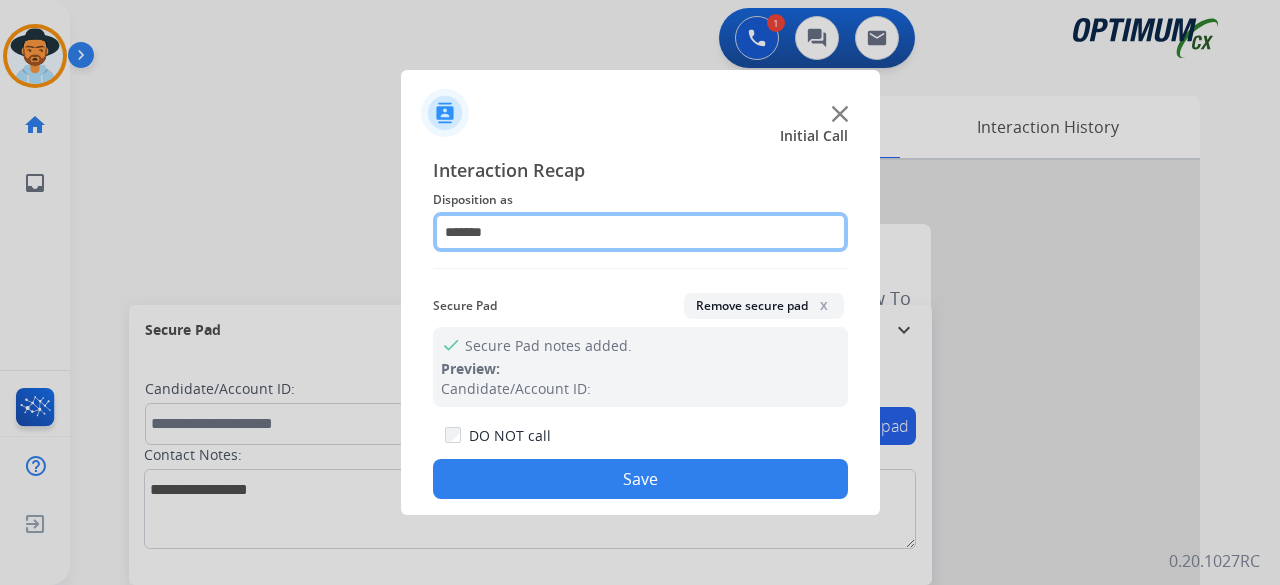 click on "*******" 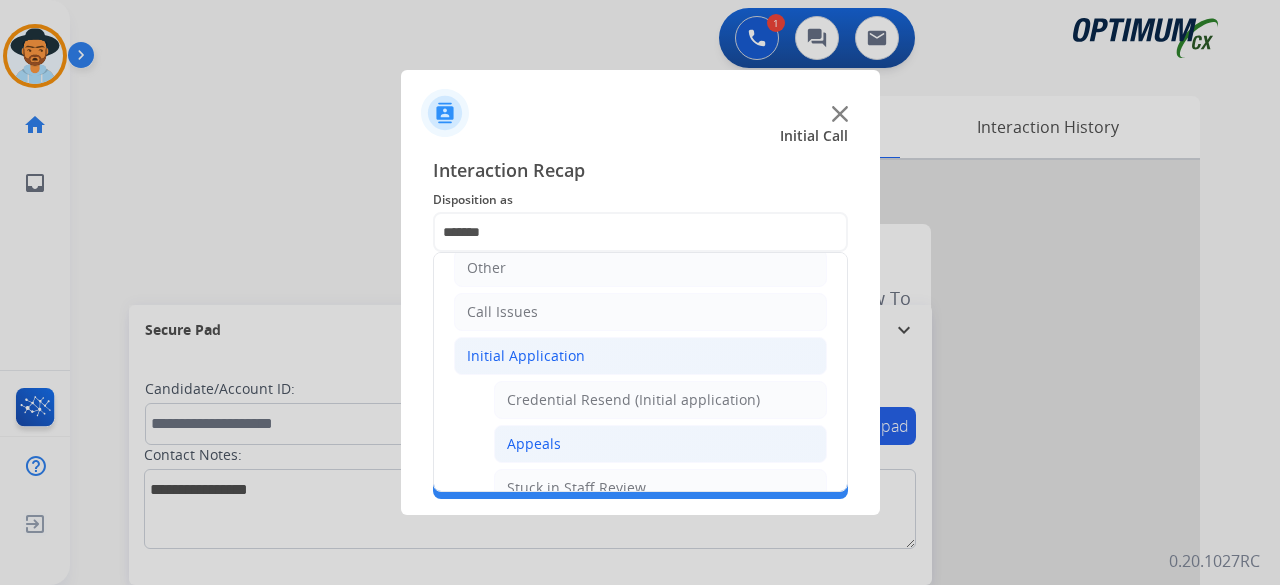 click on "Initial Application" 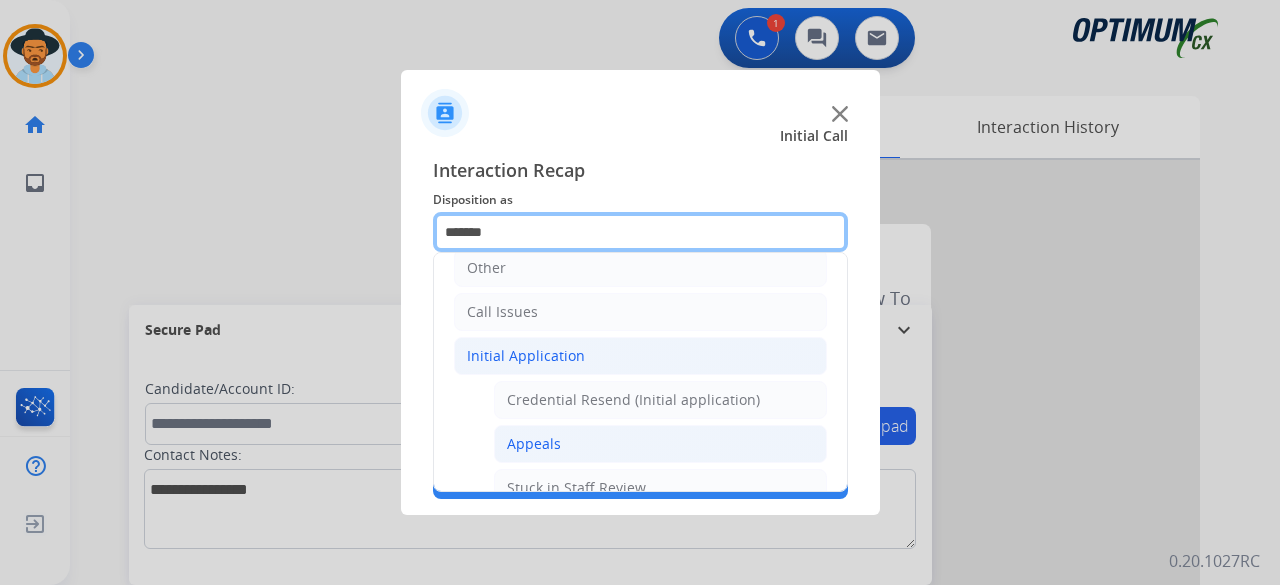 scroll, scrollTop: 130, scrollLeft: 0, axis: vertical 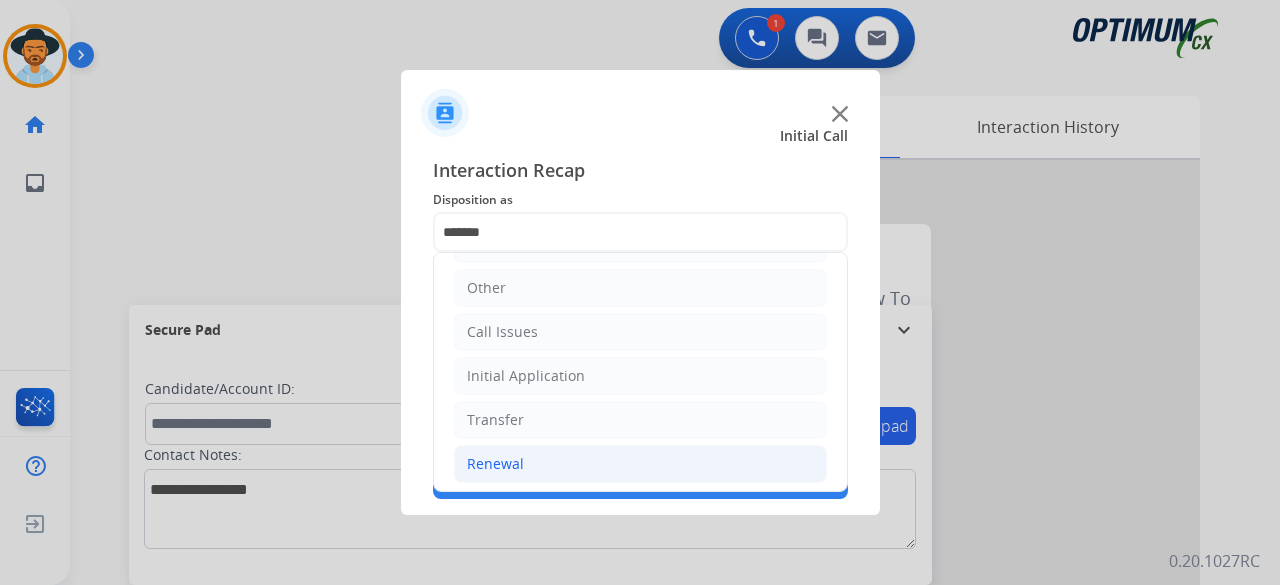 click on "Renewal" 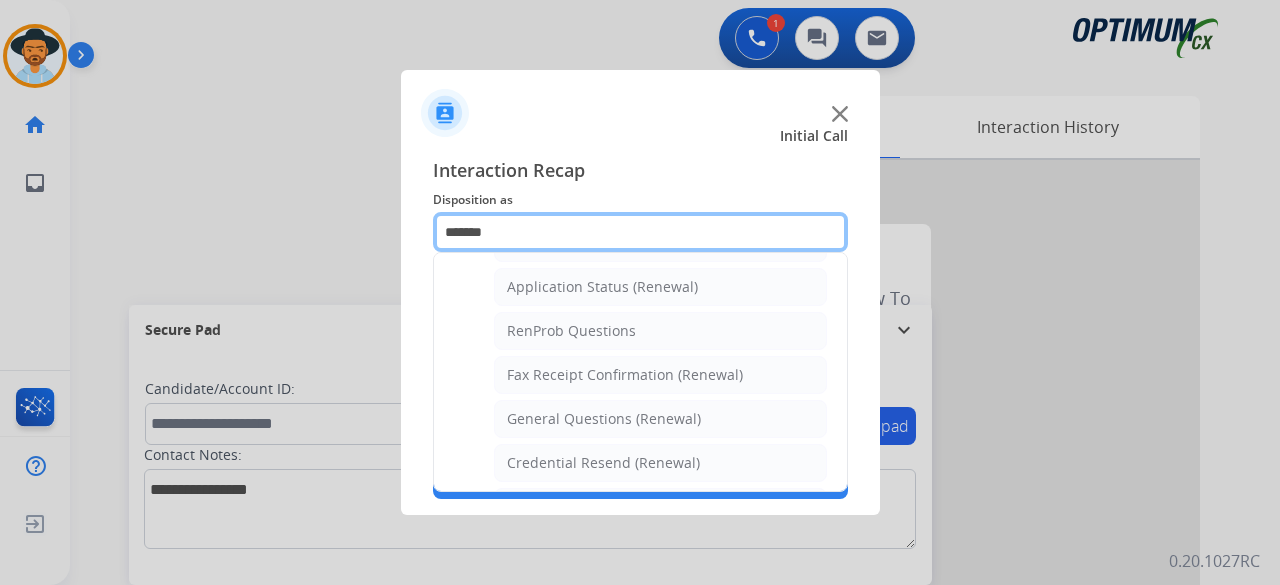 scroll, scrollTop: 471, scrollLeft: 0, axis: vertical 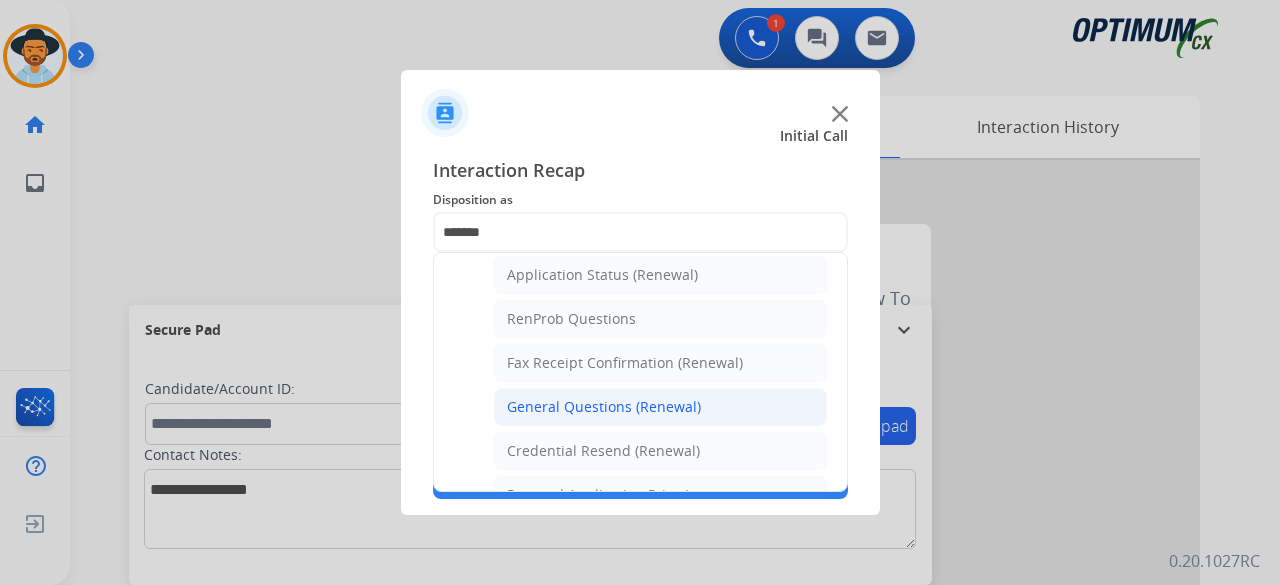 click on "General Questions (Renewal)" 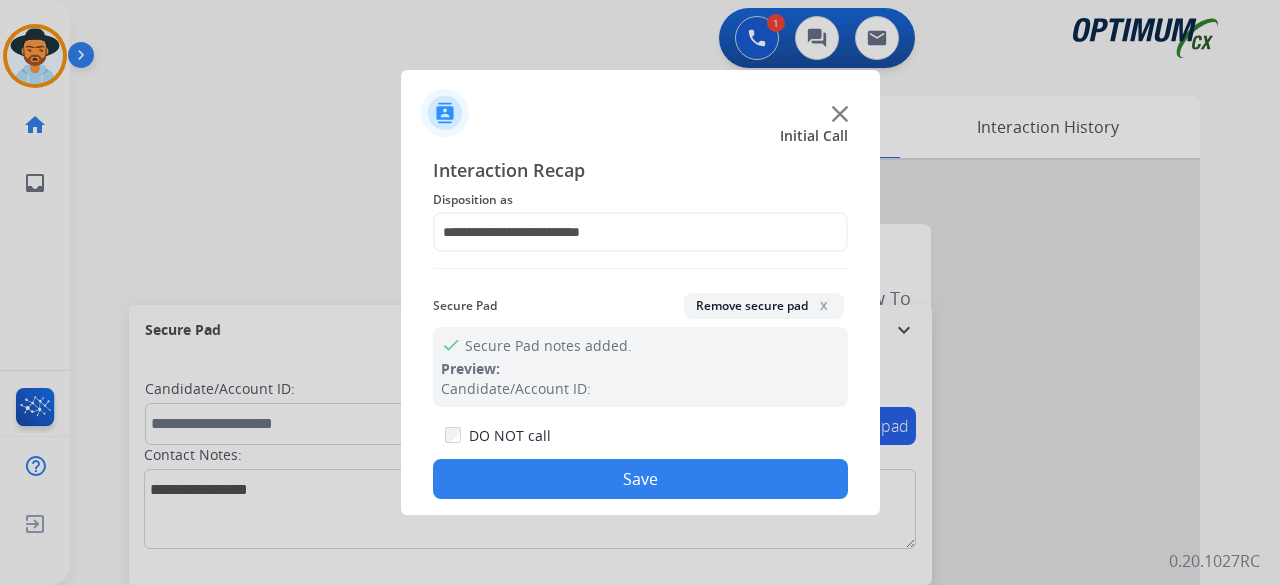 click on "Remove secure pad  x" 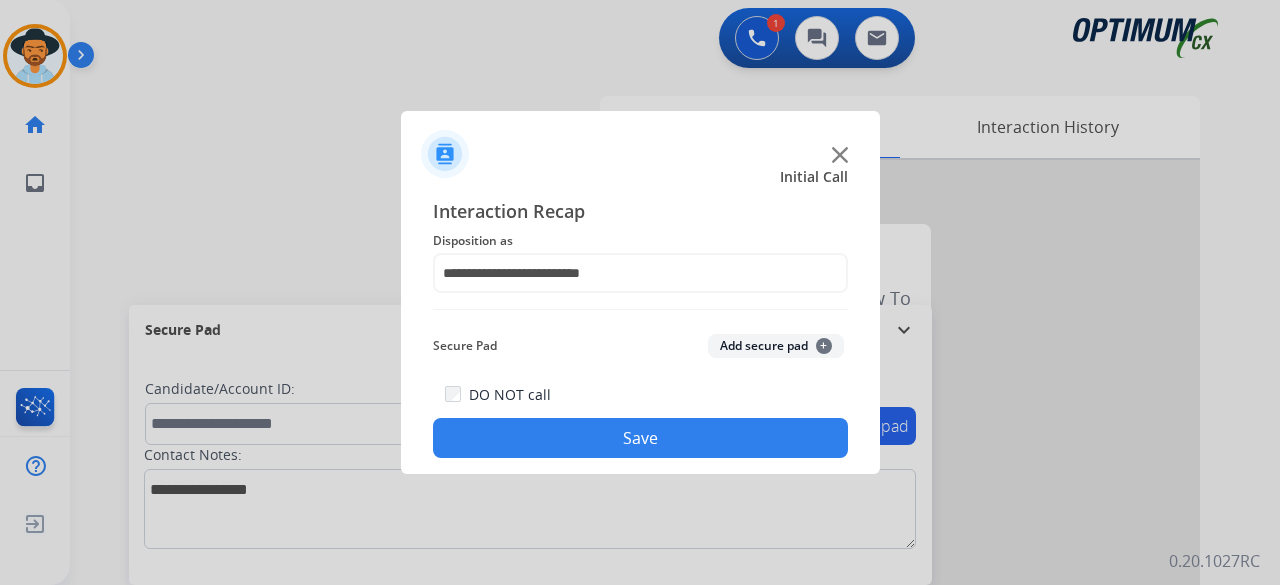 click on "Add secure pad  +" 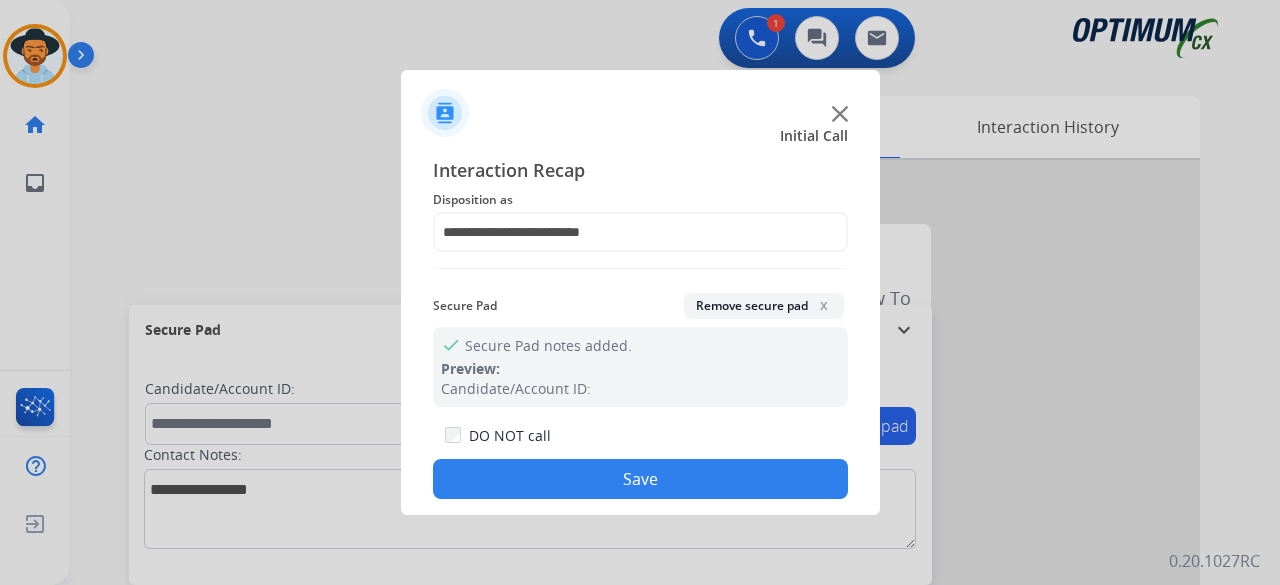 click on "Save" 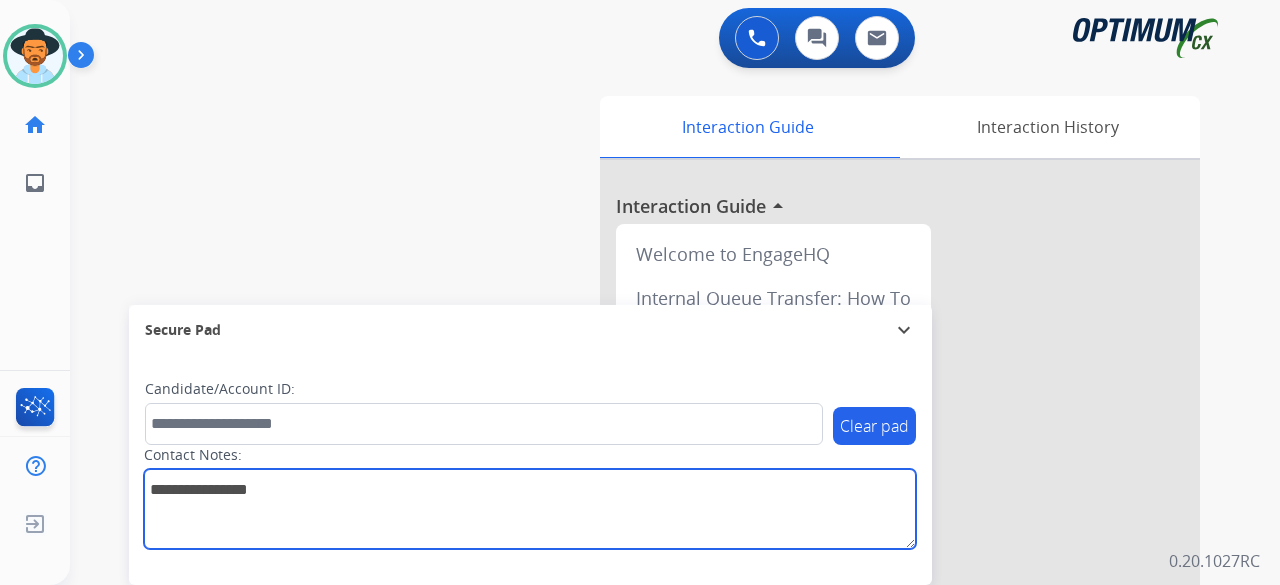 click at bounding box center (530, 509) 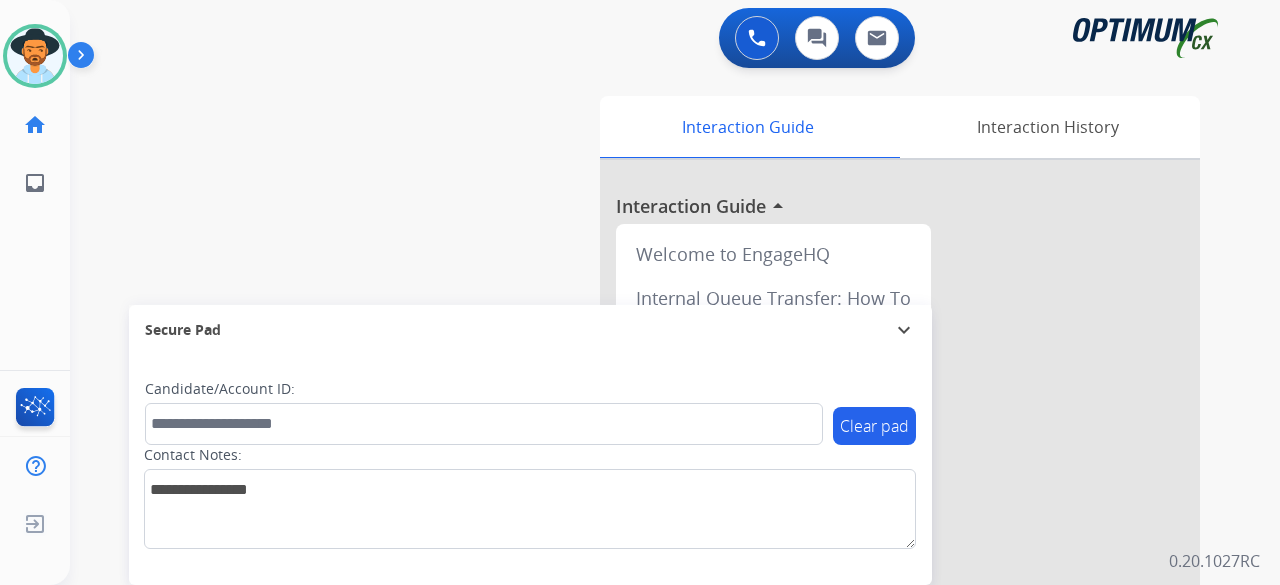 click on "swap_horiz Break voice bridge close_fullscreen Connect 3-Way Call merge_type Separate 3-Way Call  Interaction Guide   Interaction History  Interaction Guide arrow_drop_up  Welcome to EngageHQ   Internal Queue Transfer: How To  Secure Pad expand_more Clear pad Candidate/Account ID: Contact Notes:" at bounding box center (651, 489) 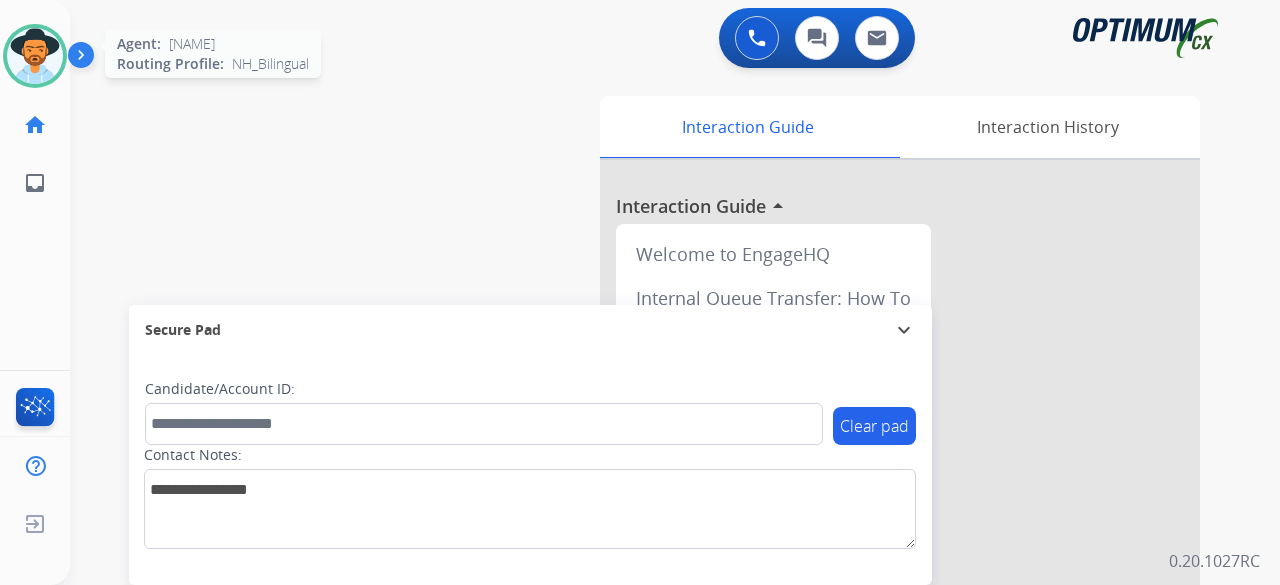 click at bounding box center (35, 56) 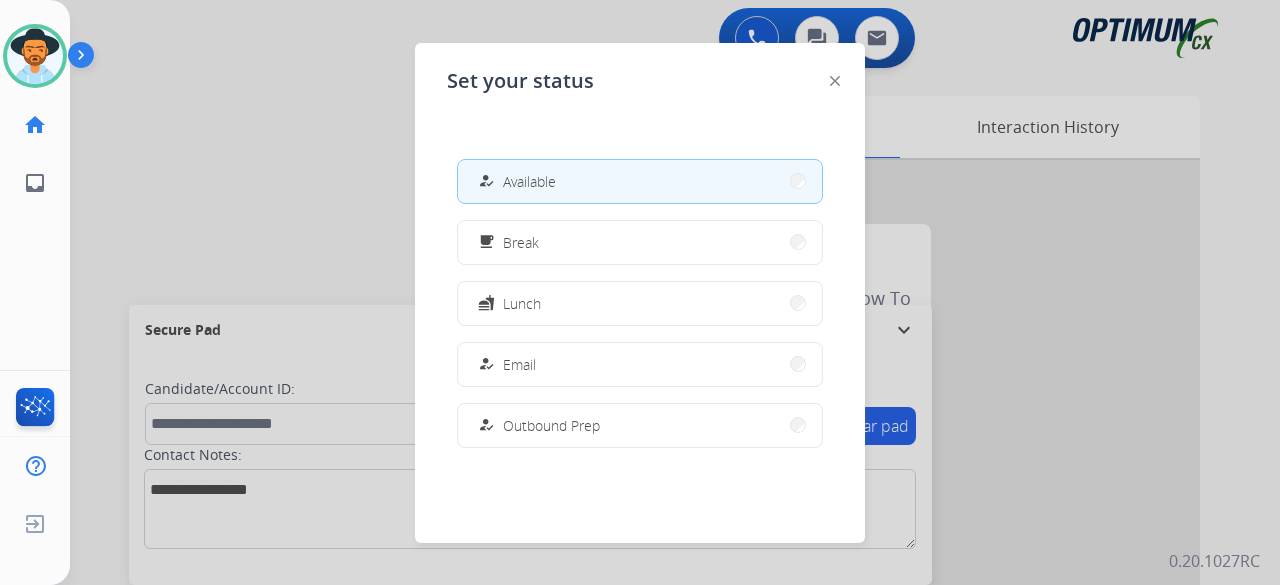click at bounding box center (640, 292) 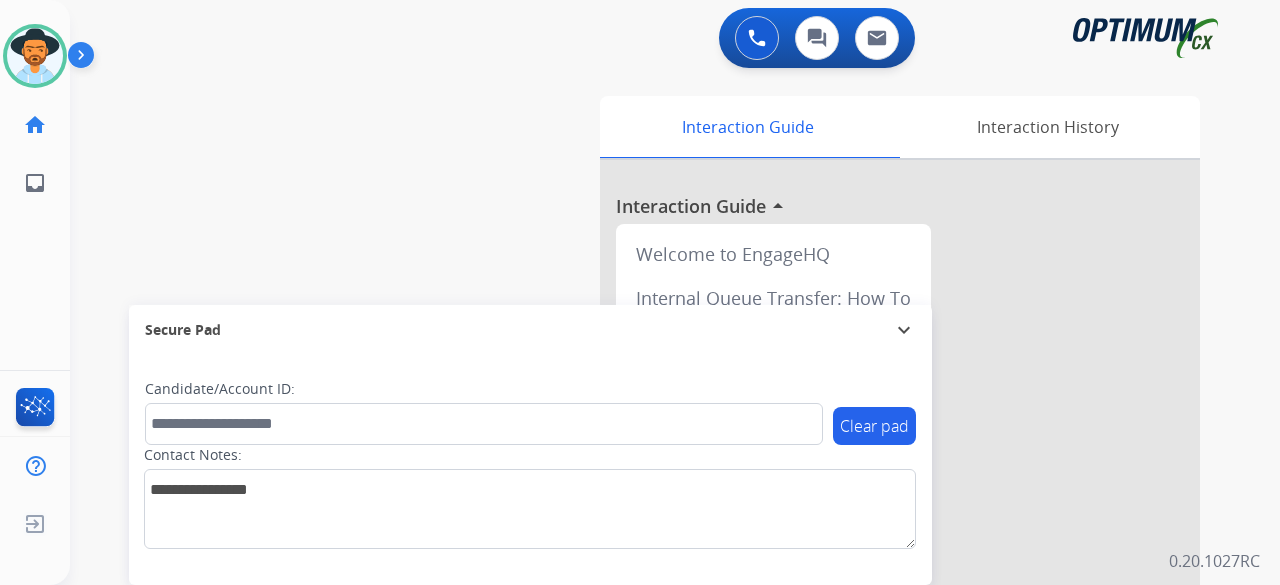 click on "0 Voice Interactions  0  Chat Interactions   0  Email Interactions" at bounding box center (663, 40) 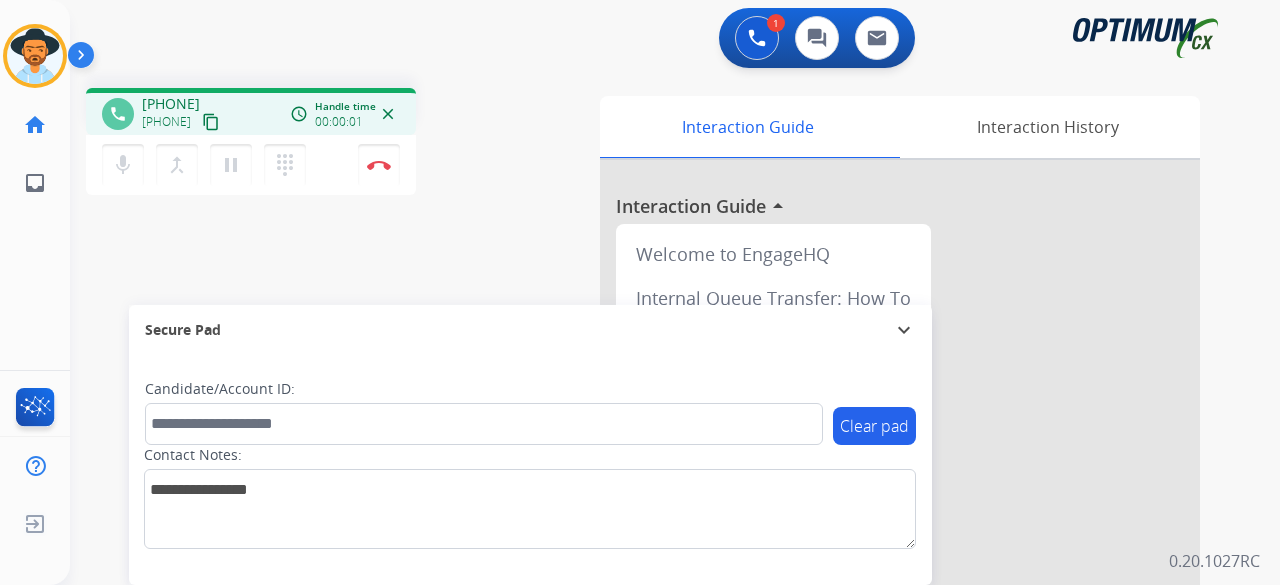 click on "content_copy" at bounding box center (211, 122) 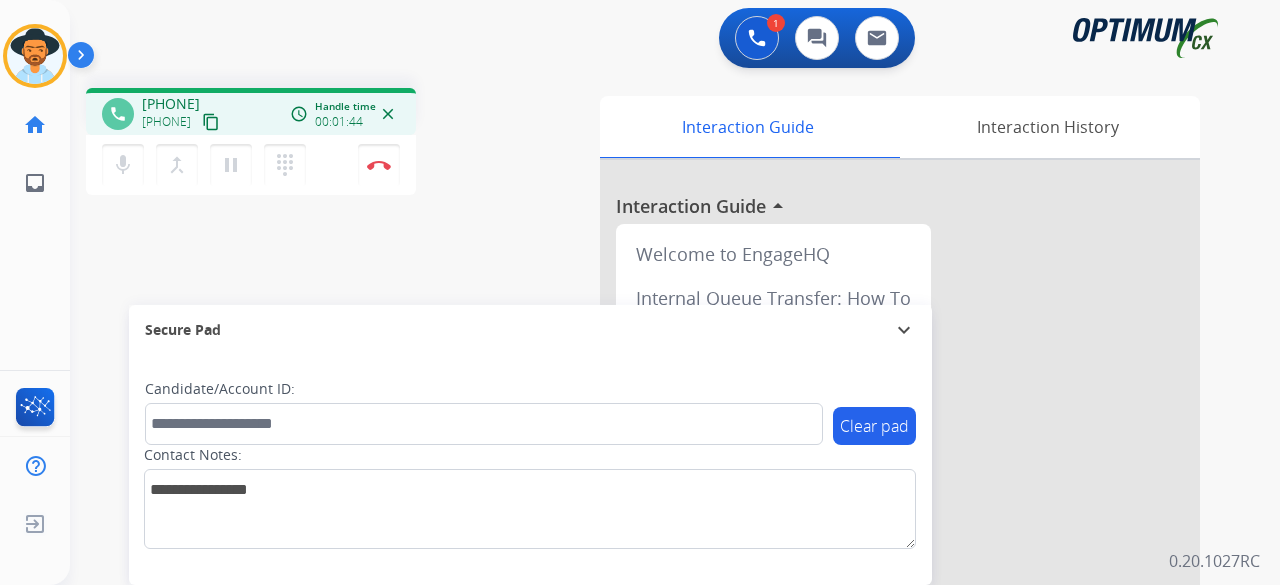 click on "phone +16264260065 +16264260065 content_copy access_time Call metrics Queue   00:08 Hold   00:00 Talk   01:45 Total   01:52 Handle time 00:01:44 close mic Mute merge_type Bridge pause Hold dialpad Dialpad Disconnect swap_horiz Break voice bridge close_fullscreen Connect 3-Way Call merge_type Separate 3-Way Call" at bounding box center (325, 144) 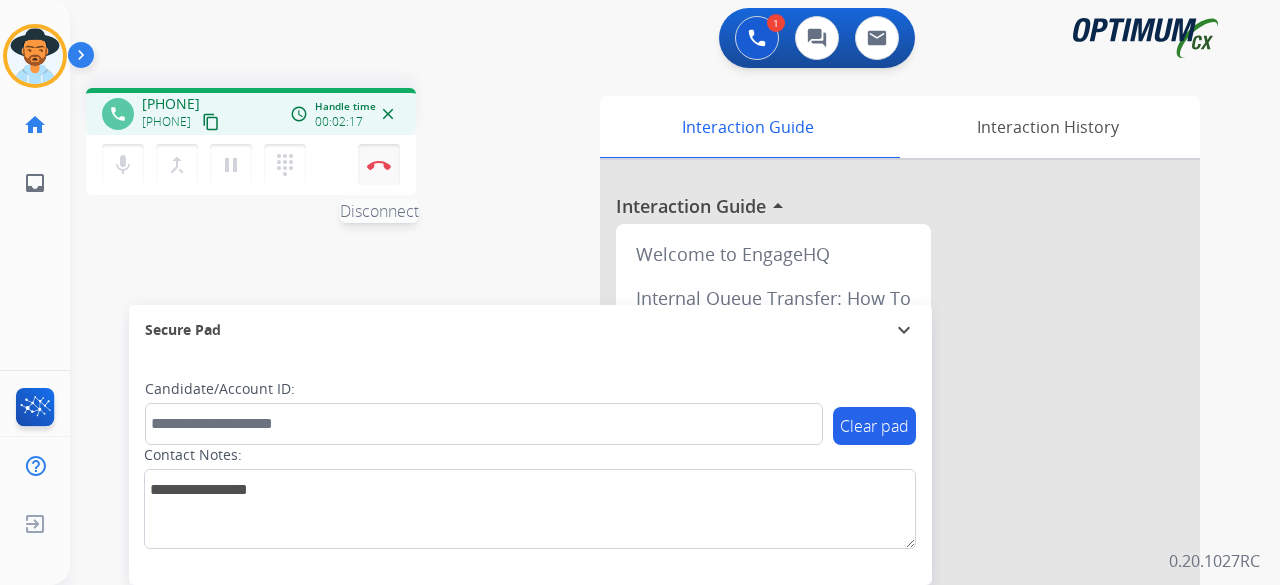 click at bounding box center (379, 165) 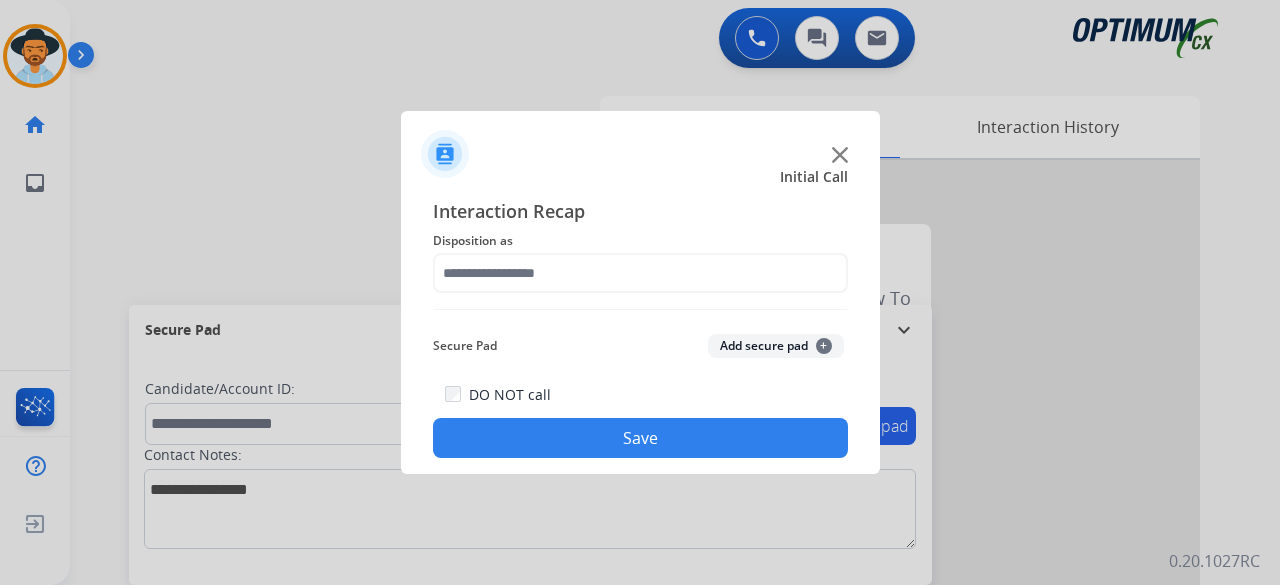 click 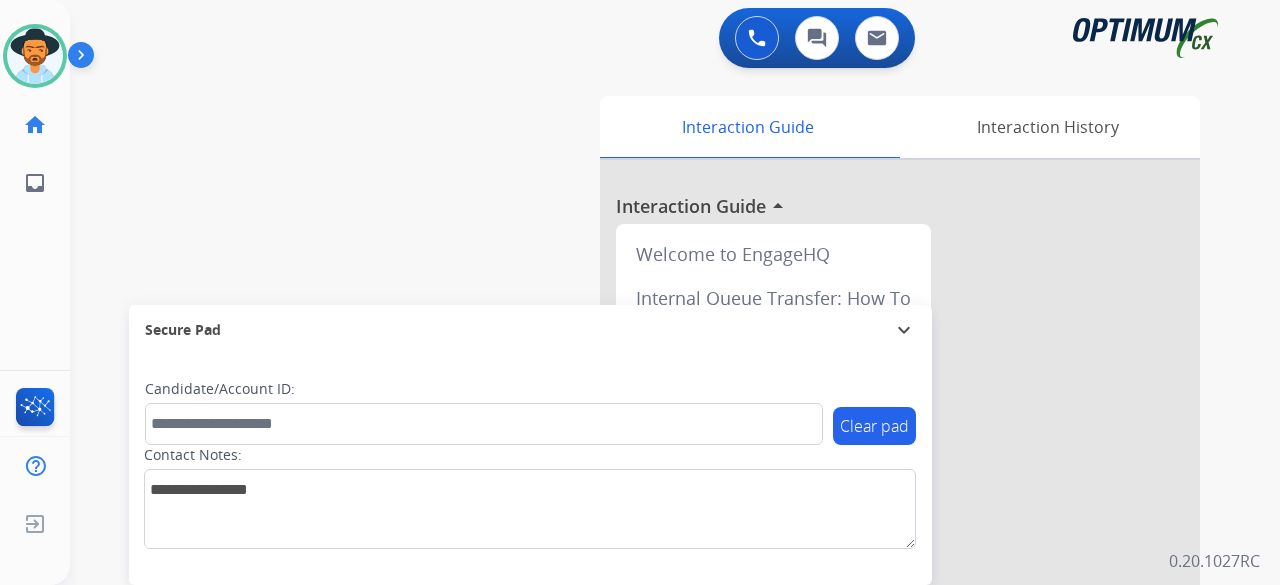 click on "swap_horiz Break voice bridge close_fullscreen Connect 3-Way Call merge_type Separate 3-Way Call  Interaction Guide   Interaction History  Interaction Guide arrow_drop_up  Welcome to EngageHQ   Internal Queue Transfer: How To  Secure Pad expand_more Clear pad Candidate/Account ID: Contact Notes:" at bounding box center [651, 489] 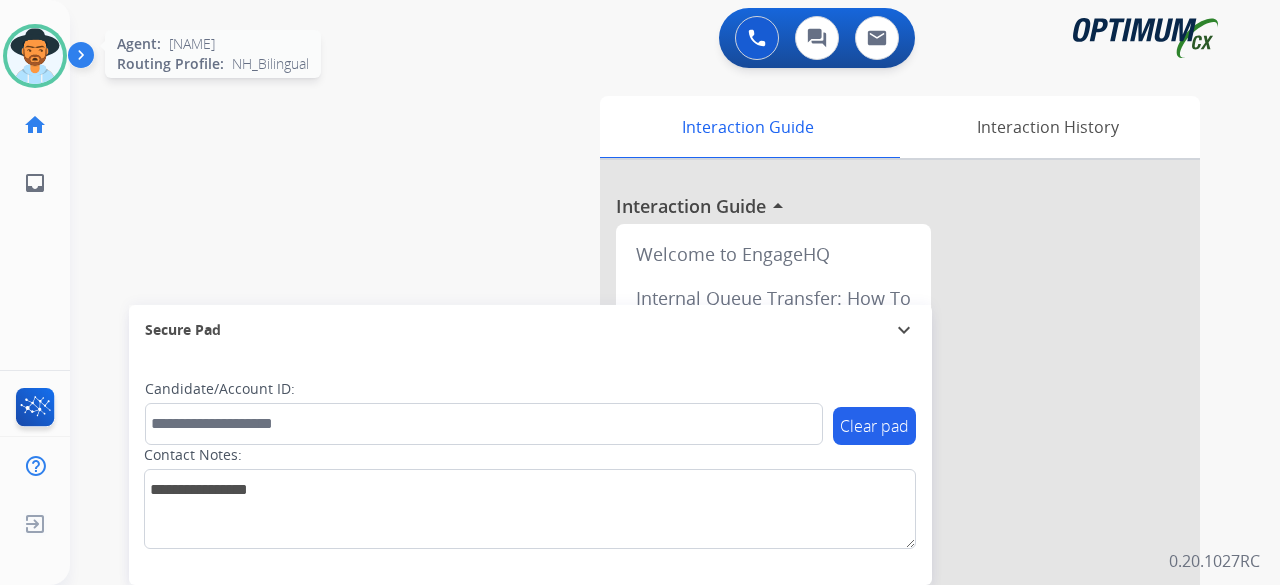 click at bounding box center (35, 56) 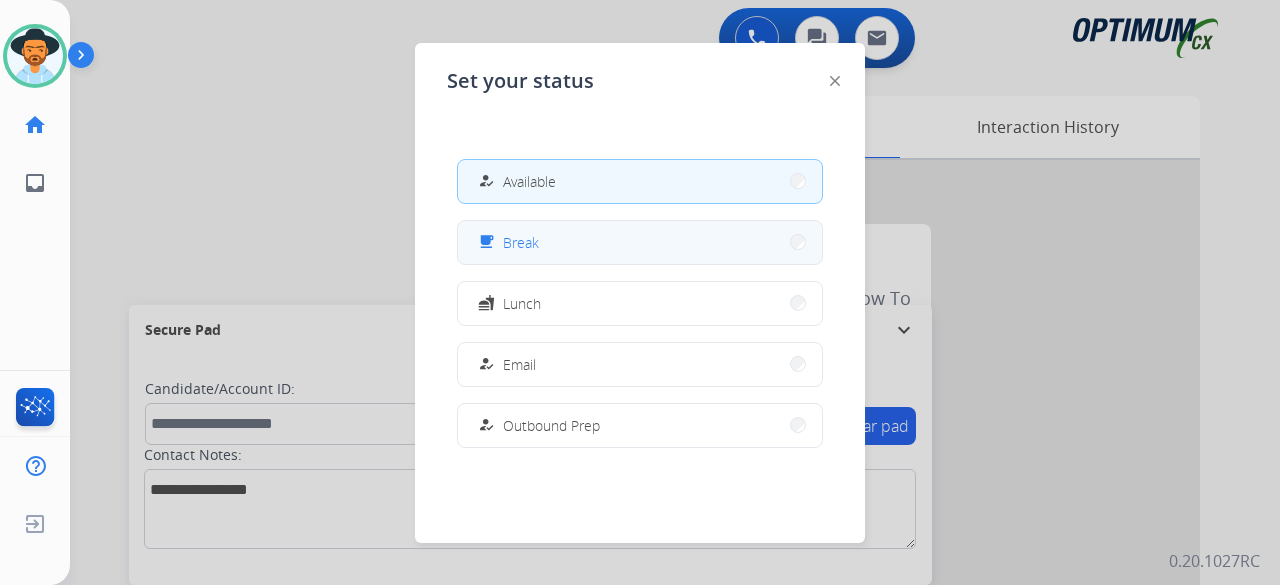 click on "free_breakfast Break" at bounding box center [640, 242] 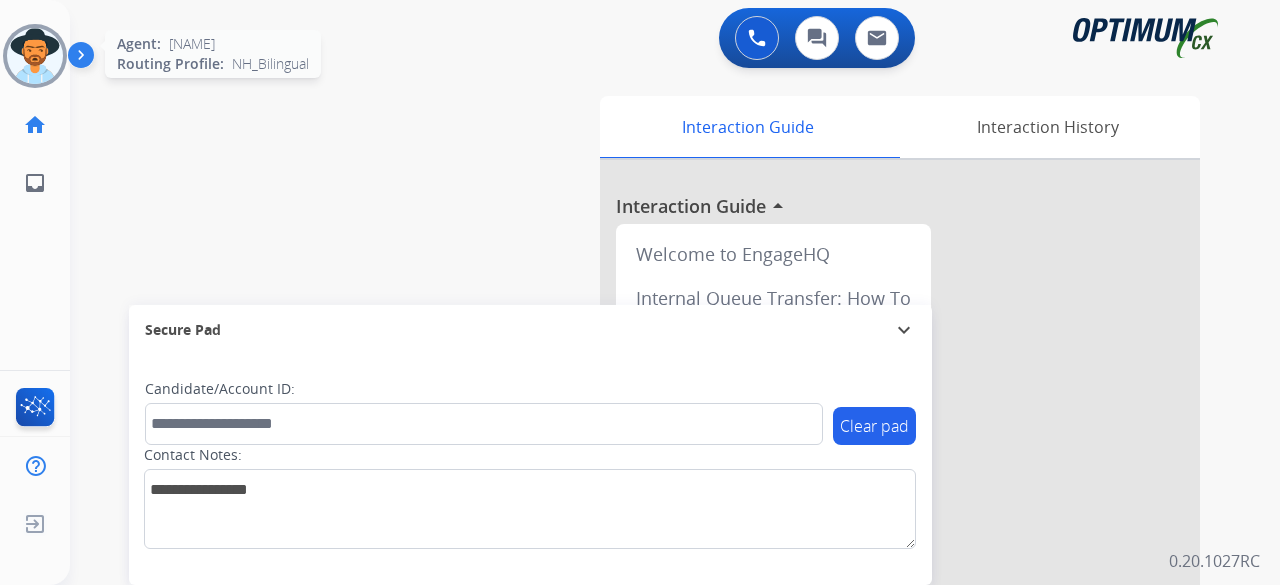 click at bounding box center (35, 56) 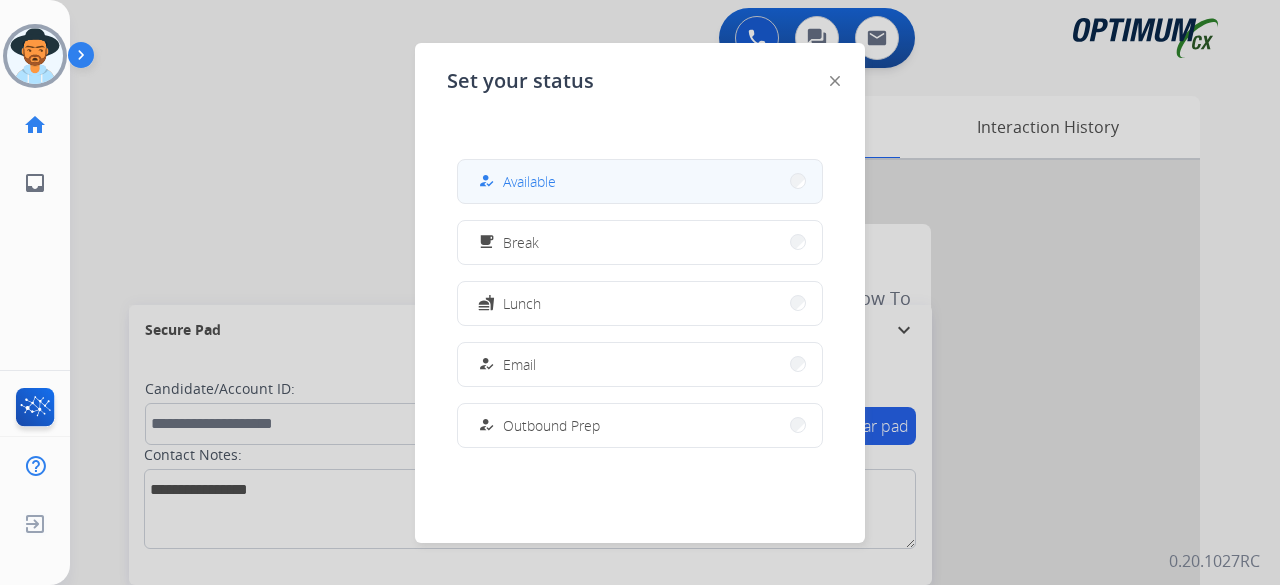 click on "how_to_reg Available" at bounding box center [640, 181] 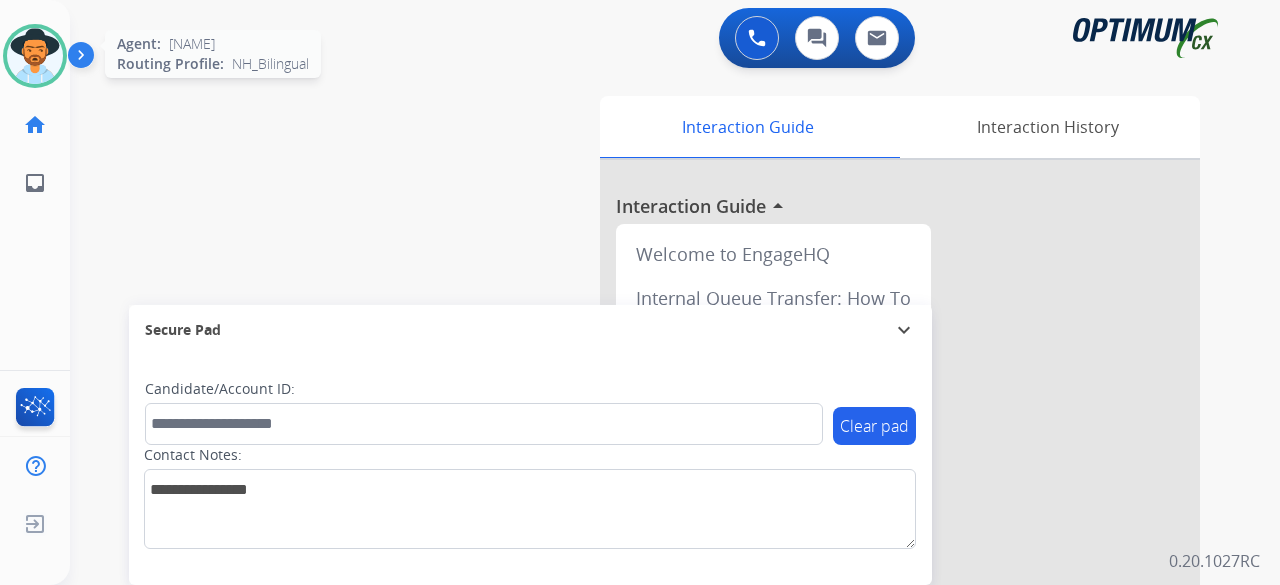 click at bounding box center [35, 56] 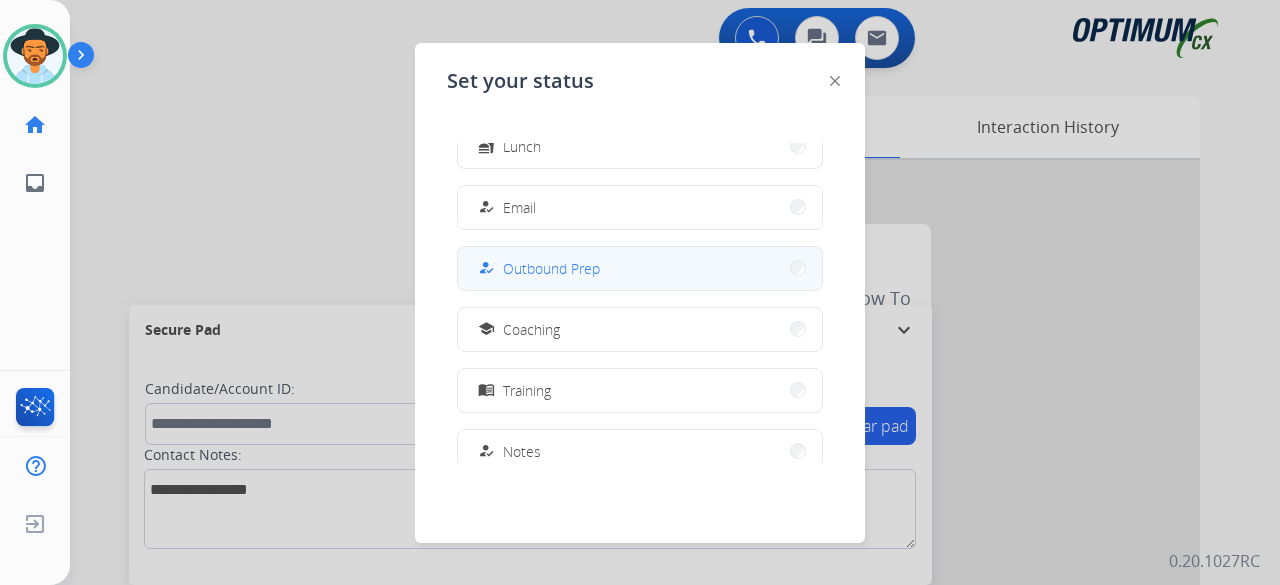 scroll, scrollTop: 163, scrollLeft: 0, axis: vertical 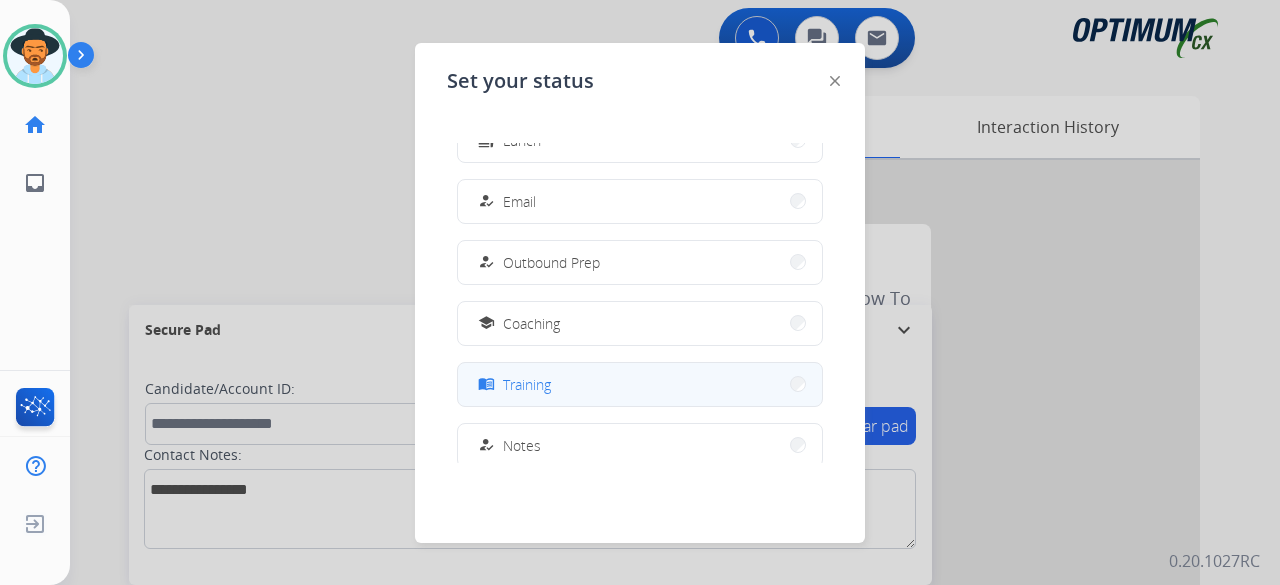 click on "menu_book Training" at bounding box center [640, 384] 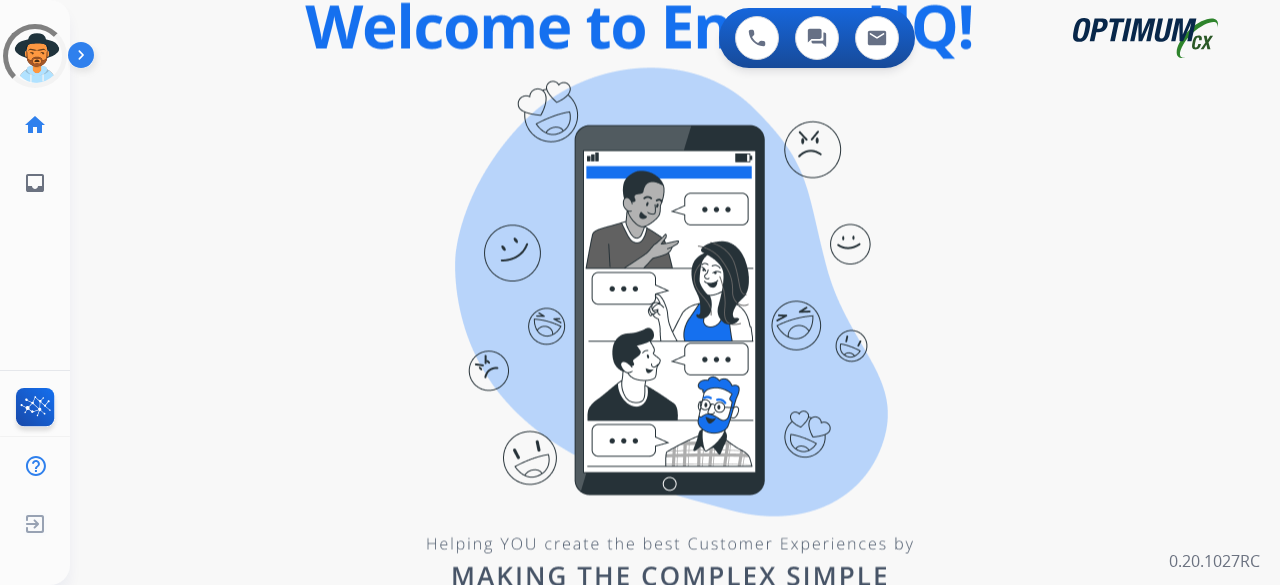 scroll, scrollTop: 0, scrollLeft: 0, axis: both 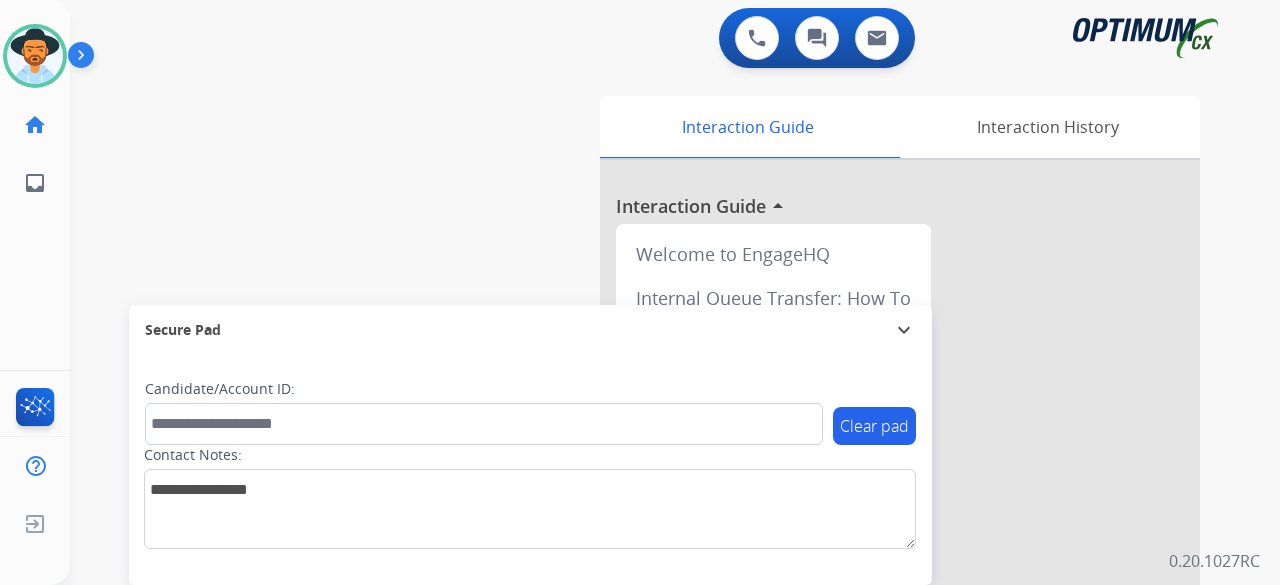 click on "swap_horiz Break voice bridge close_fullscreen Connect 3-Way Call merge_type Separate 3-Way Call  Interaction Guide   Interaction History  Interaction Guide arrow_drop_up  Welcome to EngageHQ   Internal Queue Transfer: How To  Secure Pad expand_more Clear pad Candidate/Account ID: Contact Notes:" at bounding box center [651, 489] 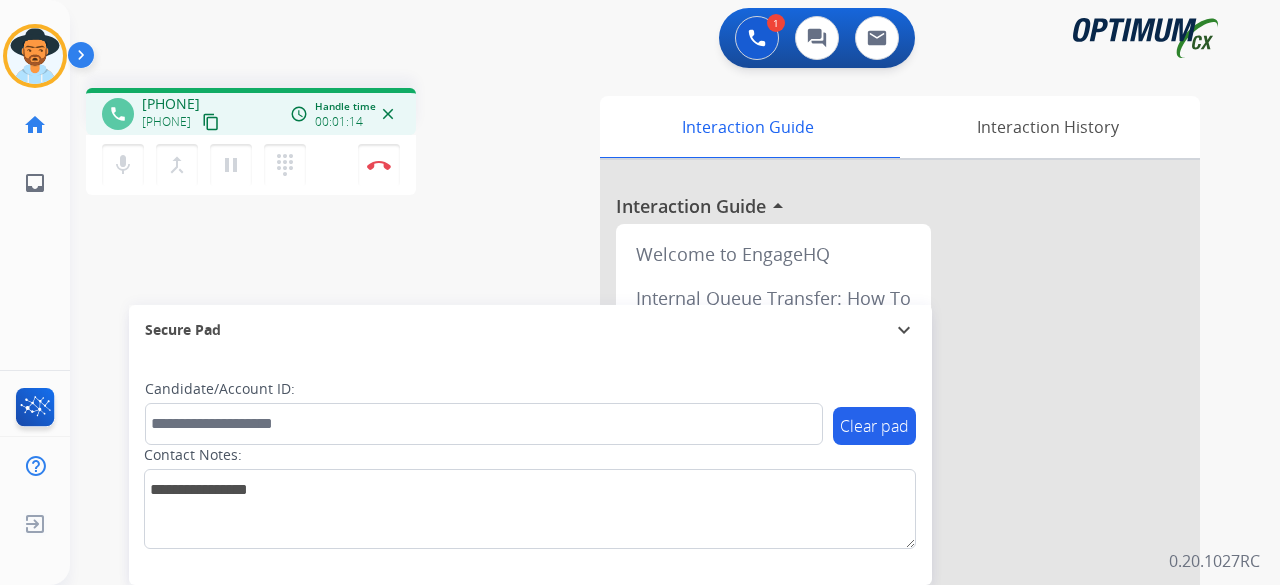 click on "content_copy" at bounding box center [211, 122] 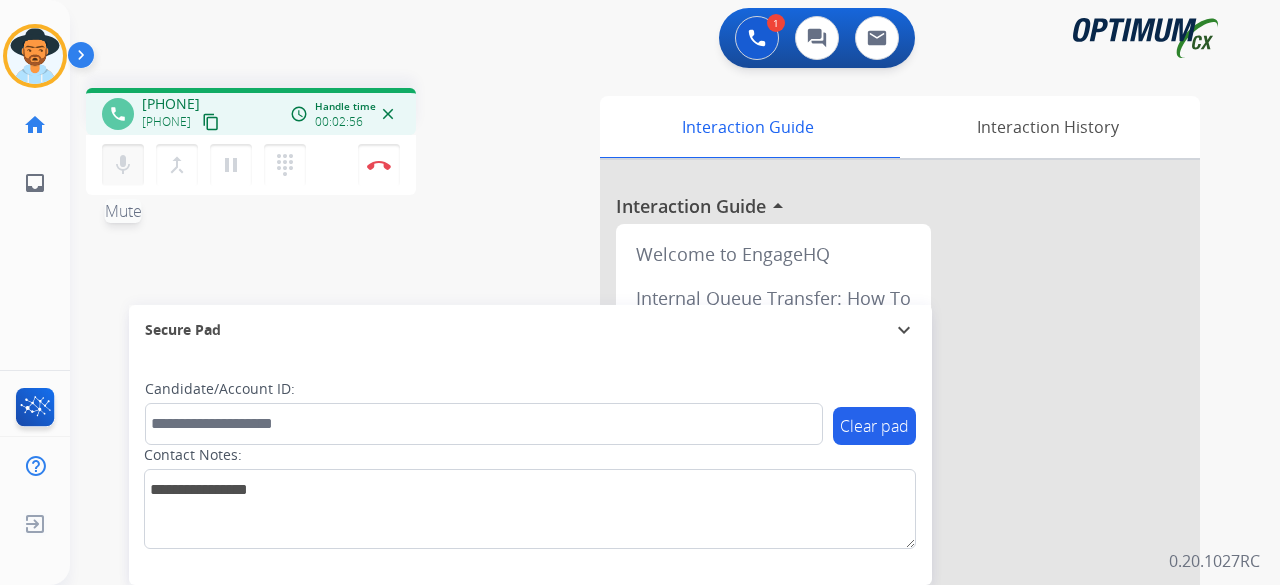 click on "mic" at bounding box center (123, 165) 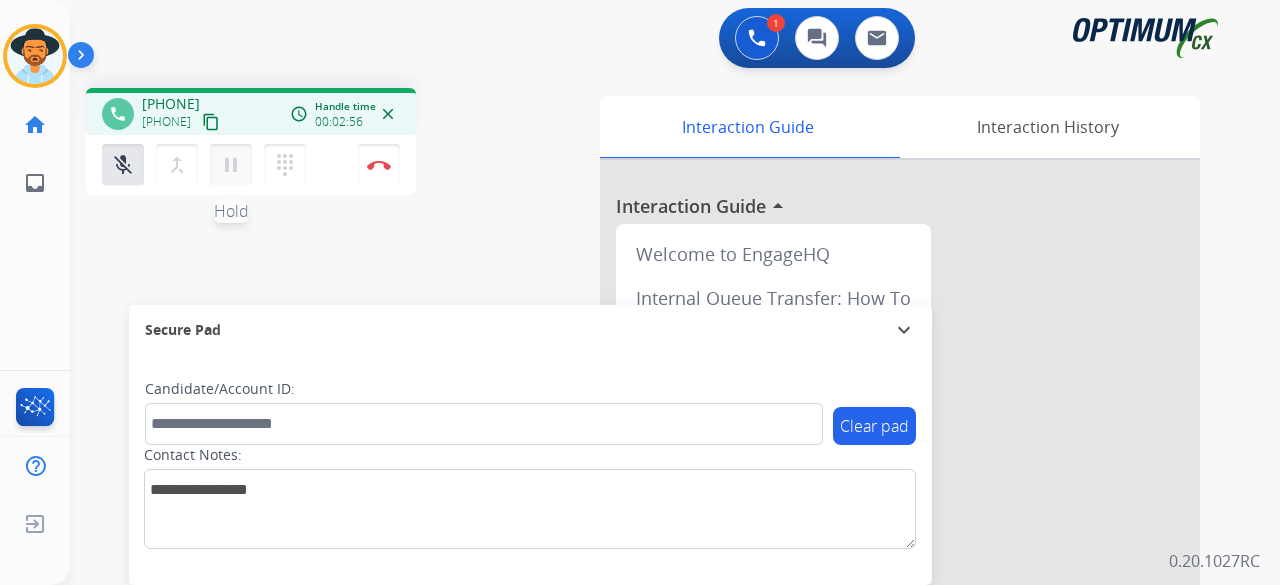 click on "pause" at bounding box center [231, 165] 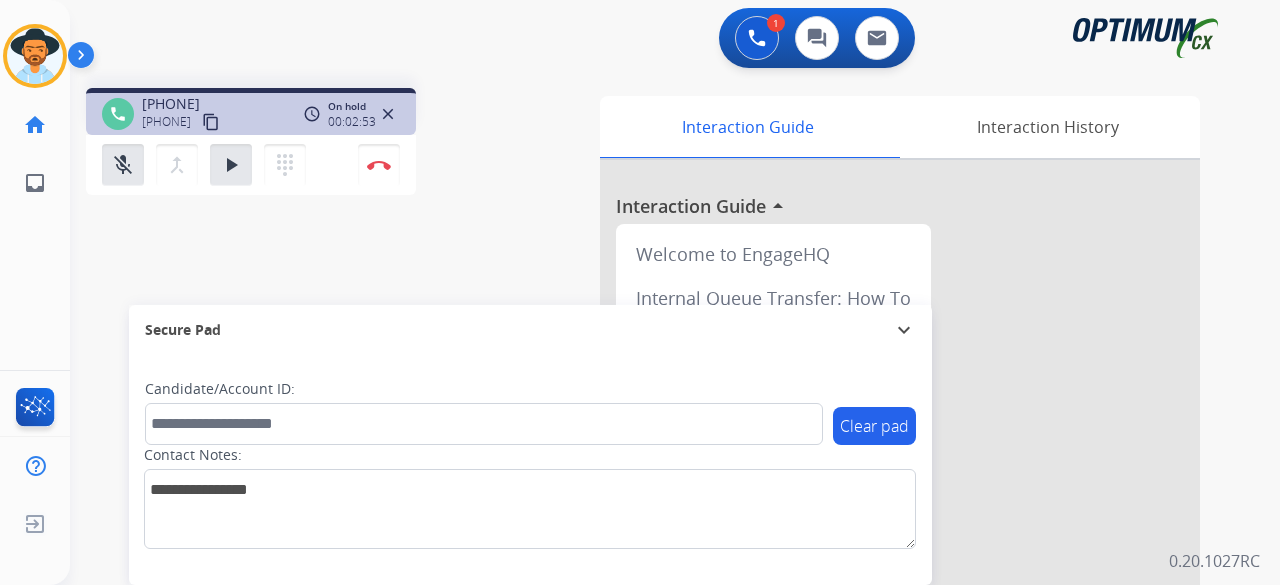 click on "phone [PHONE] [PHONE] content_copy access_time Call metrics Queue   00:06 Hold   03:25 Talk   02:09 Total   05:39 On hold 00:02:53 close mic_off Mute merge_type Bridge play_arrow Hold dialpad Dialpad Disconnect swap_horiz Break voice bridge close_fullscreen Connect 3-Way Call merge_type Separate 3-Way Call  Interaction Guide   Interaction History  Interaction Guide arrow_drop_up  Welcome to EngageHQ   Internal Queue Transfer: How To  Secure Pad expand_more Clear pad Candidate/Account ID: Contact Notes:" at bounding box center (651, 489) 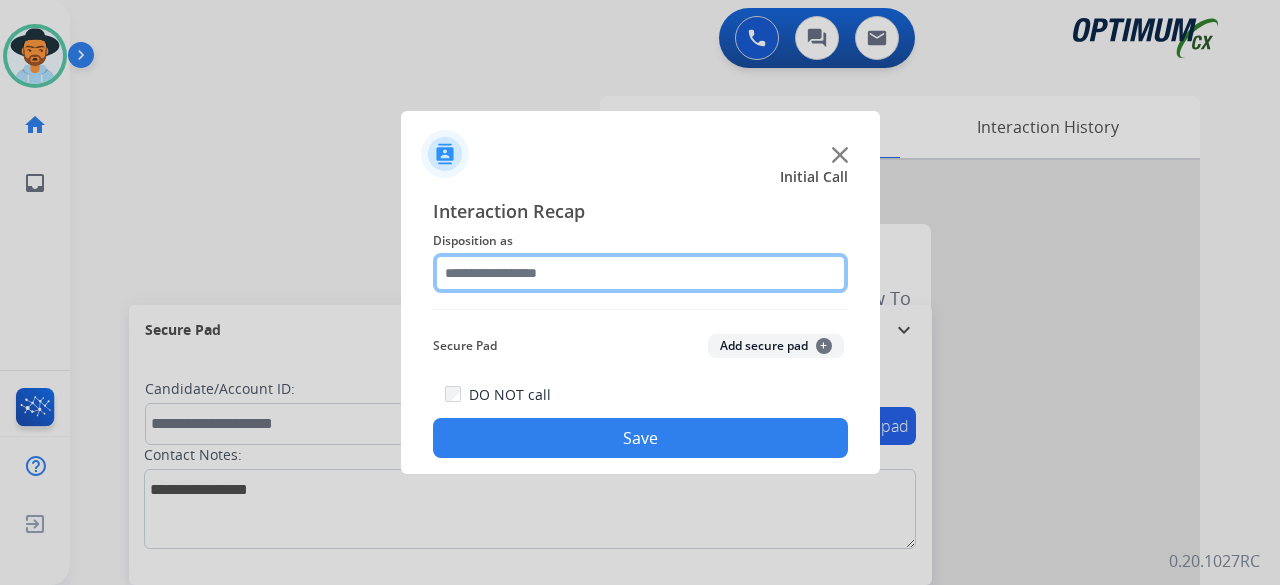 click 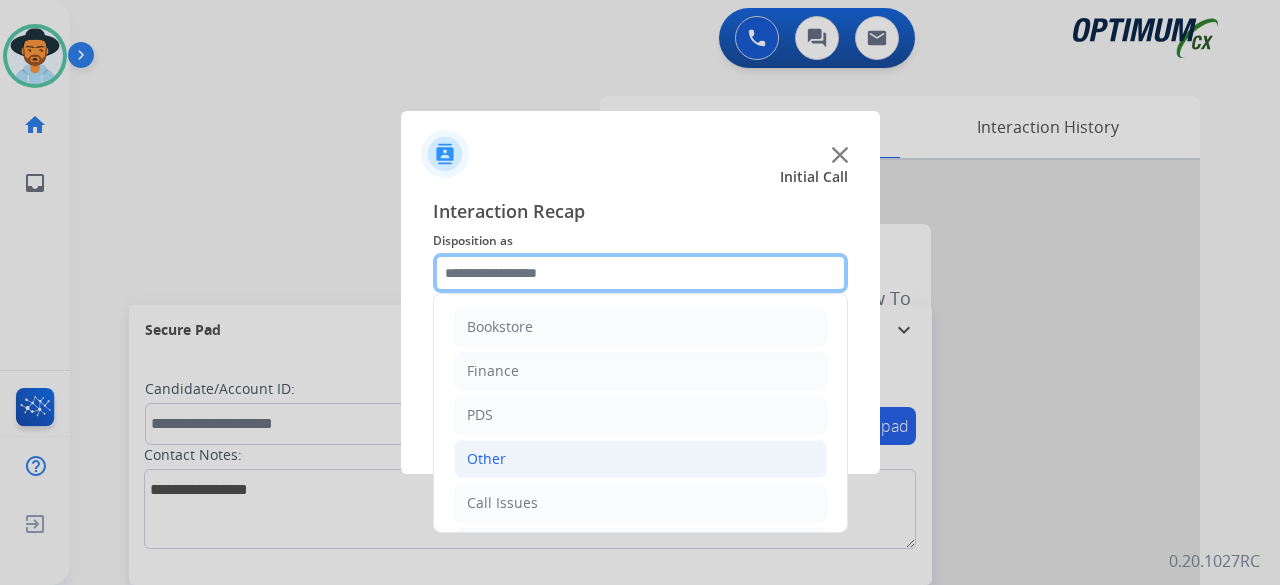 scroll, scrollTop: 130, scrollLeft: 0, axis: vertical 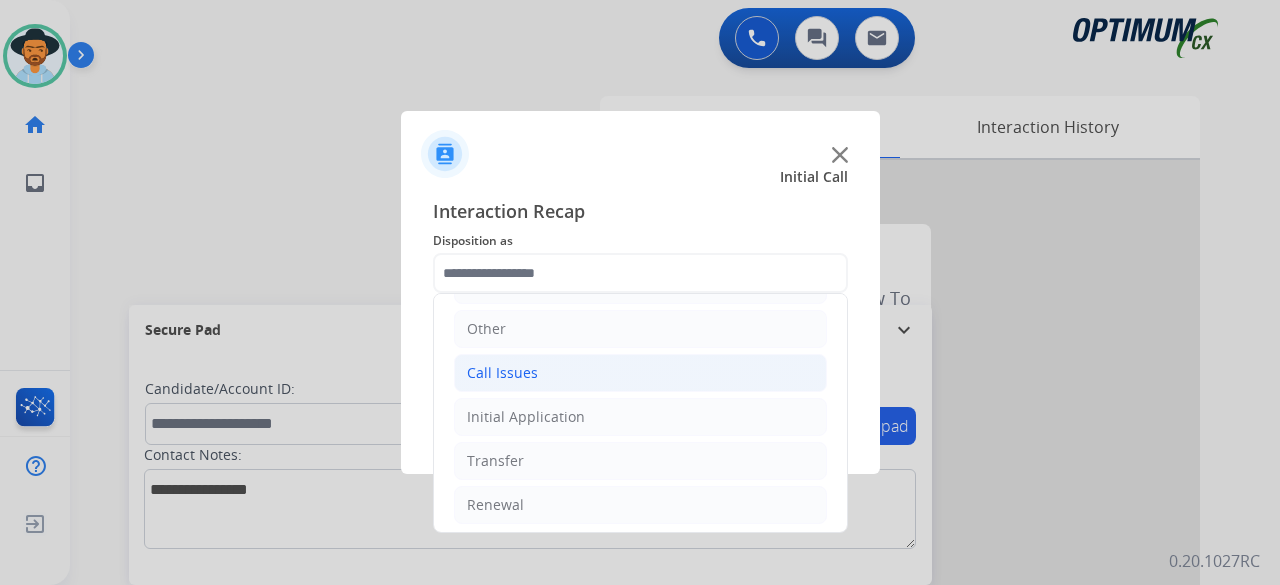 click on "Call Issues" 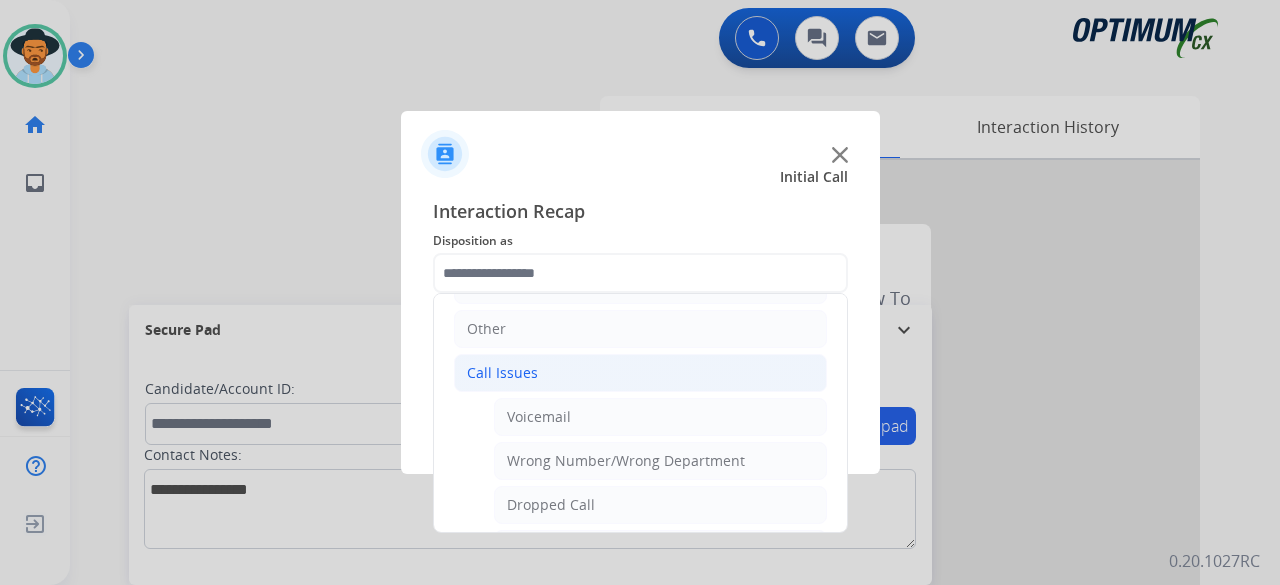 click 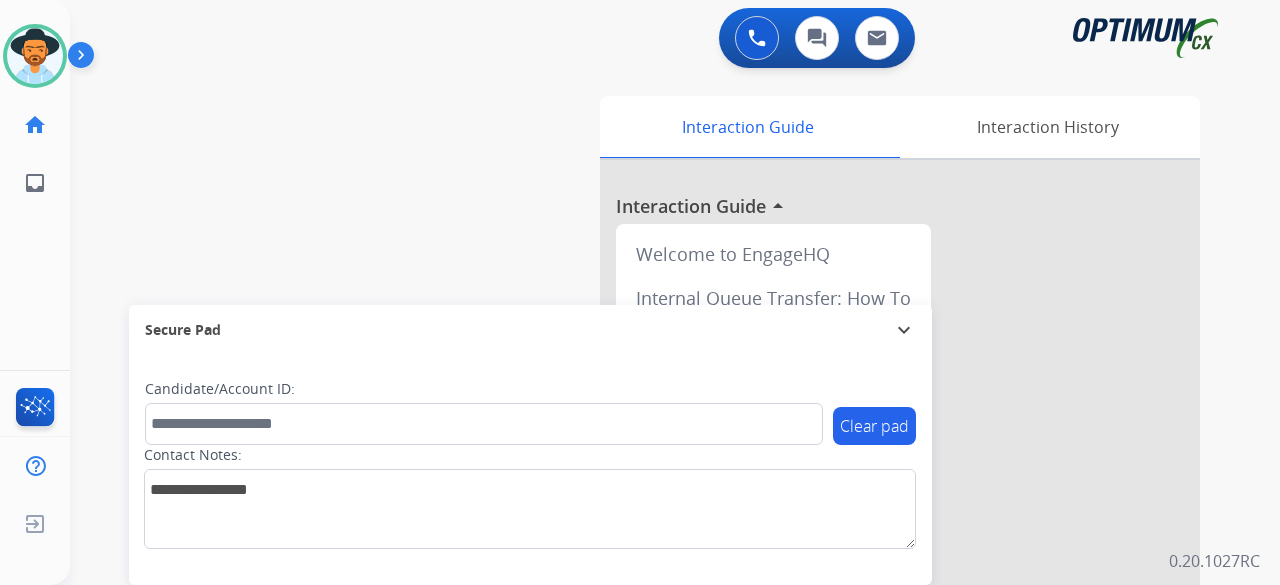click on "0 Voice Interactions  0  Chat Interactions   0  Email Interactions" at bounding box center (651, 36) 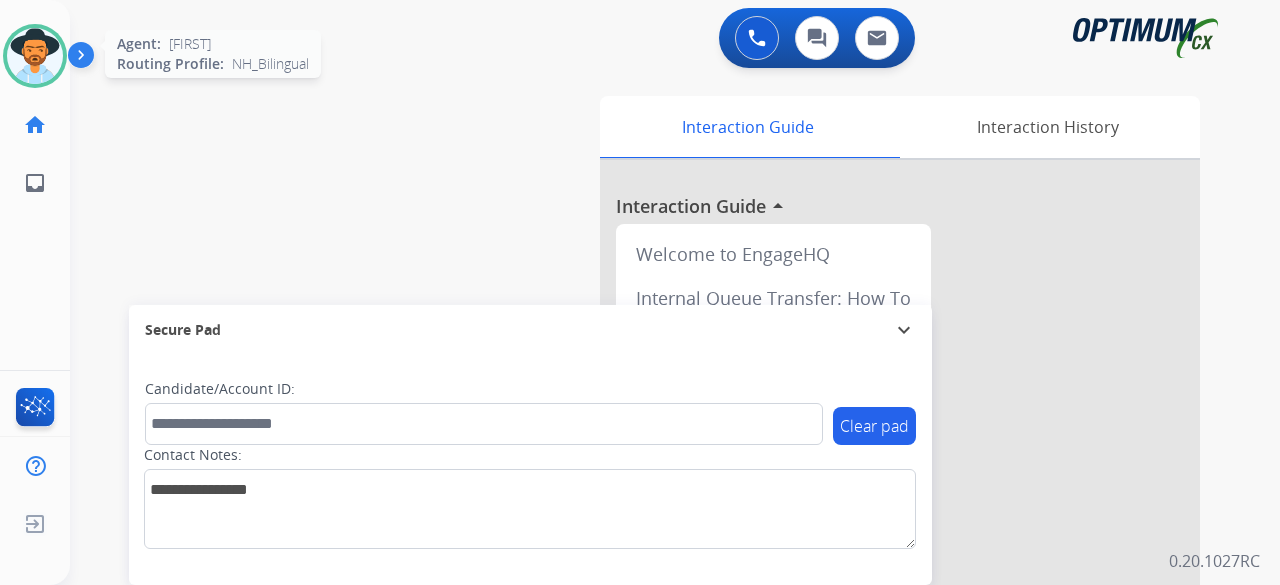 click at bounding box center (35, 56) 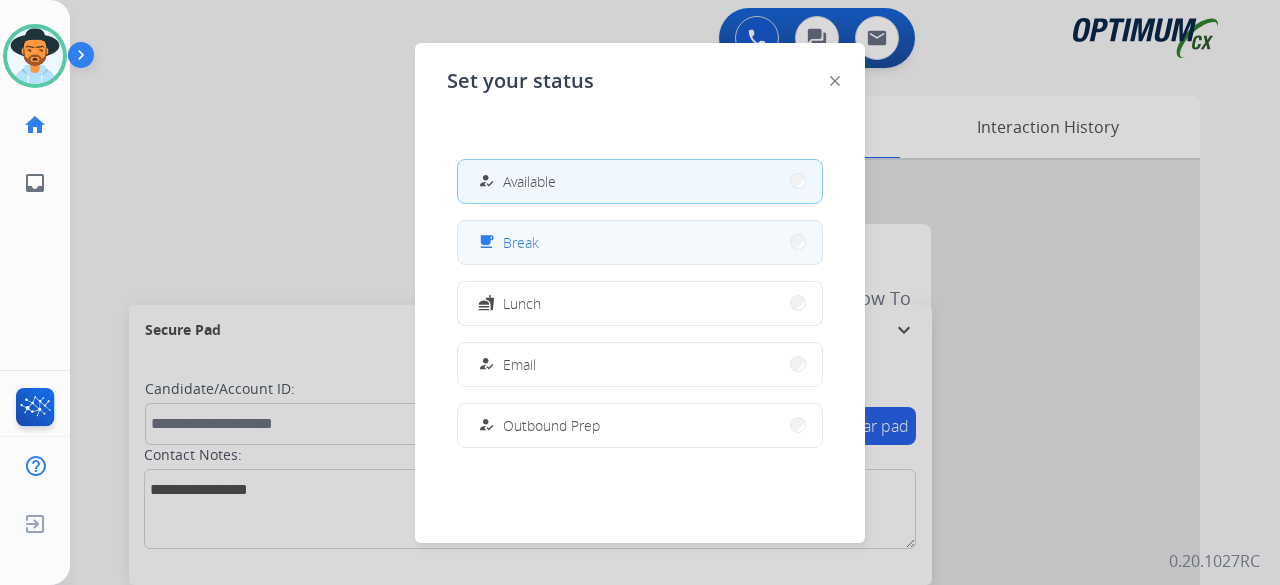 click on "free_breakfast Break" at bounding box center (640, 242) 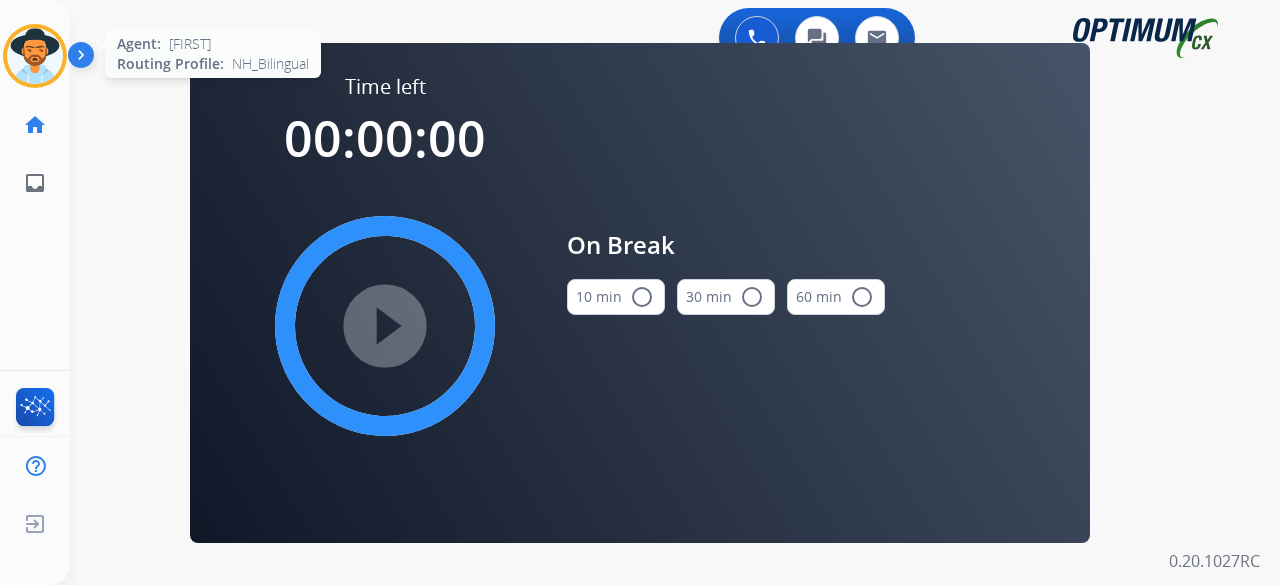 click at bounding box center (35, 56) 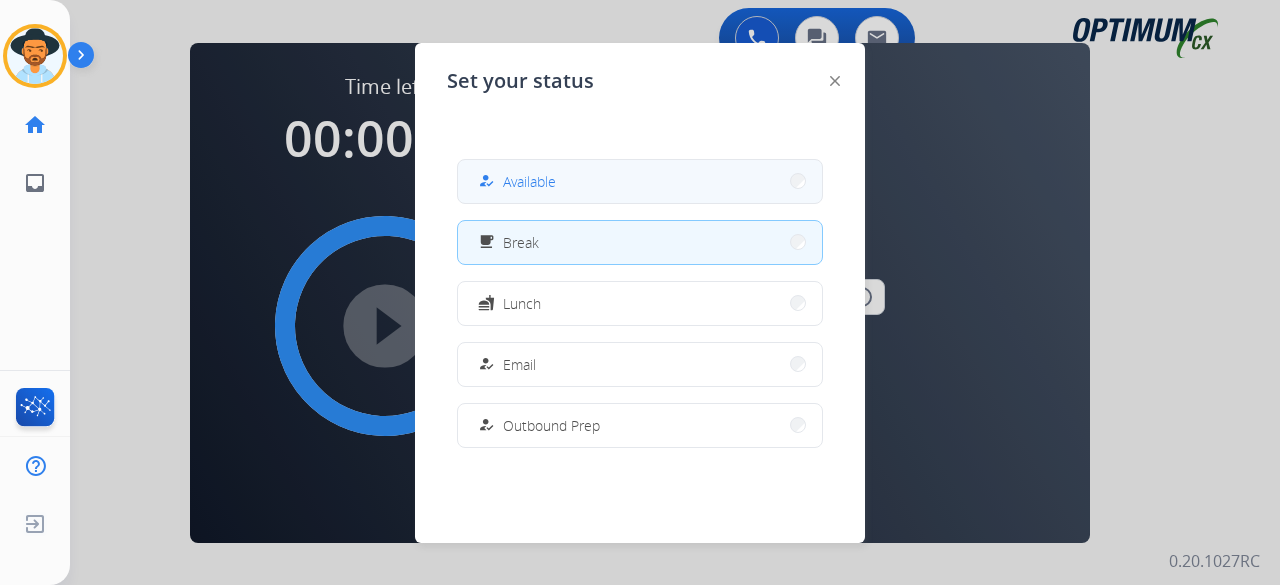 click on "Available" at bounding box center (529, 181) 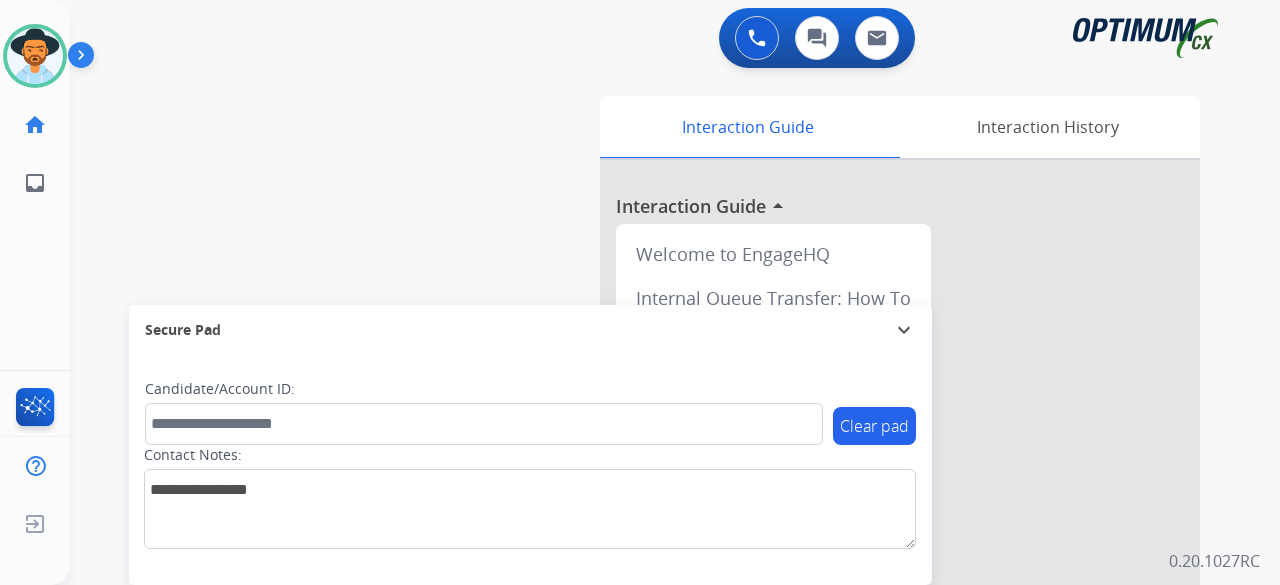 click on "swap_horiz Break voice bridge close_fullscreen Connect 3-Way Call merge_type Separate 3-Way Call  Interaction Guide   Interaction History  Interaction Guide arrow_drop_up  Welcome to EngageHQ   Internal Queue Transfer: How To  Secure Pad expand_more Clear pad Candidate/Account ID: Contact Notes:" at bounding box center [651, 489] 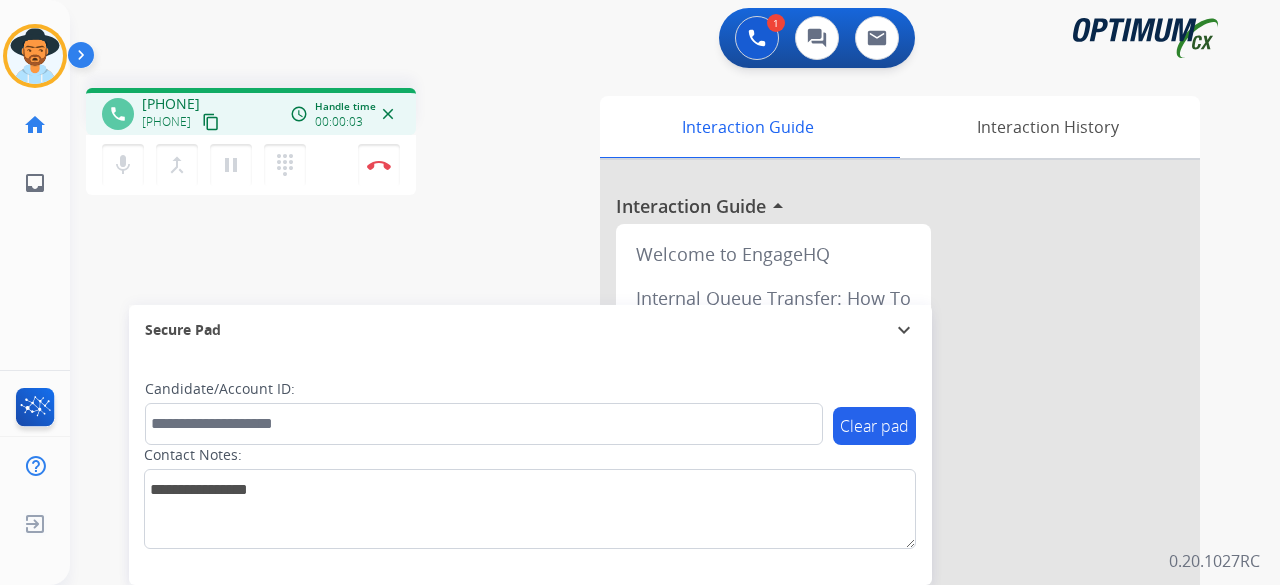 click on "content_copy" at bounding box center (211, 122) 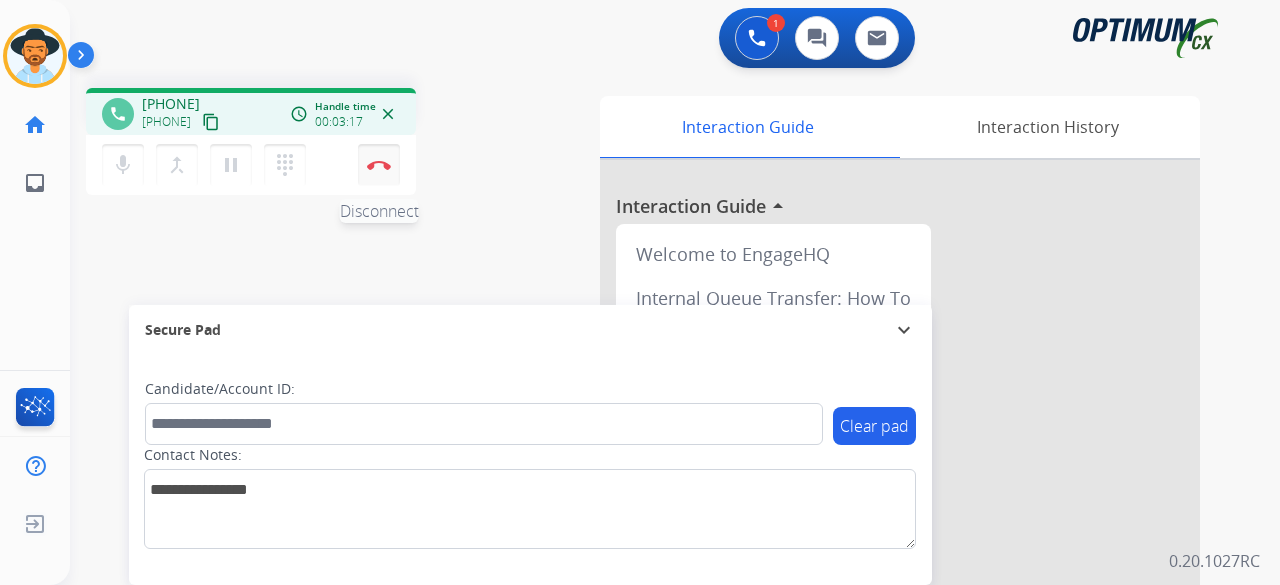 click on "Disconnect" at bounding box center (379, 165) 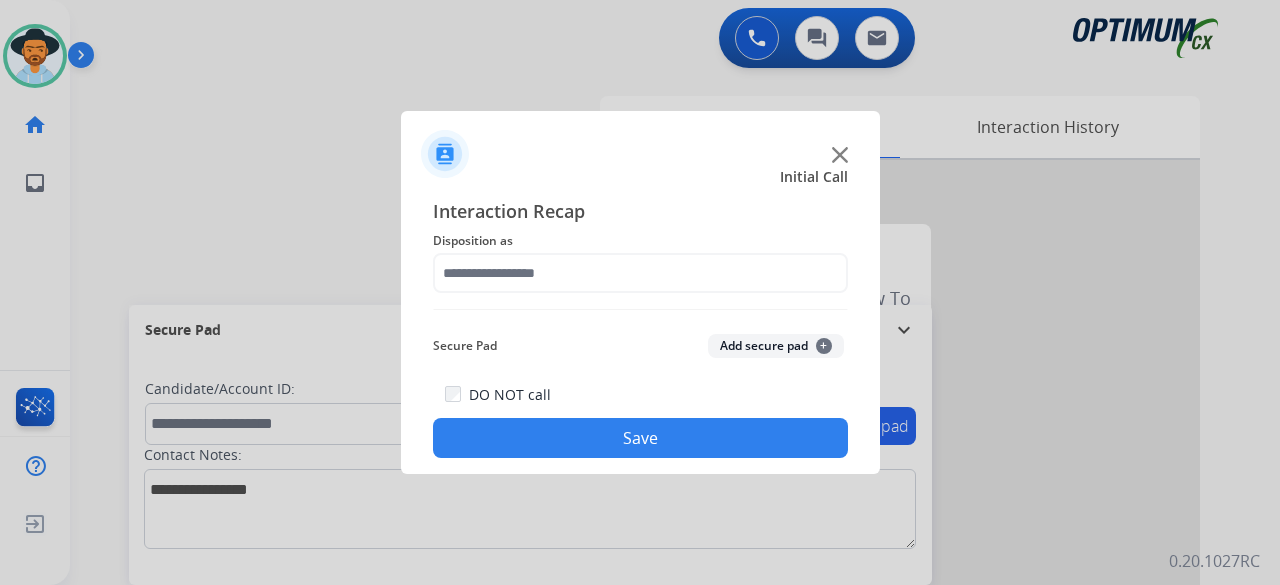 click 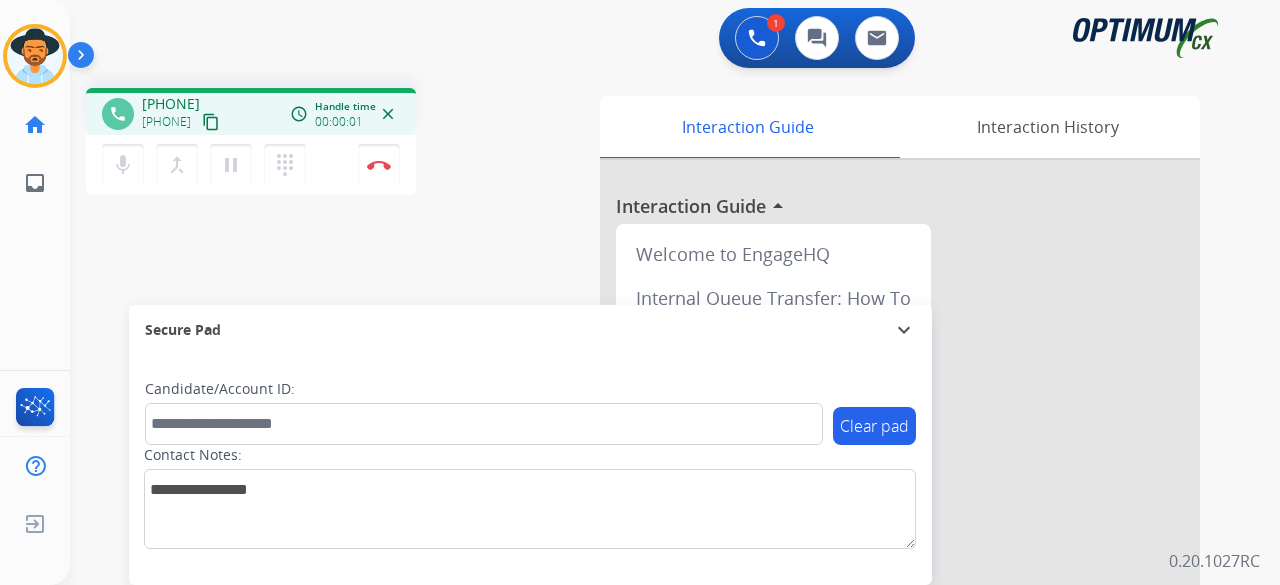 click on "content_copy" at bounding box center (211, 122) 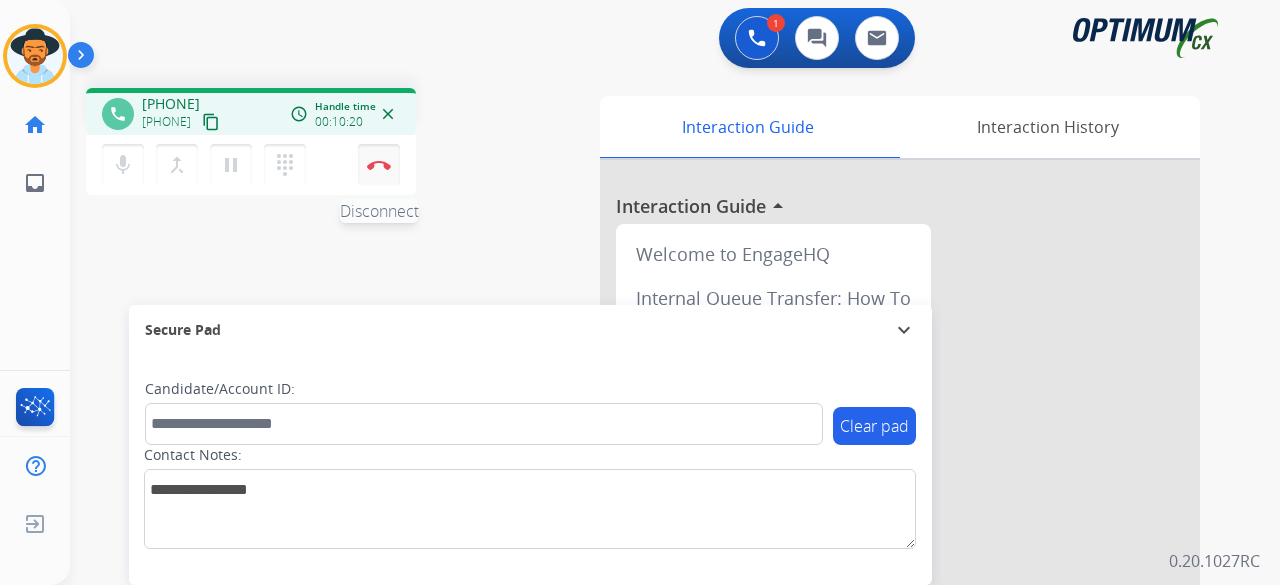 click at bounding box center [379, 165] 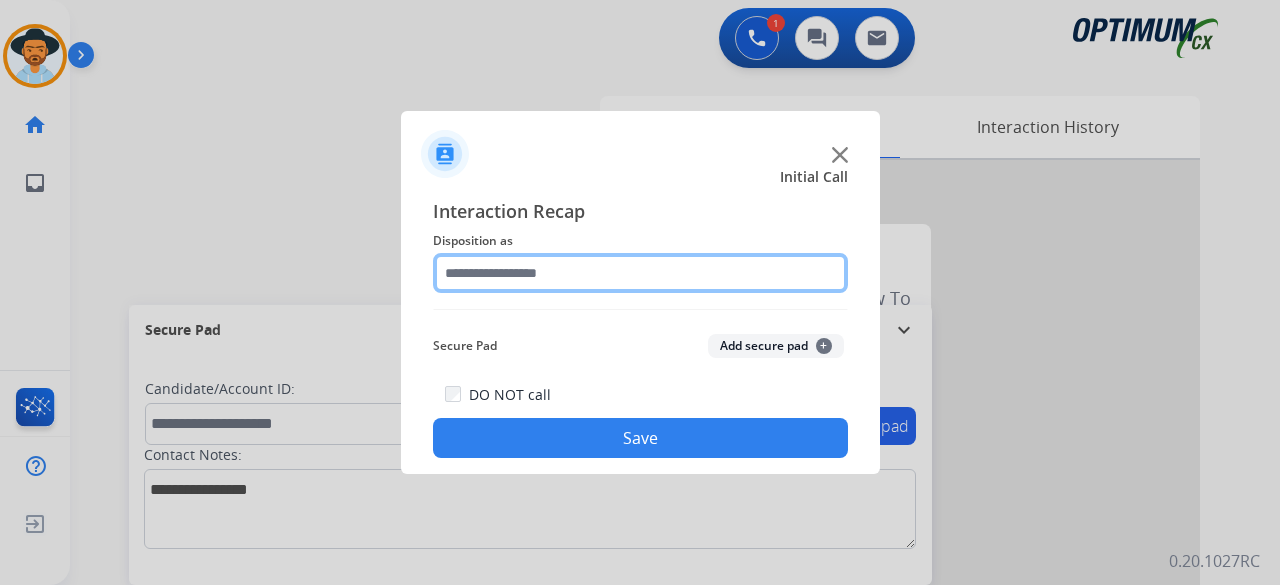click 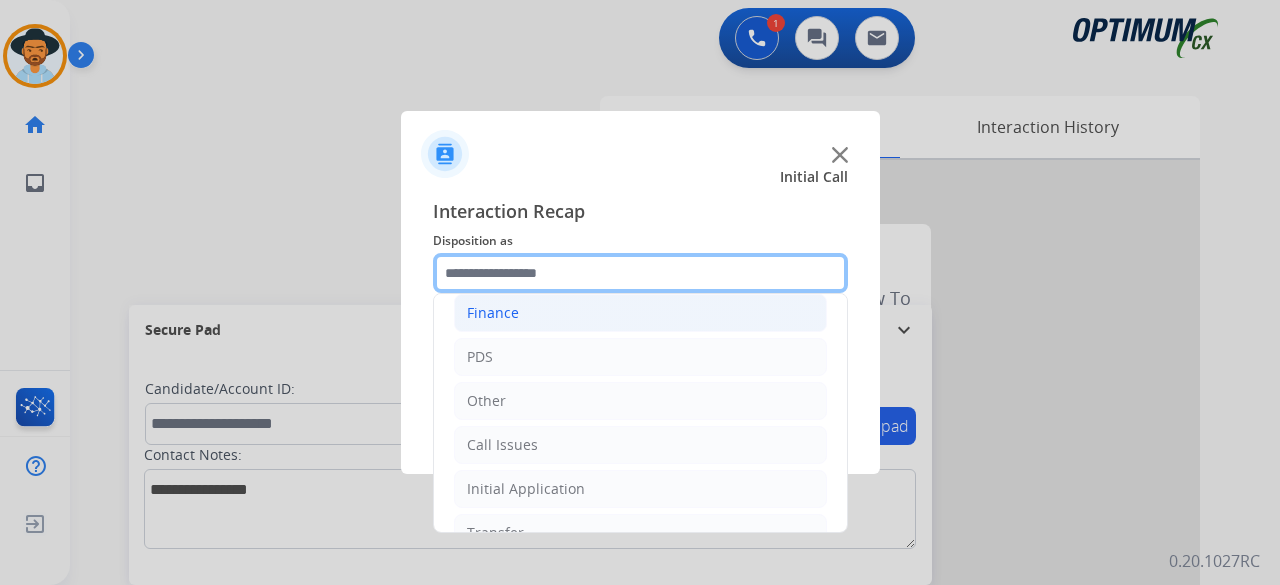 scroll, scrollTop: 130, scrollLeft: 0, axis: vertical 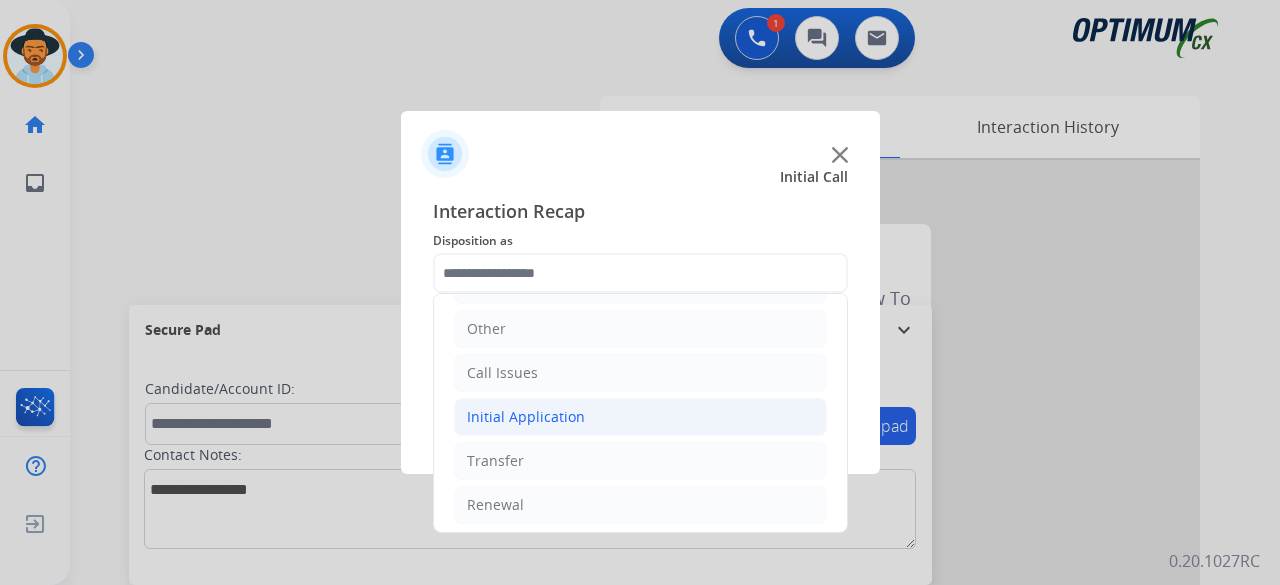 click on "Initial Application" 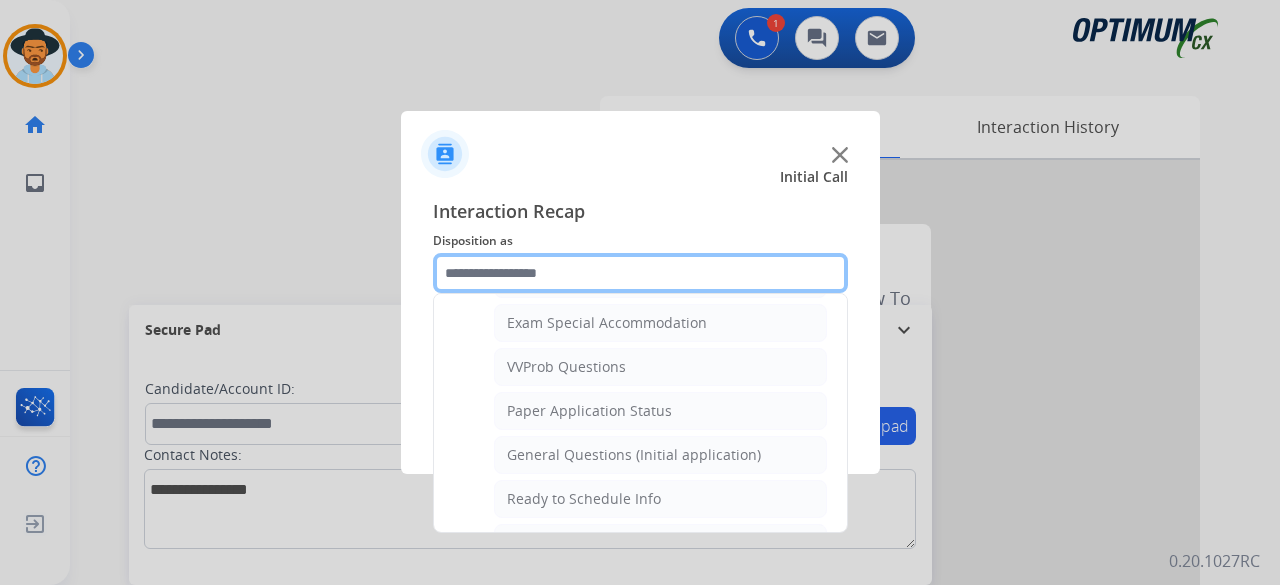 scroll, scrollTop: 1062, scrollLeft: 0, axis: vertical 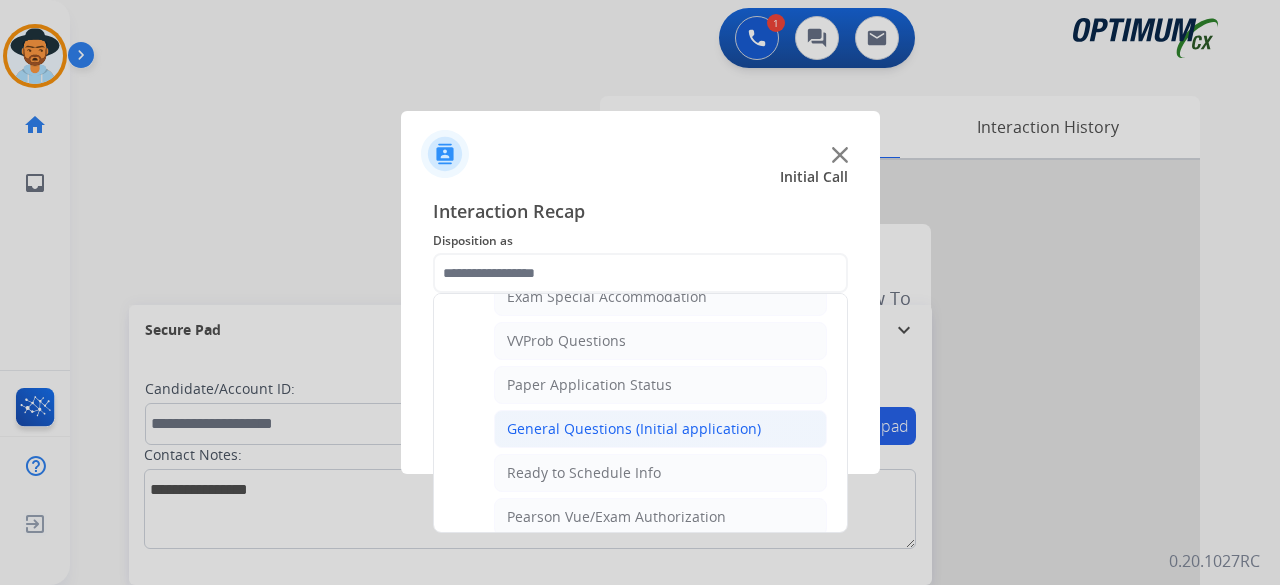 click on "General Questions (Initial application)" 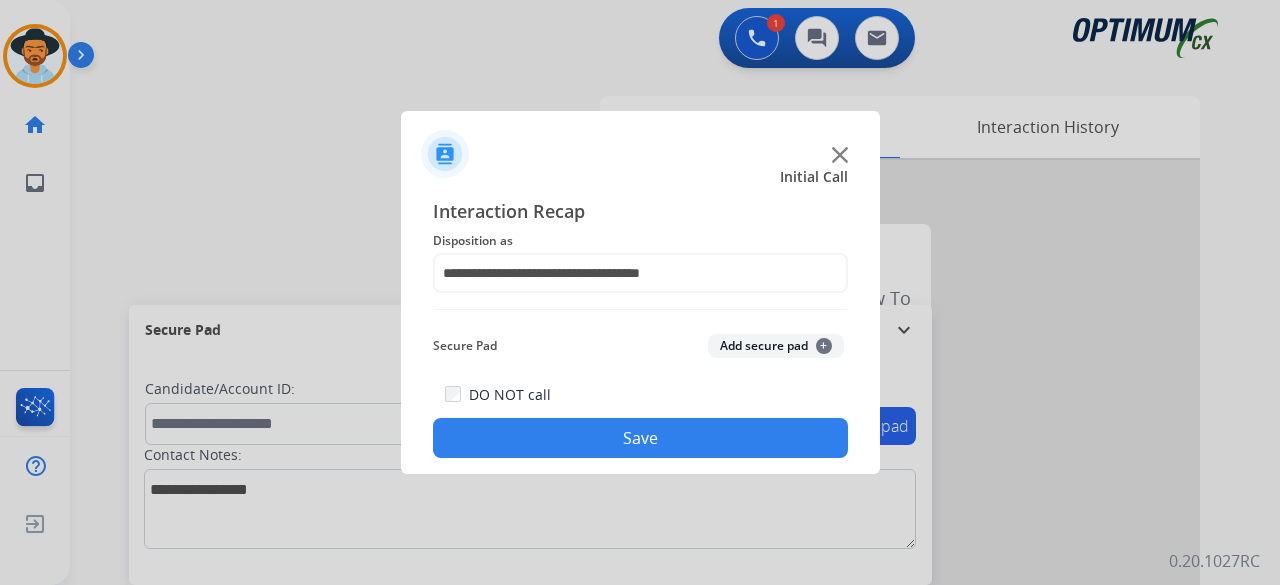 click on "Add secure pad  +" 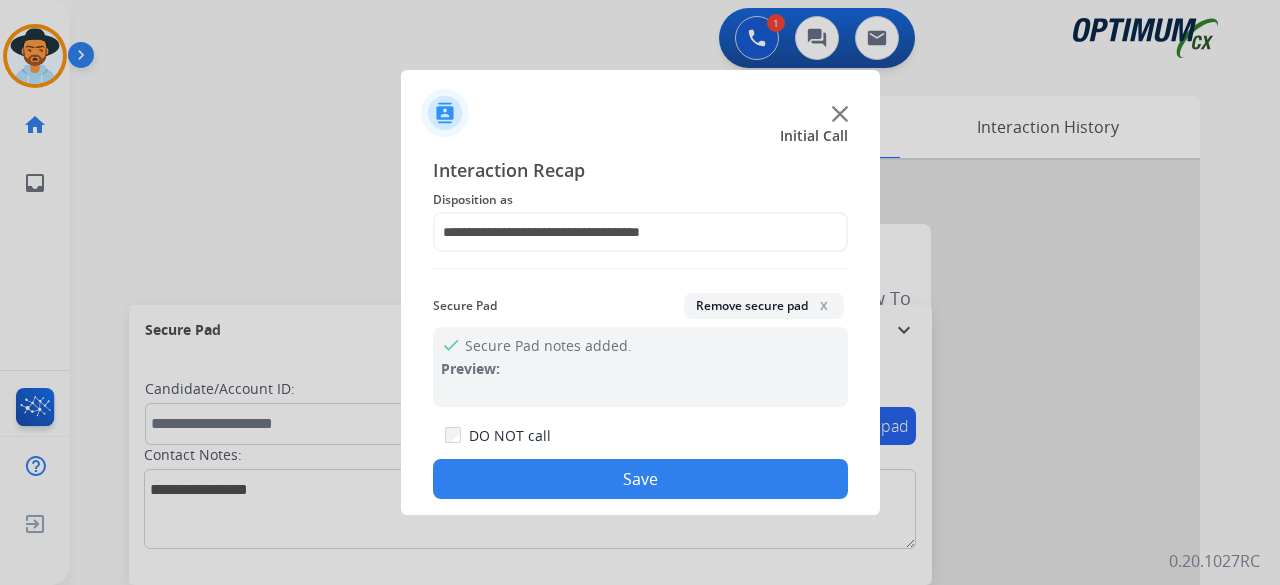 click on "Save" 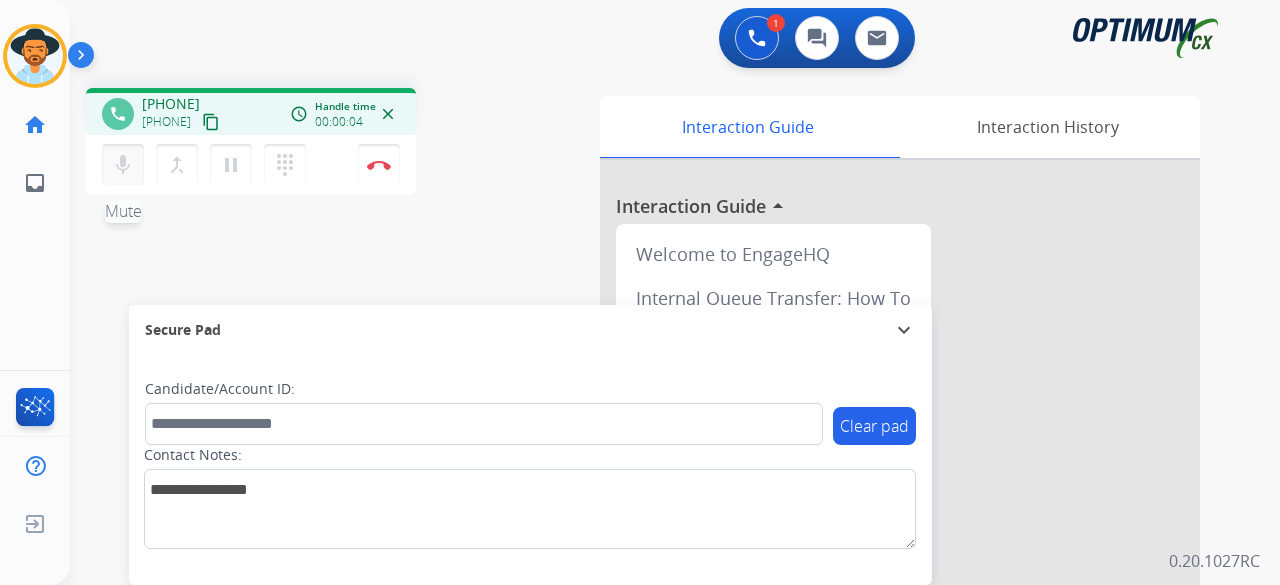 click on "mic" at bounding box center (123, 165) 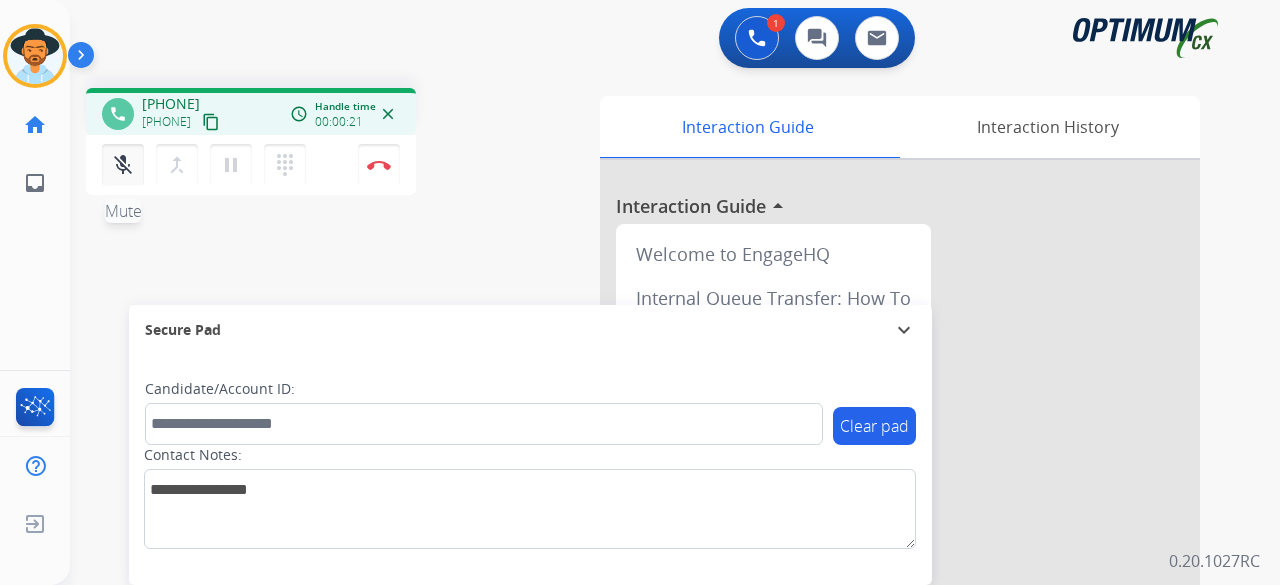 click on "mic_off" at bounding box center (123, 165) 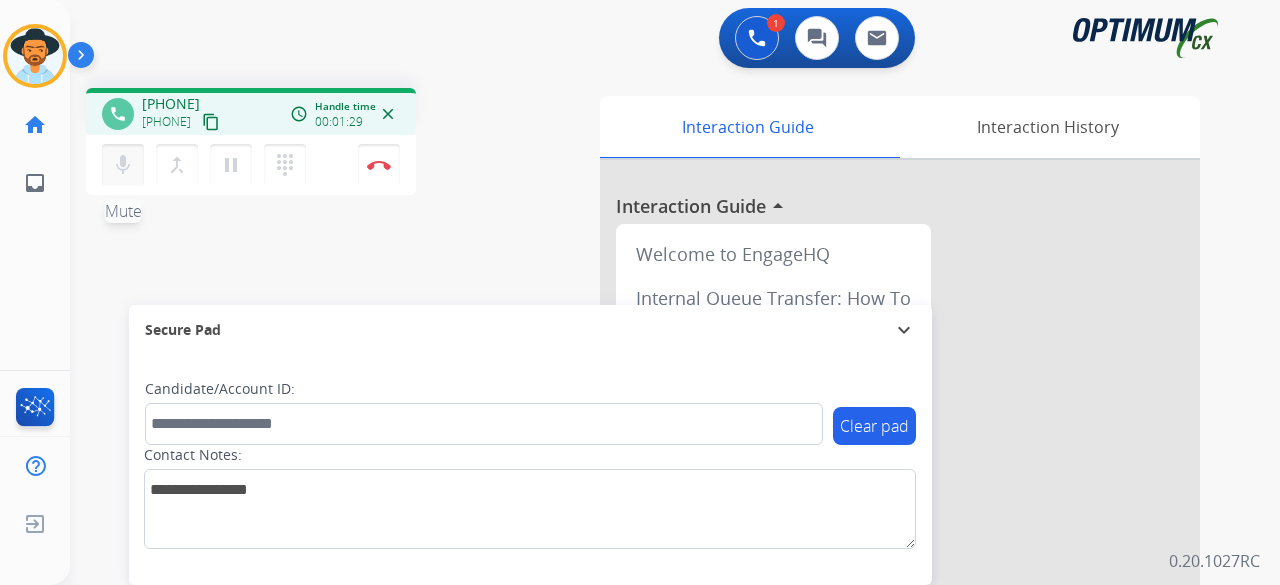 click on "mic Mute" at bounding box center (123, 165) 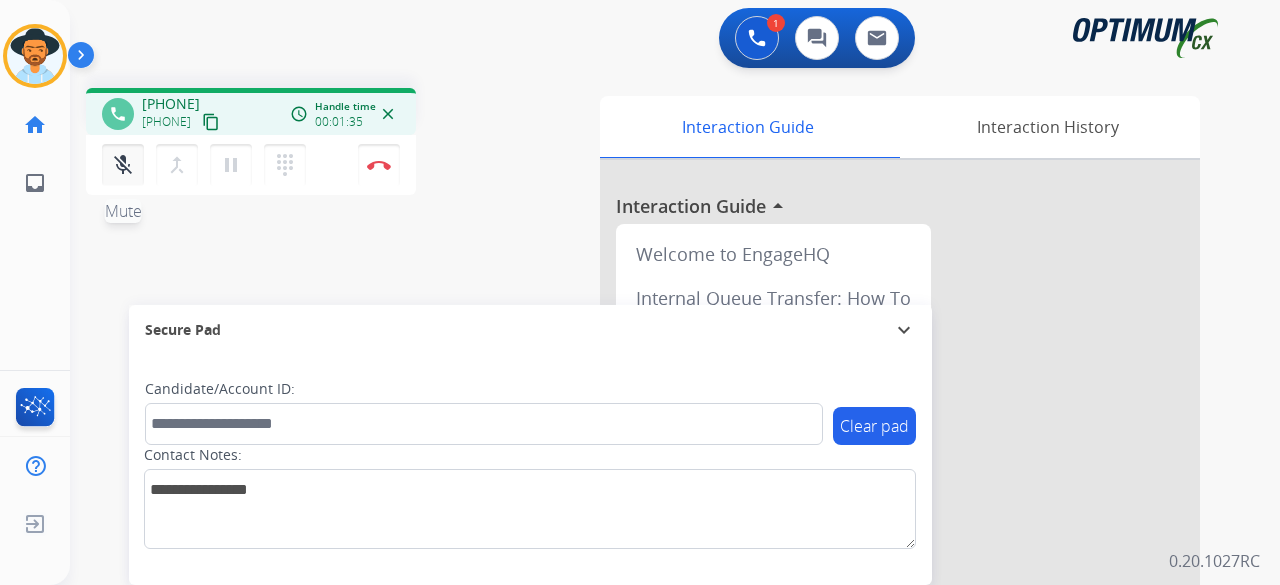 click on "mic_off Mute" at bounding box center [123, 165] 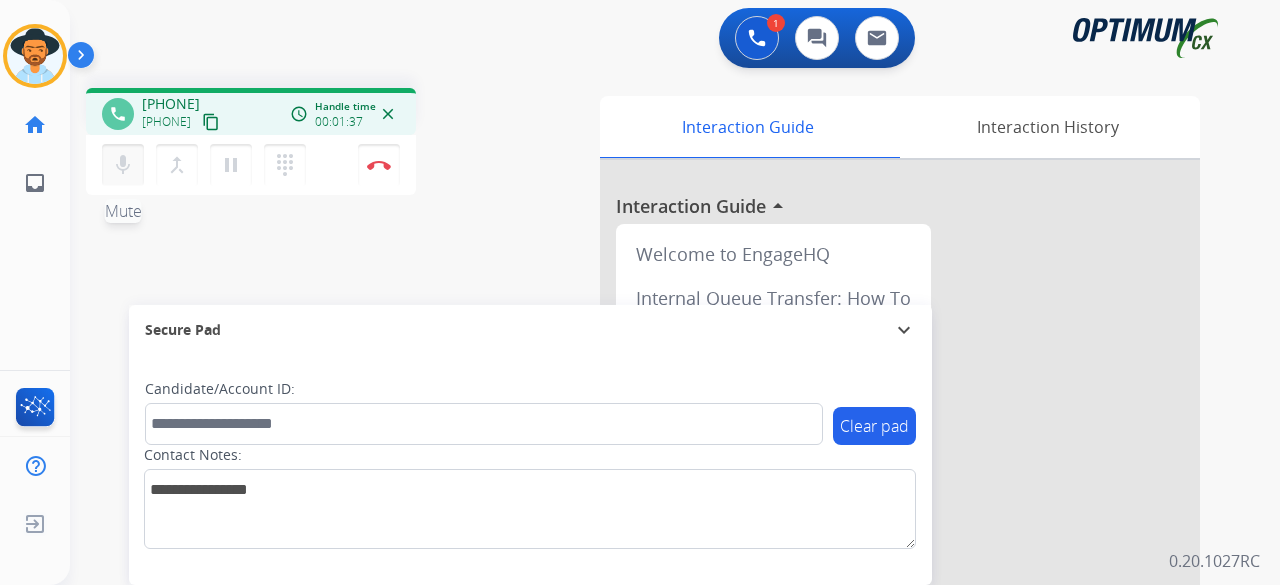 click on "mic Mute" at bounding box center (123, 165) 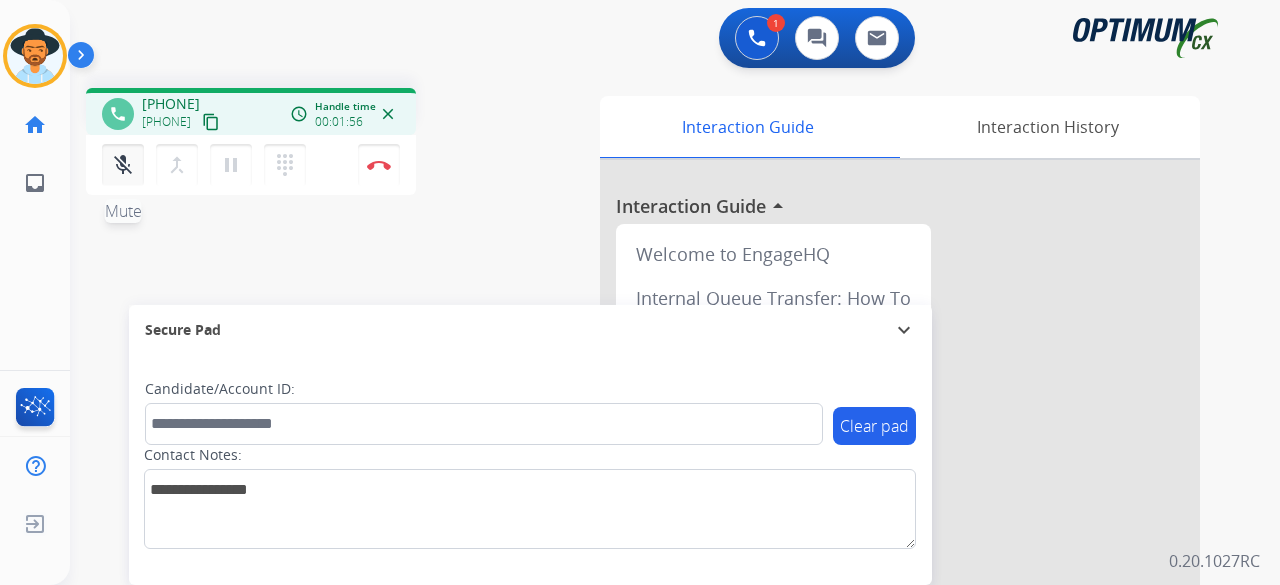 click on "mic_off Mute" at bounding box center [123, 165] 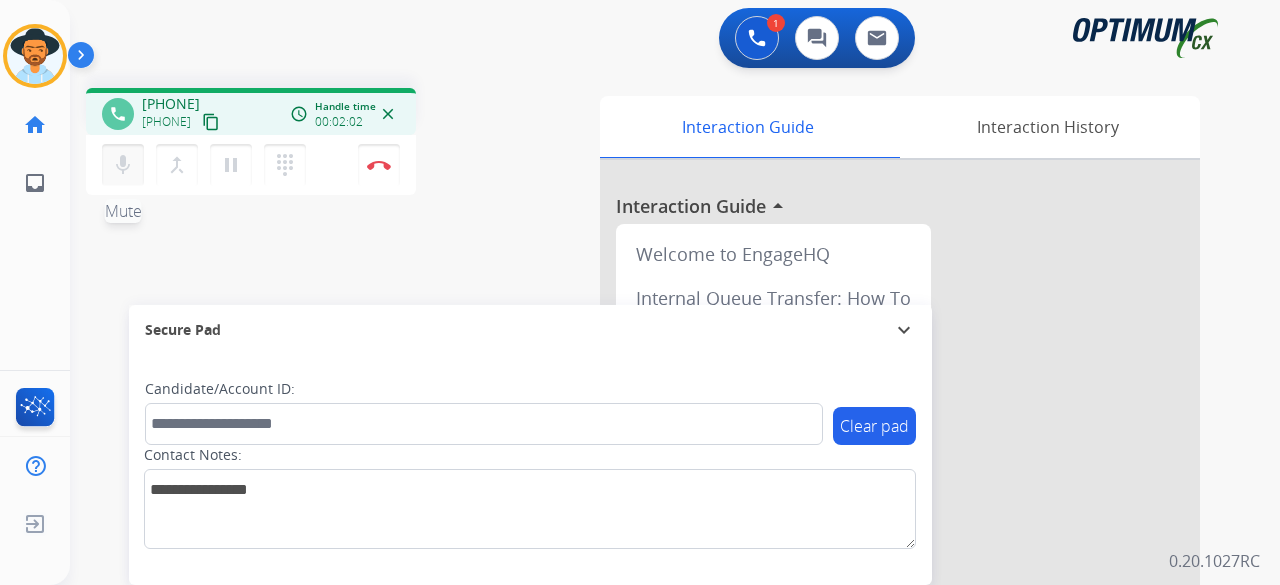 click on "mic Mute" at bounding box center (123, 165) 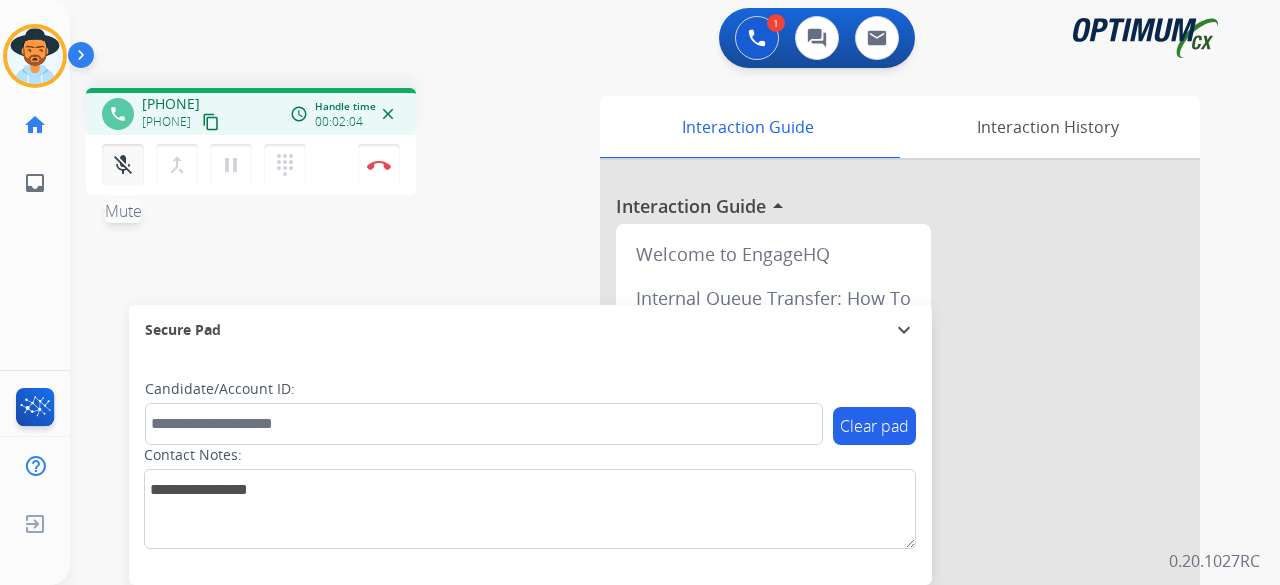 click on "mic_off Mute" at bounding box center [123, 165] 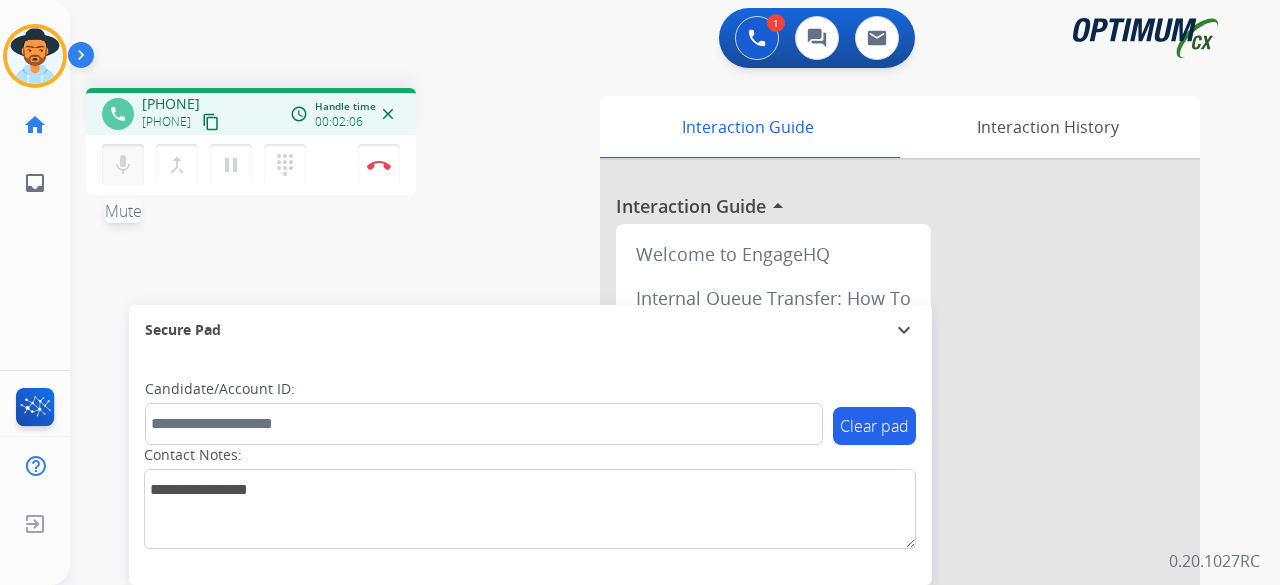 click on "mic Mute" at bounding box center (123, 165) 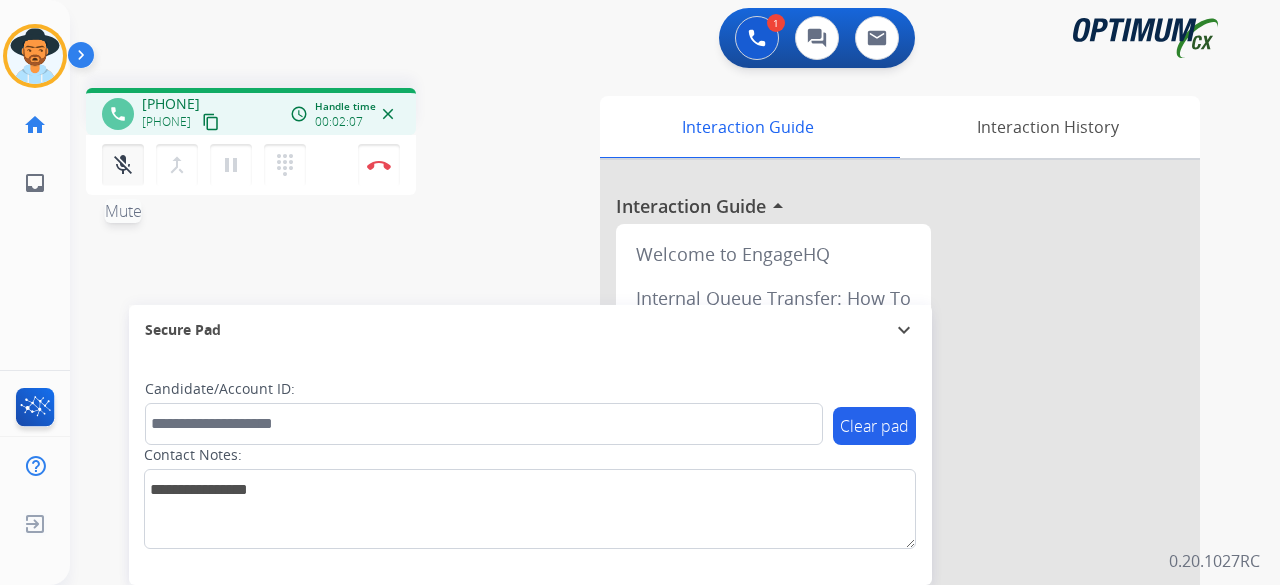 click on "mic_off Mute" at bounding box center (123, 165) 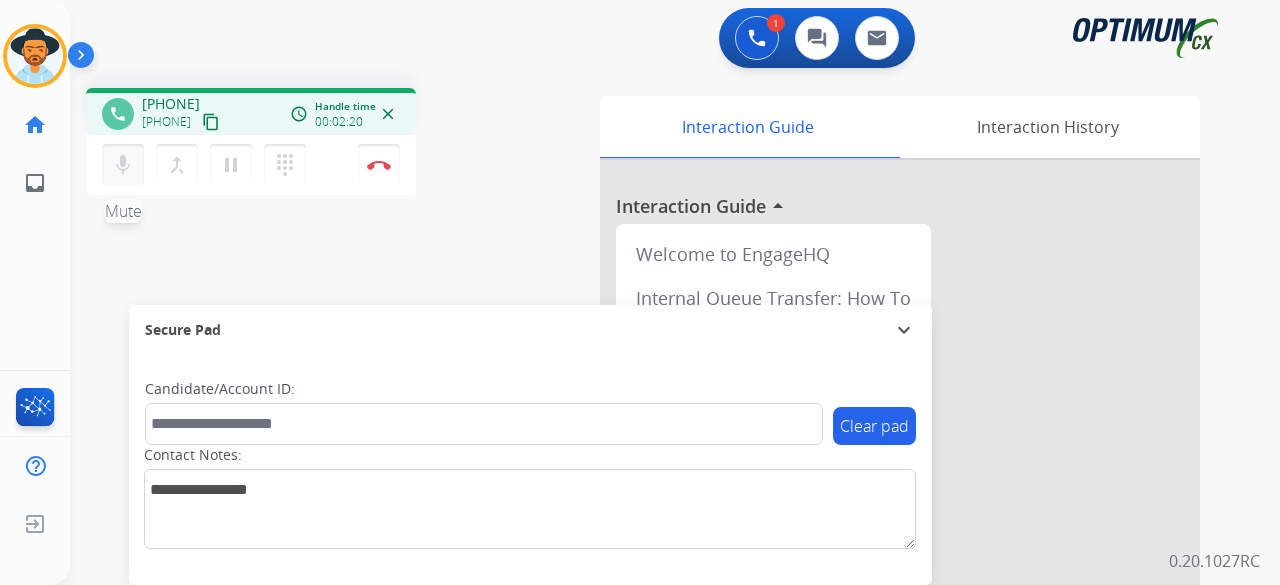 click on "mic Mute" at bounding box center [123, 165] 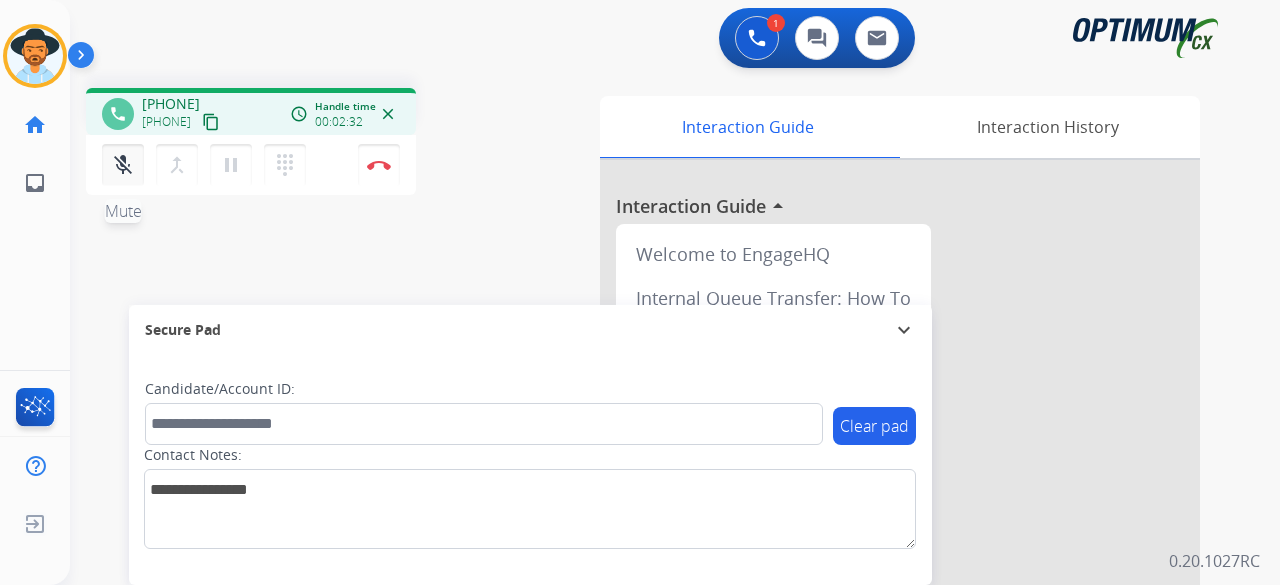 click on "mic_off Mute" at bounding box center [123, 165] 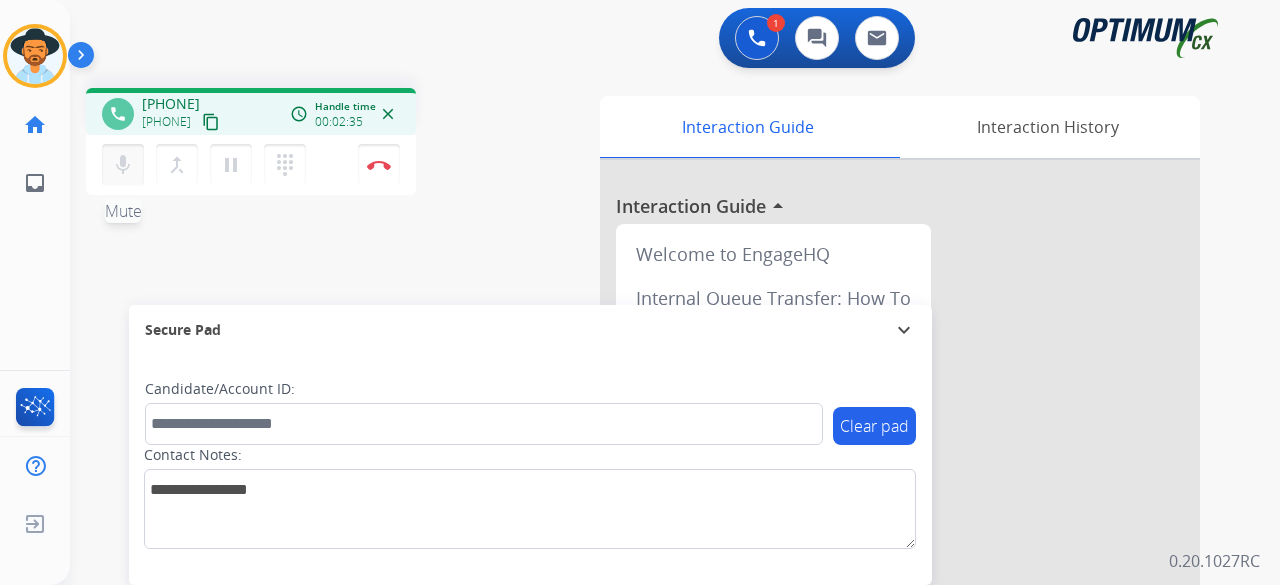 click on "mic Mute" at bounding box center (123, 165) 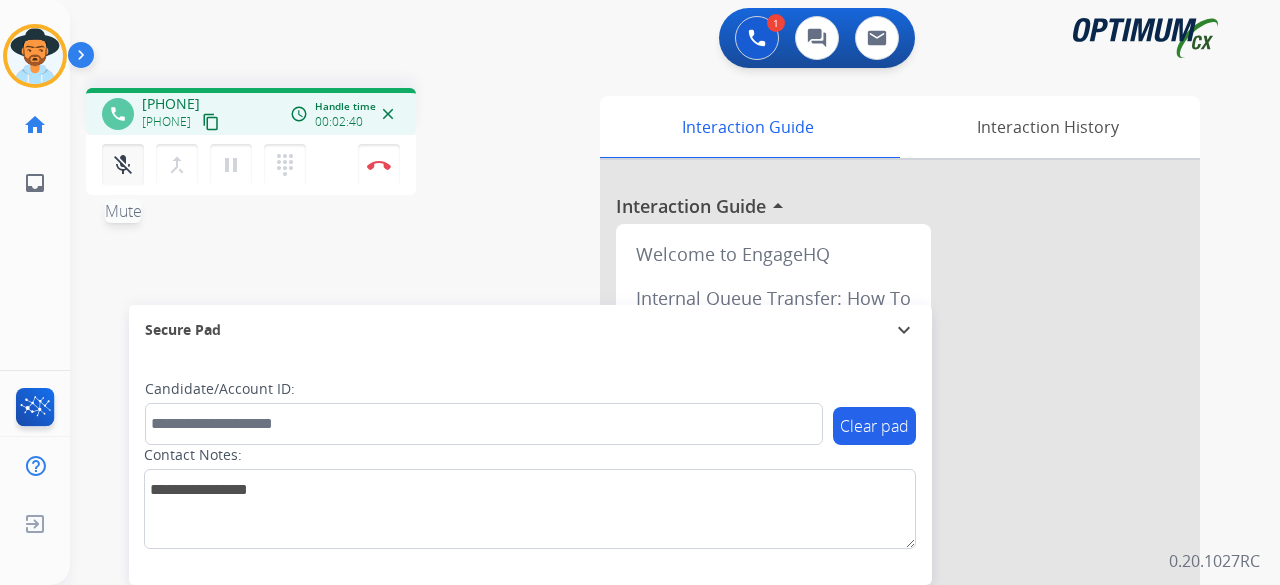click on "mic_off Mute" at bounding box center [123, 165] 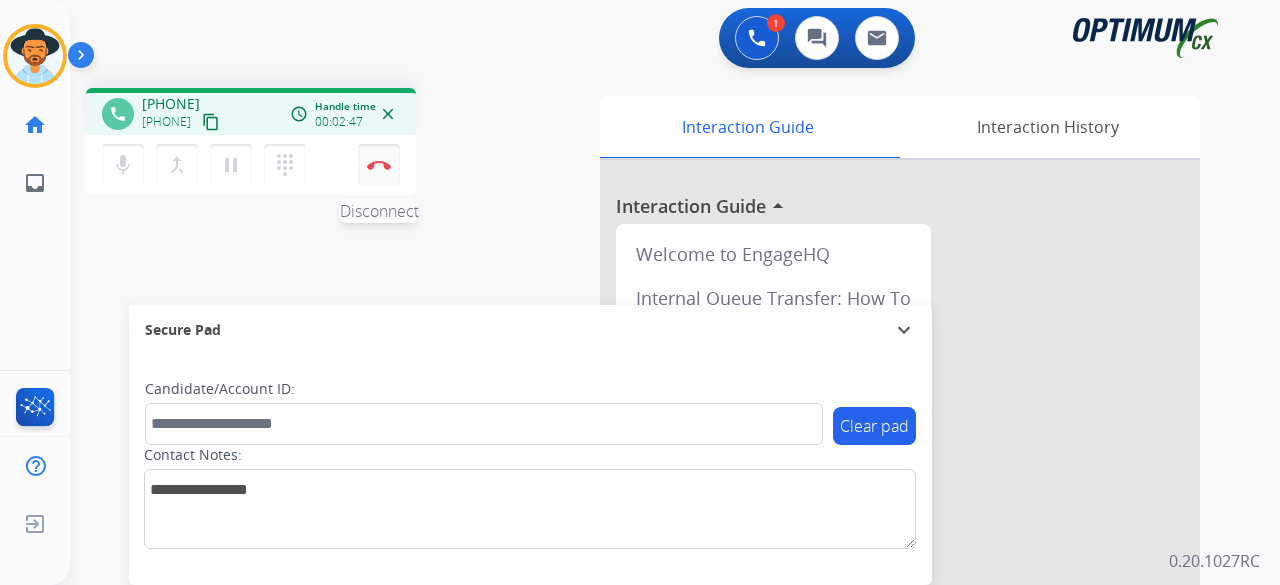 click on "Disconnect" at bounding box center (379, 165) 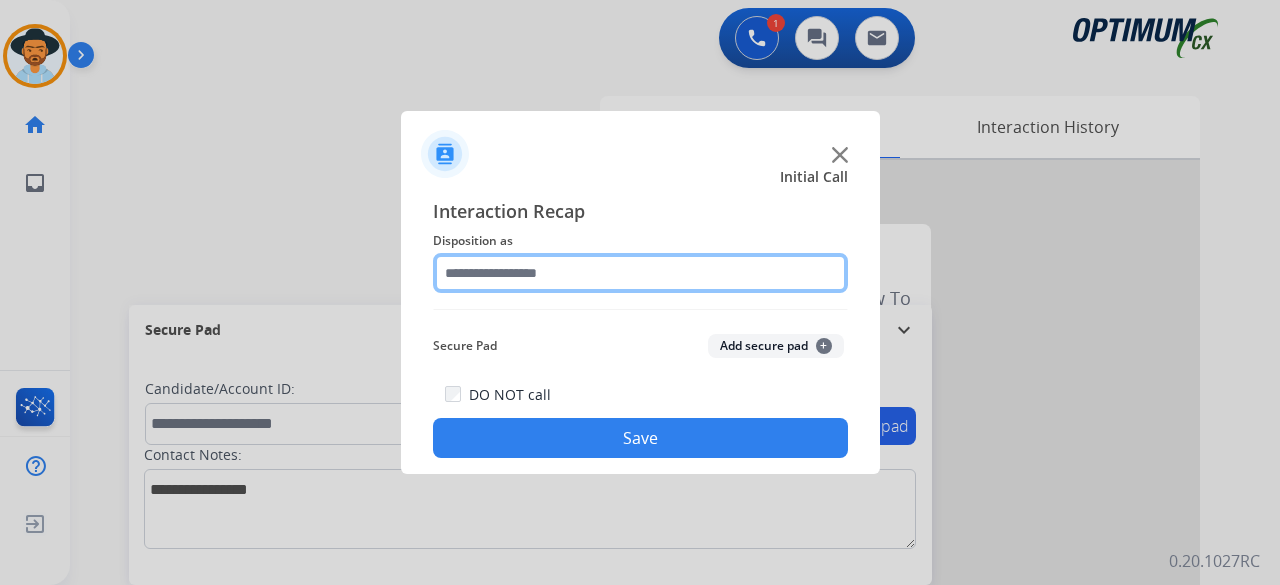 click 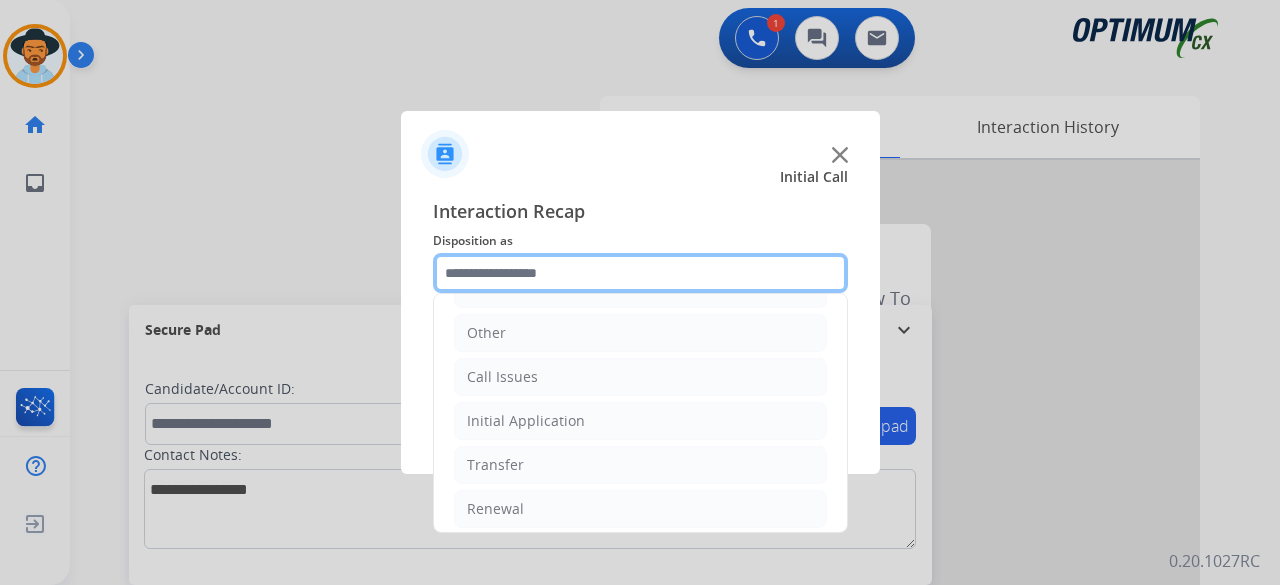 scroll, scrollTop: 130, scrollLeft: 0, axis: vertical 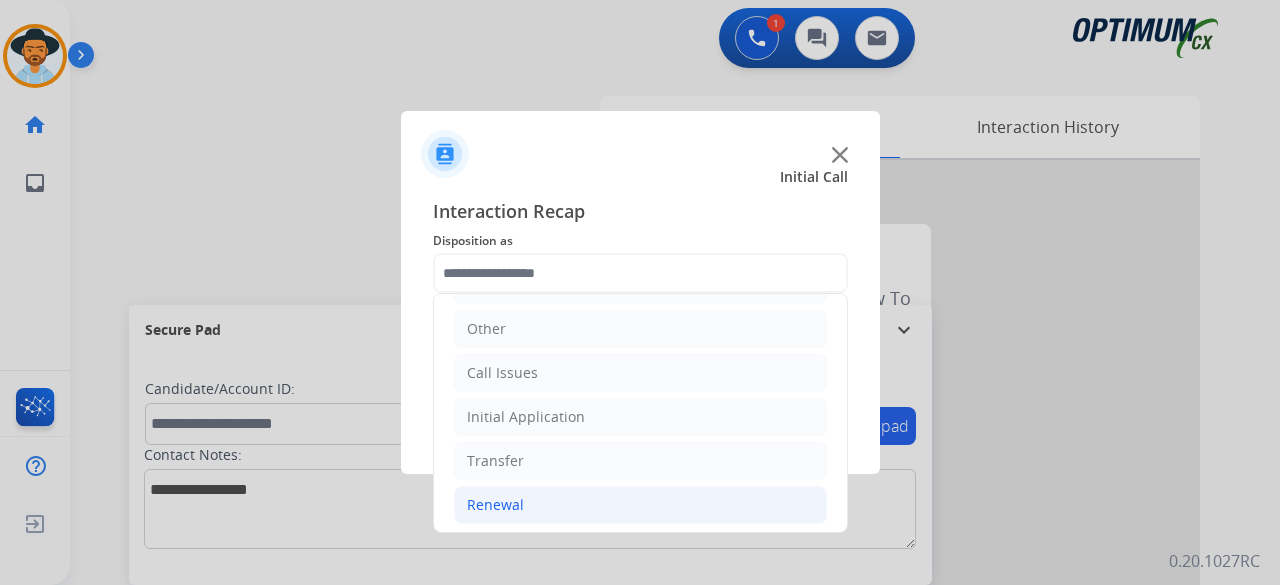 click on "Renewal" 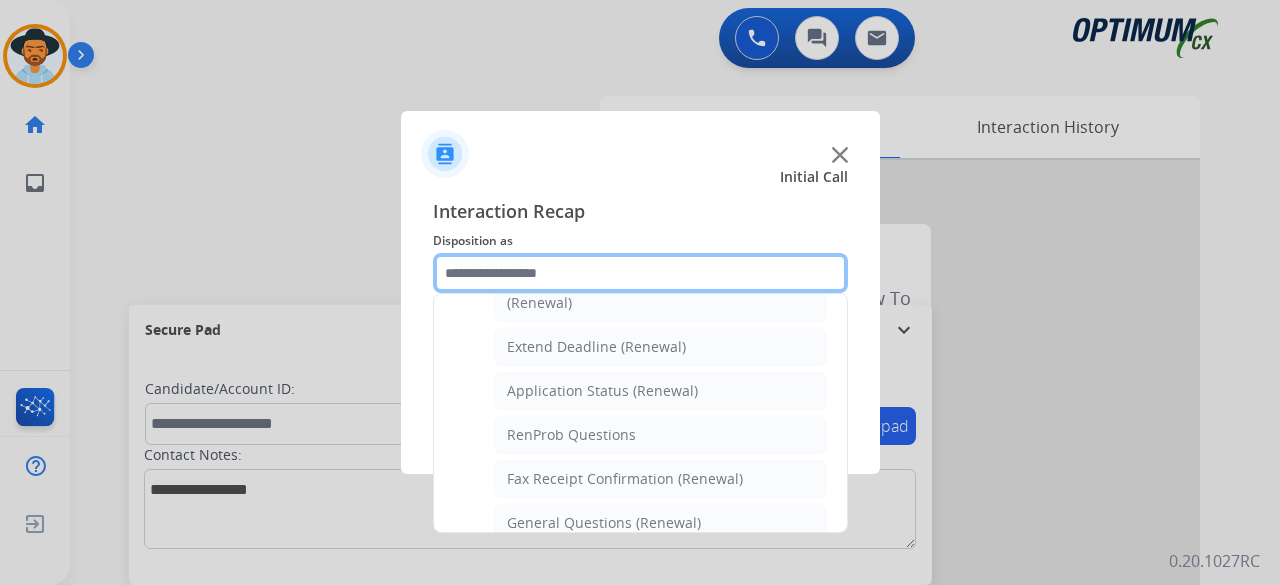 scroll, scrollTop: 416, scrollLeft: 0, axis: vertical 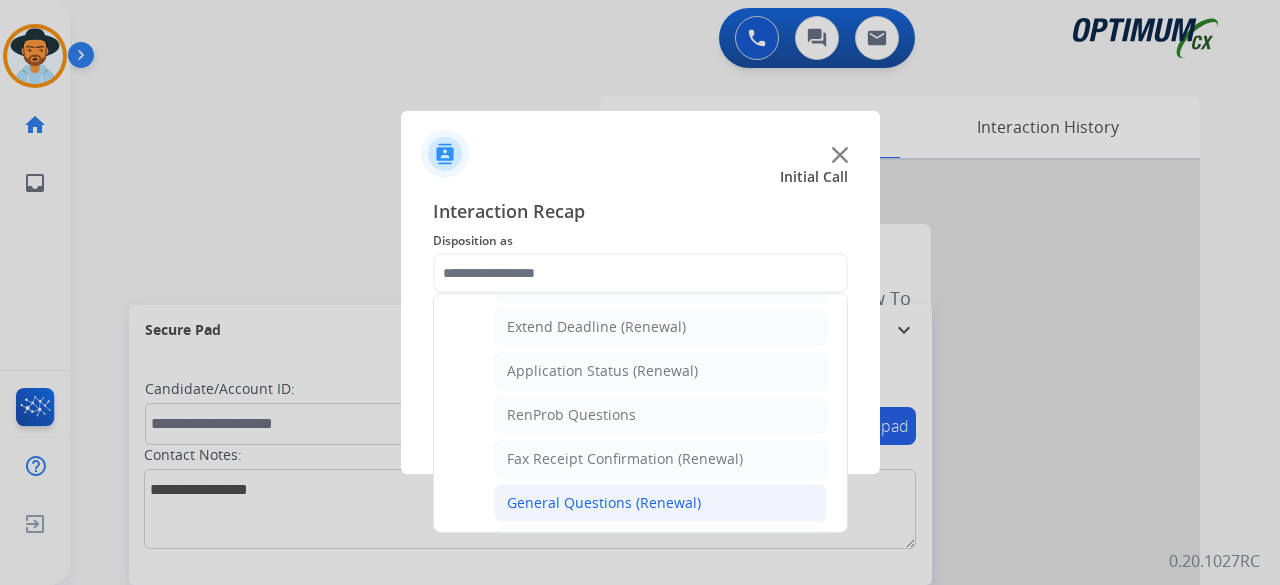 click on "General Questions (Renewal)" 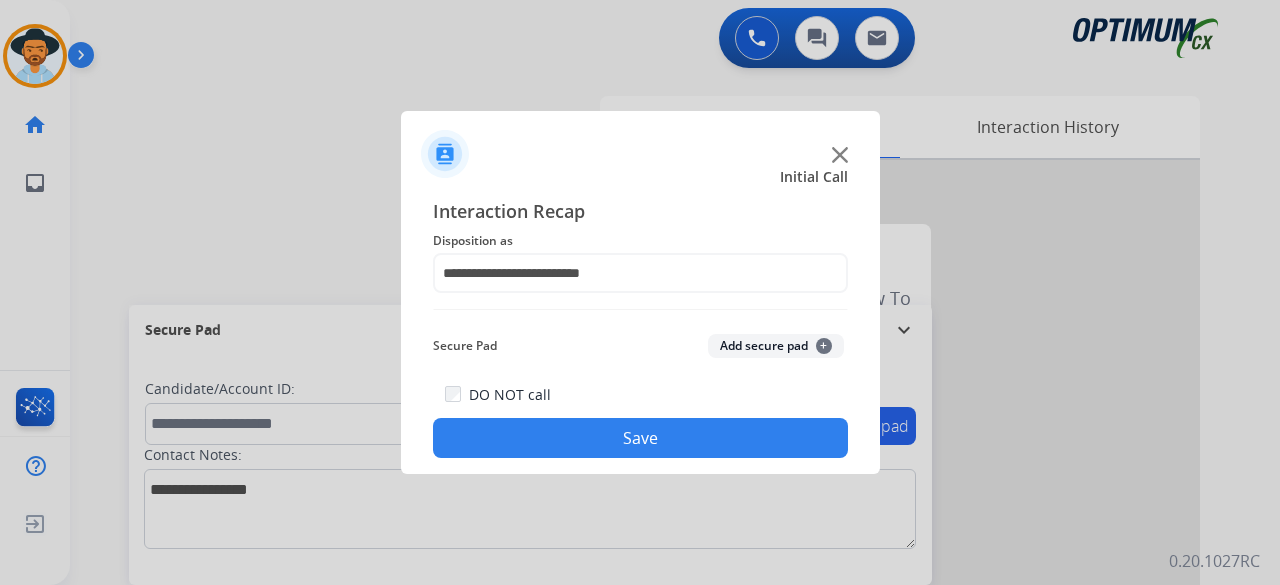 click on "Add secure pad  +" 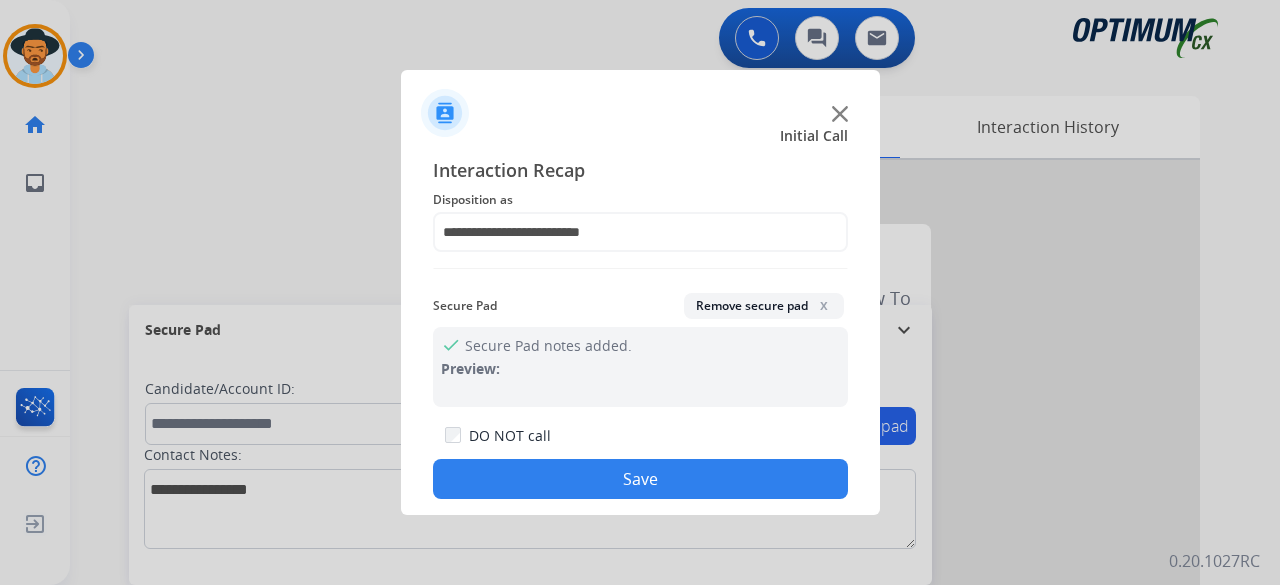 click on "Save" 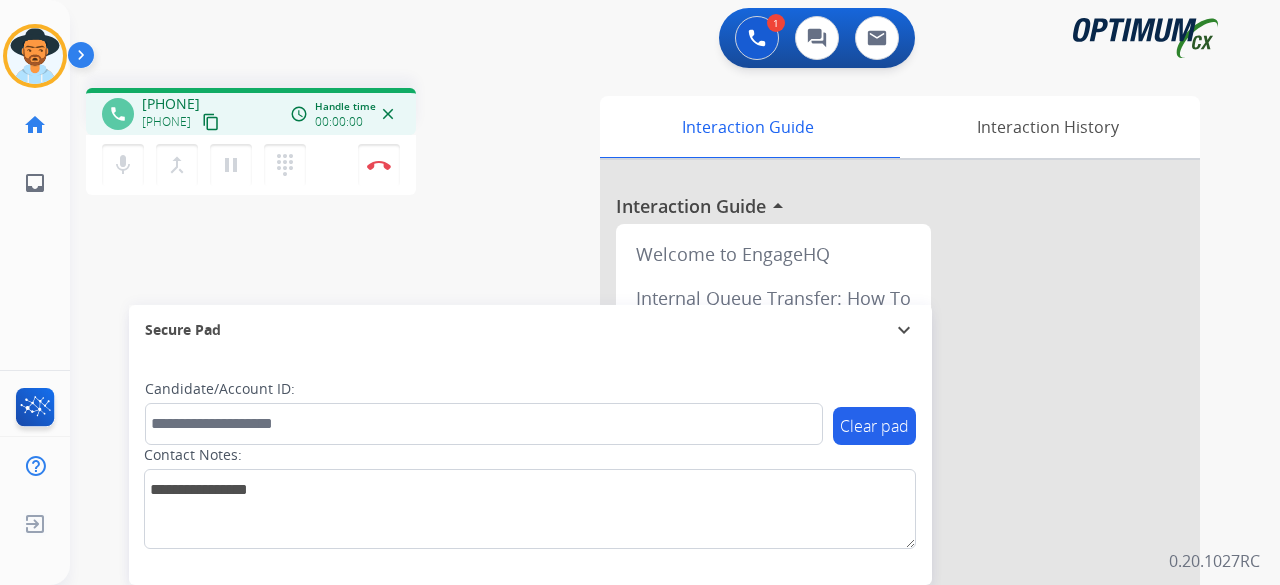 click on "content_copy" at bounding box center (211, 122) 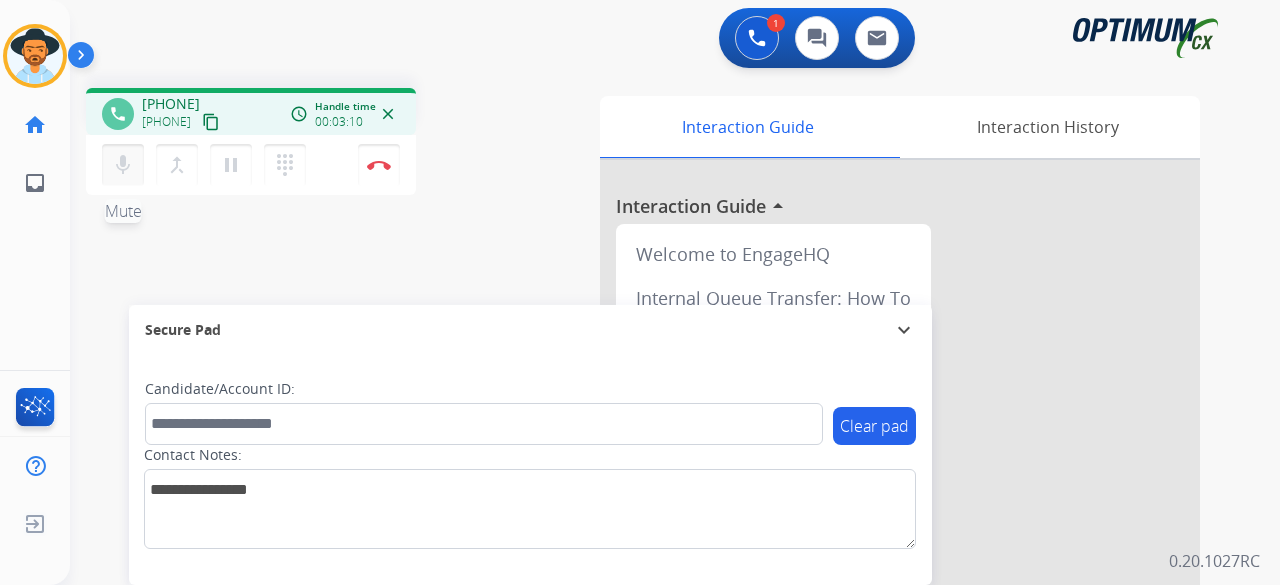 click on "mic" at bounding box center (123, 165) 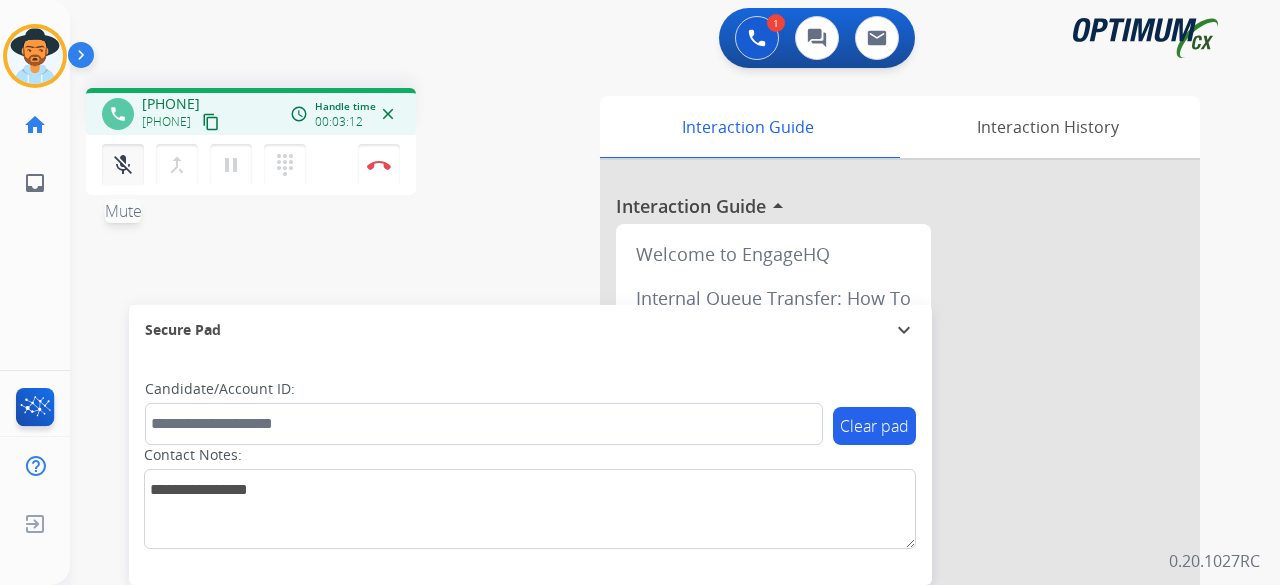 click on "mic_off" at bounding box center (123, 165) 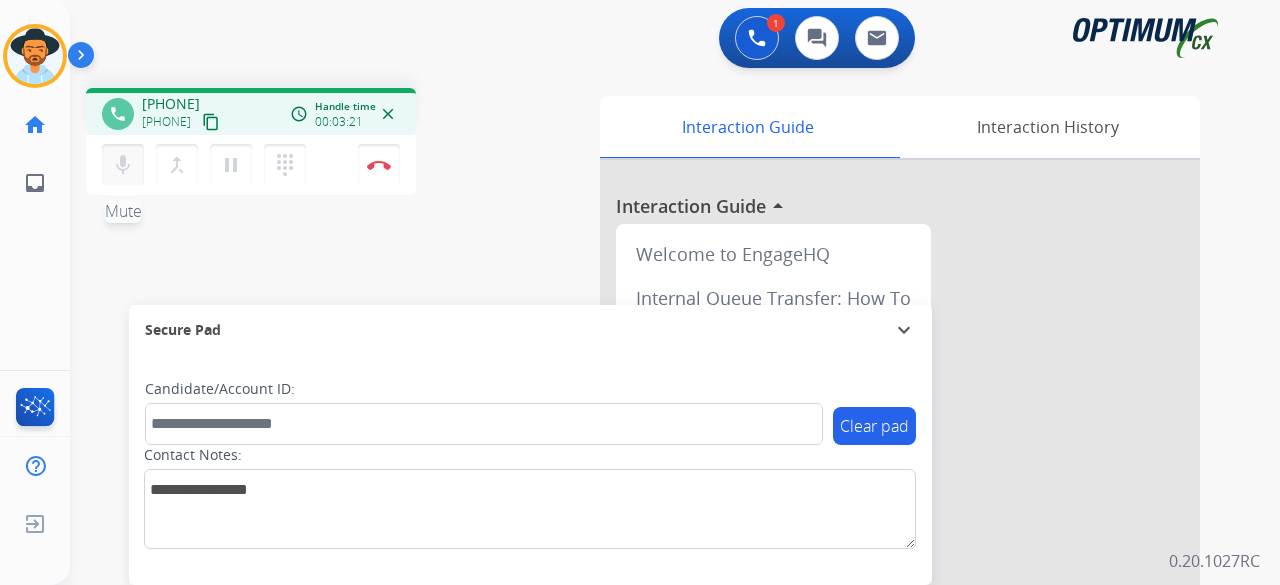 click on "mic" at bounding box center (123, 165) 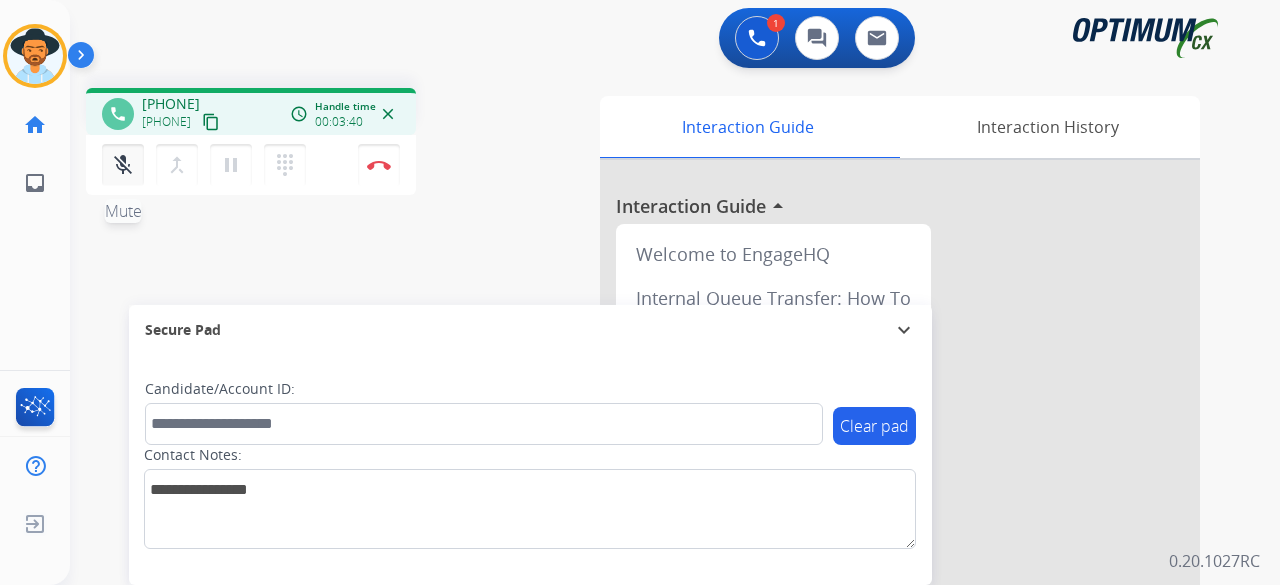 click on "mic_off" at bounding box center [123, 165] 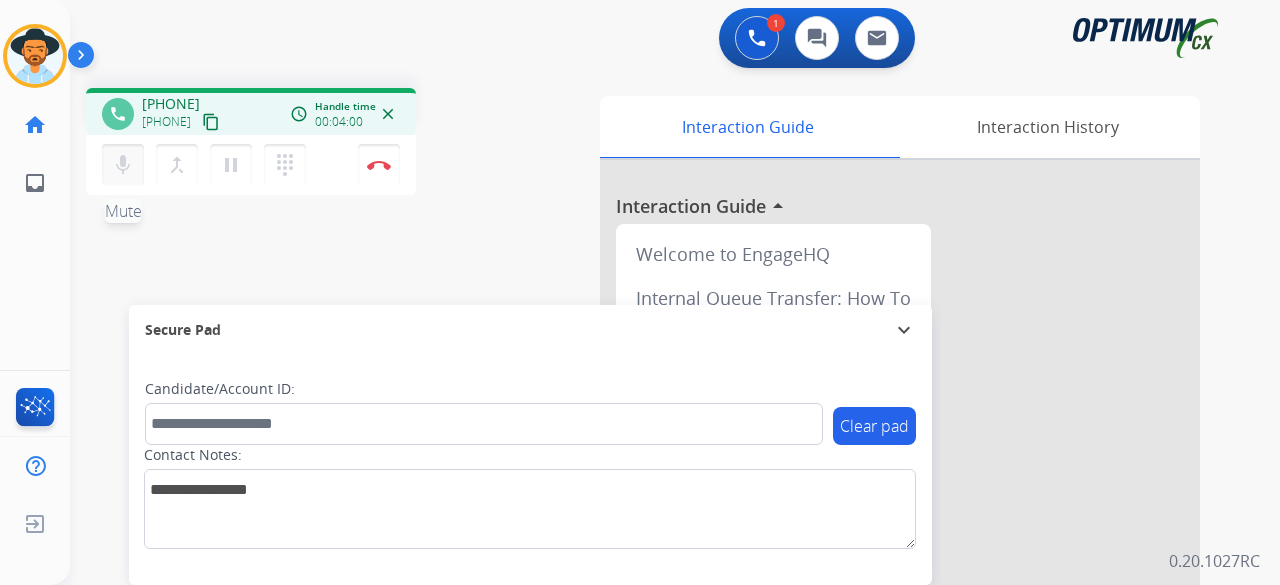 click on "mic" at bounding box center (123, 165) 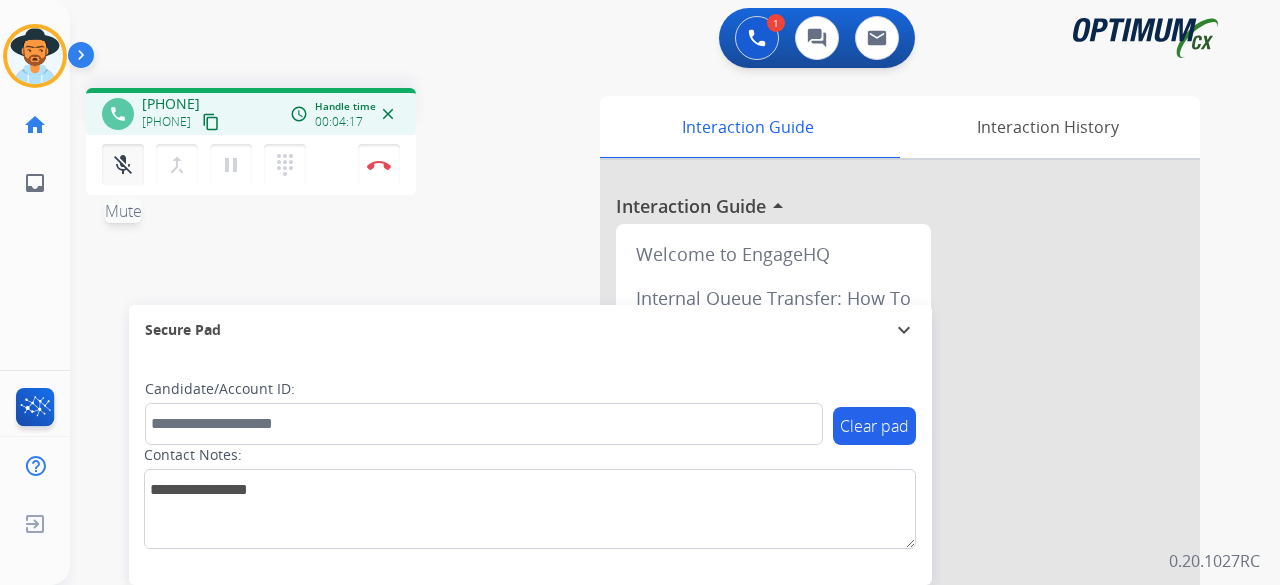 click on "mic_off" at bounding box center [123, 165] 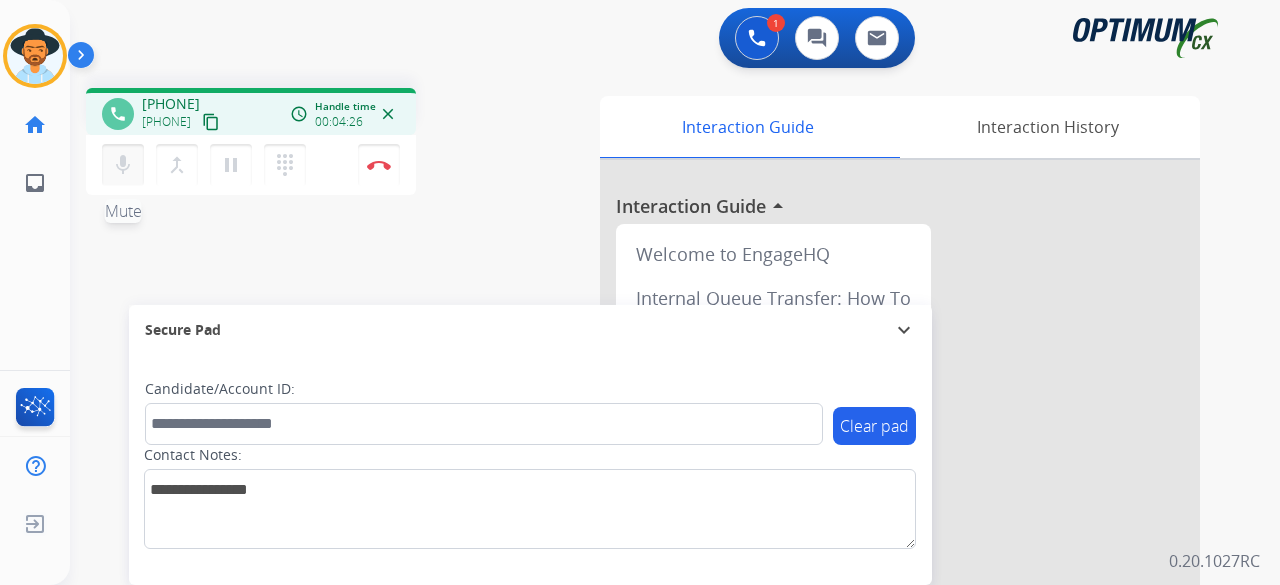 click on "mic" at bounding box center [123, 165] 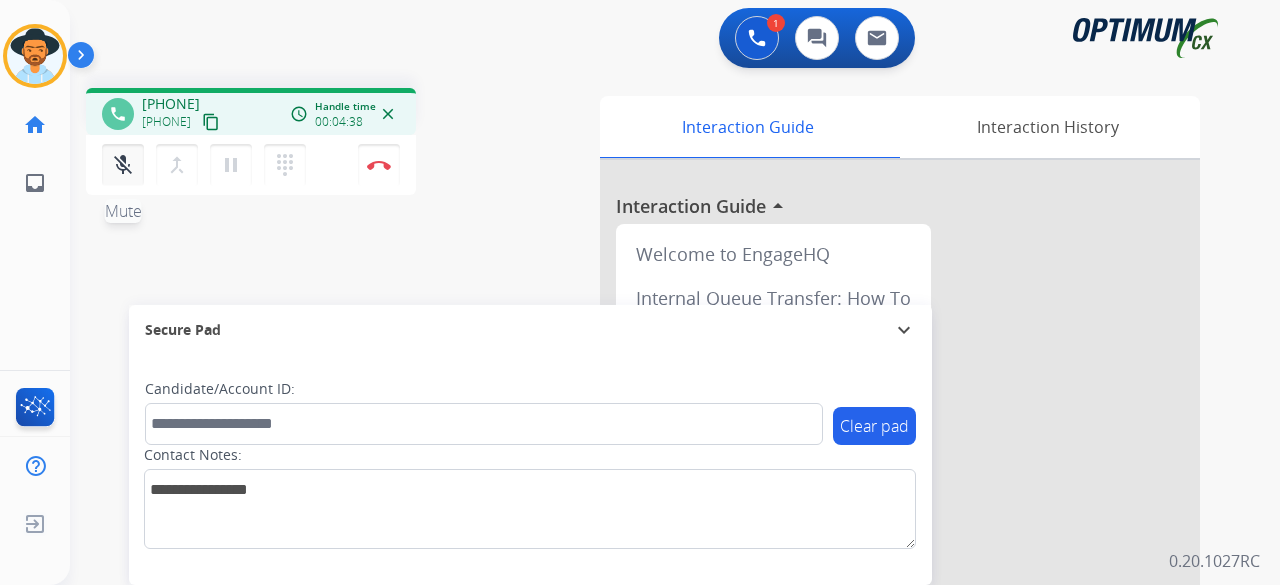 click on "mic_off" at bounding box center (123, 165) 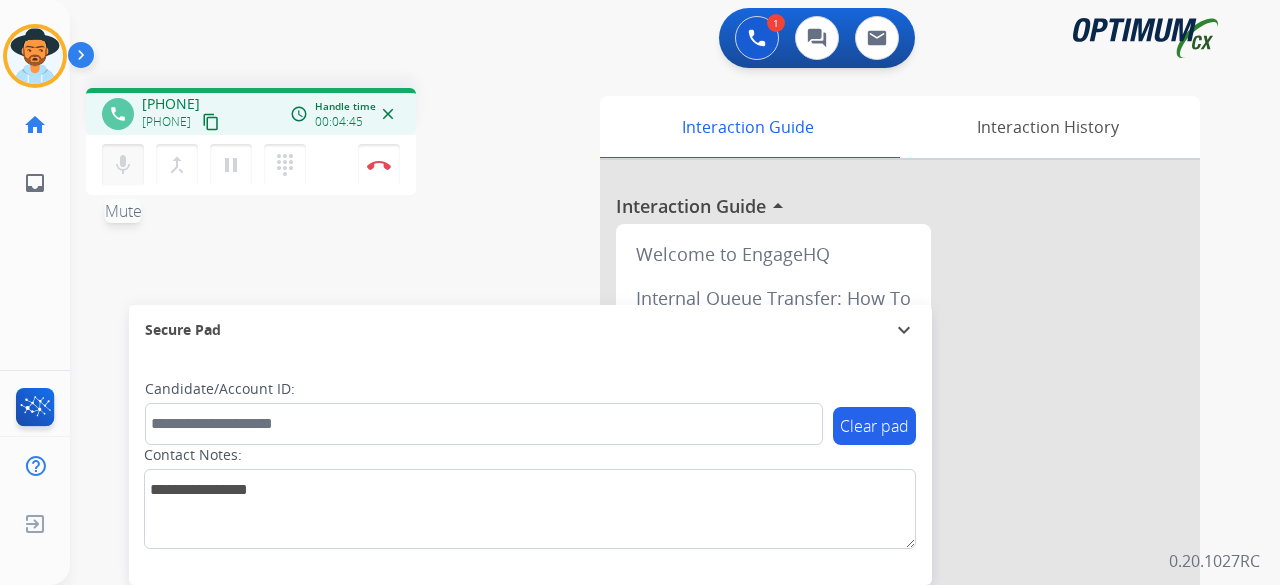click on "mic" at bounding box center (123, 165) 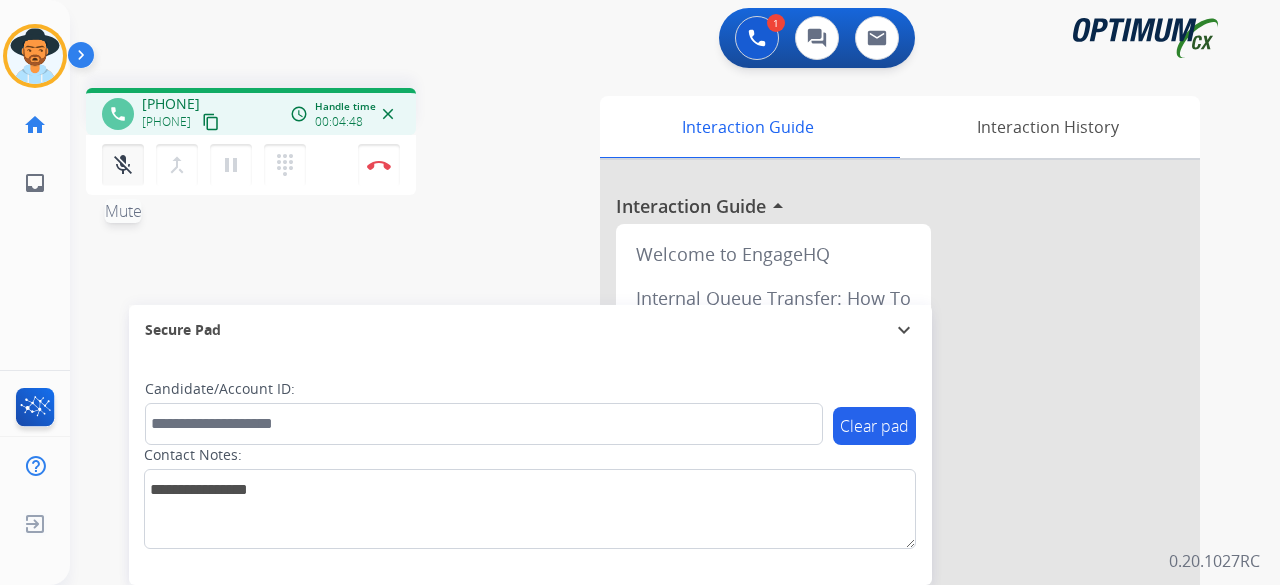click on "mic_off" at bounding box center [123, 165] 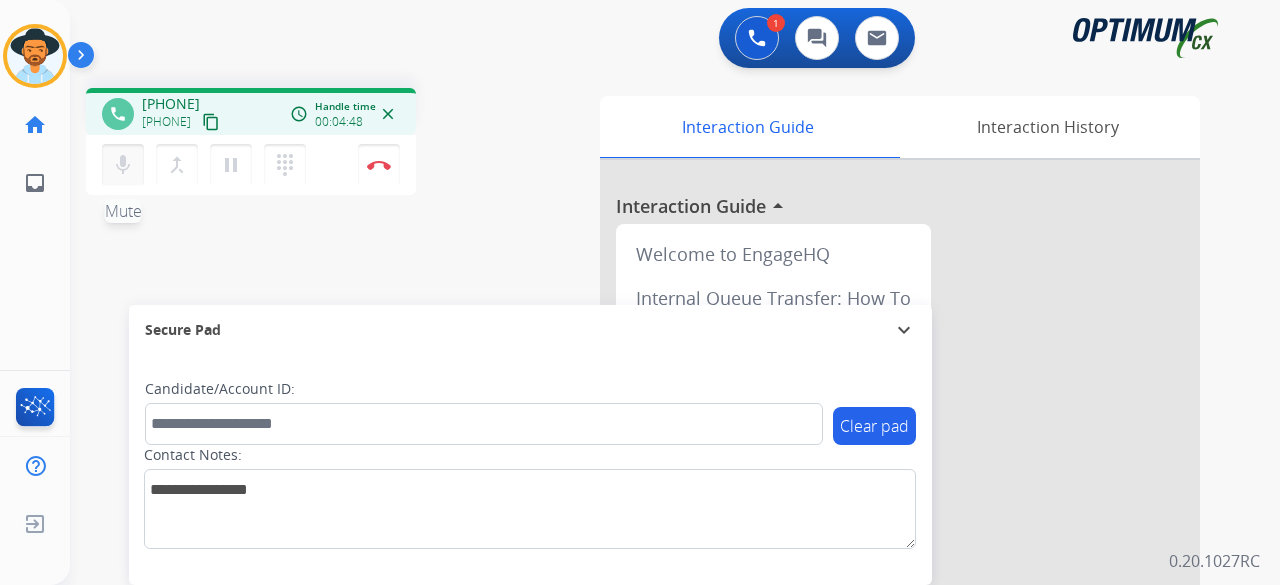 click on "mic" at bounding box center (123, 165) 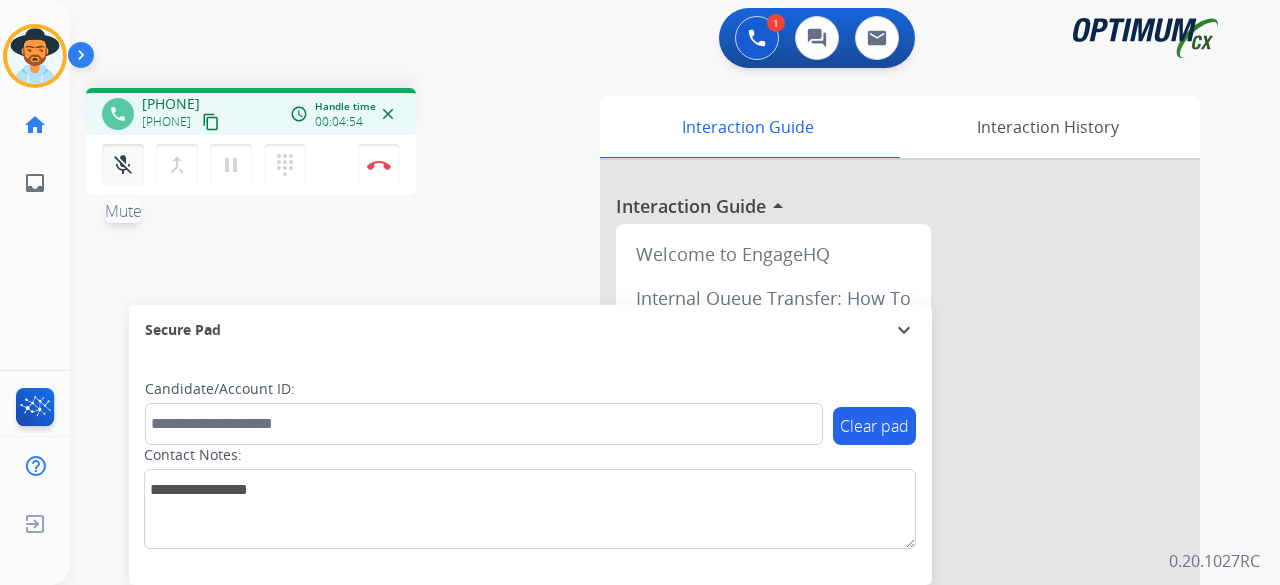 click on "mic_off" at bounding box center (123, 165) 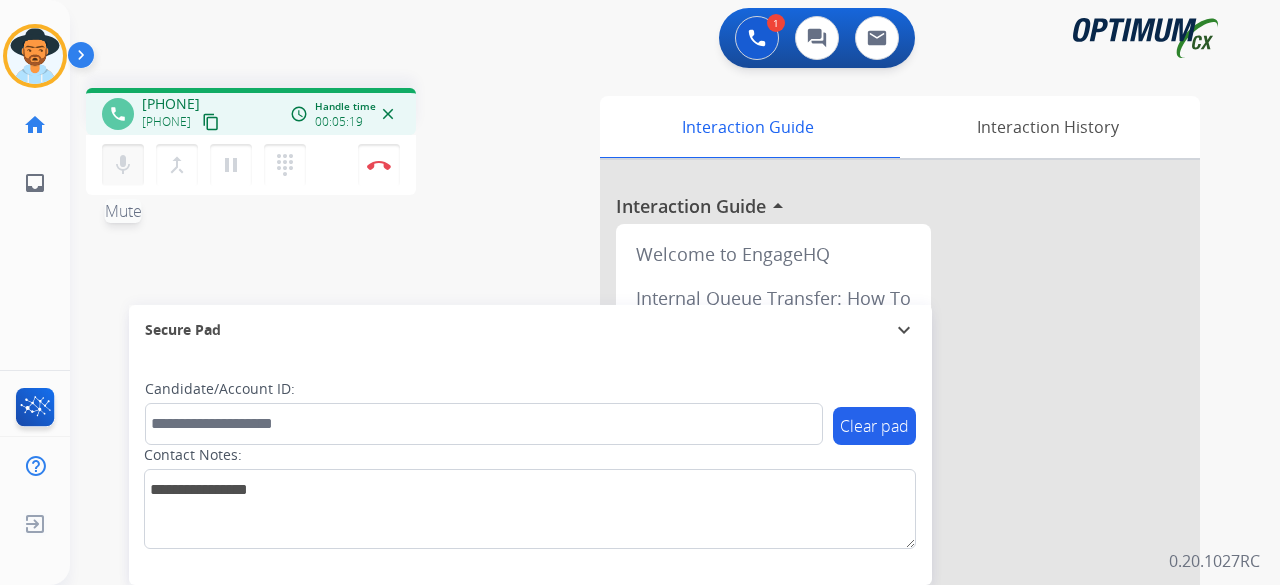 click on "mic" at bounding box center [123, 165] 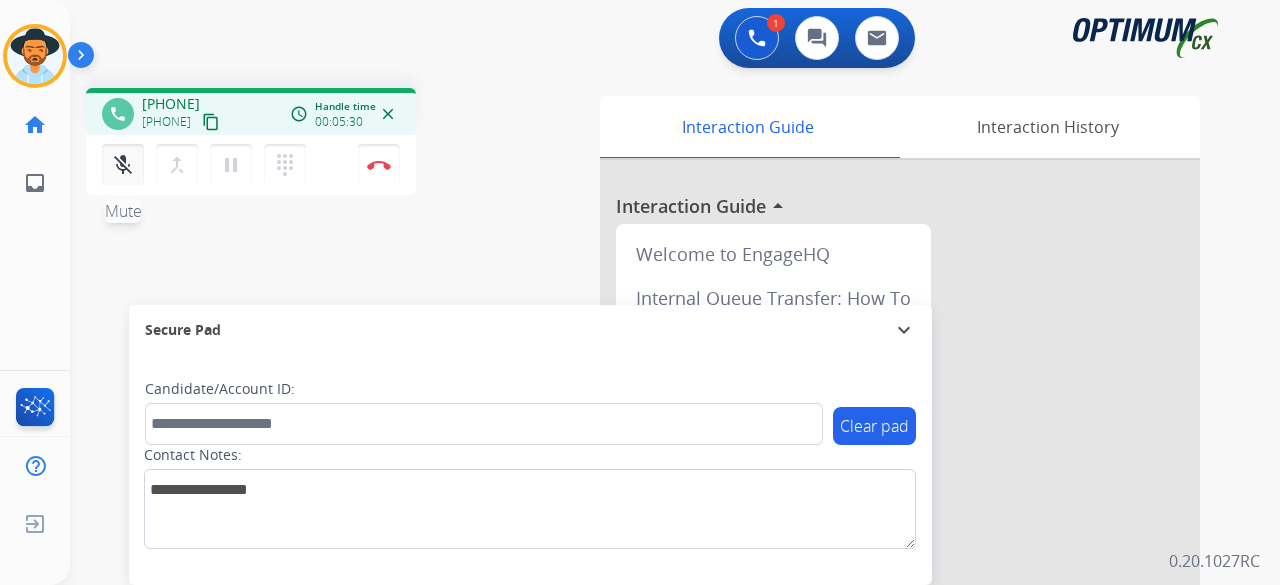 click on "mic_off" at bounding box center (123, 165) 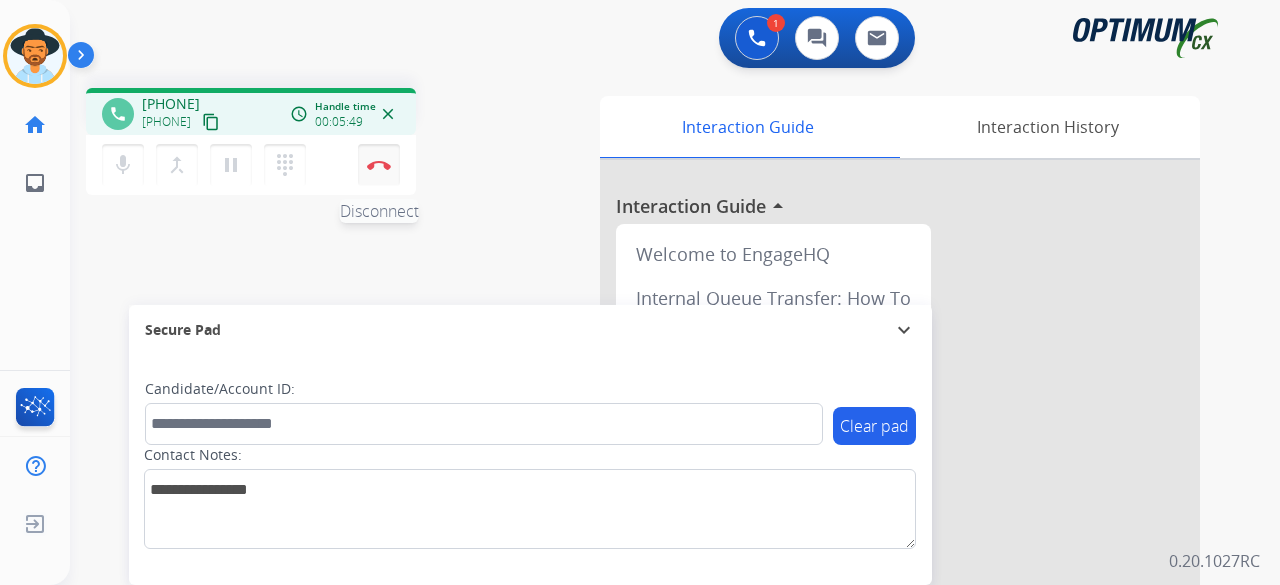 click at bounding box center (379, 165) 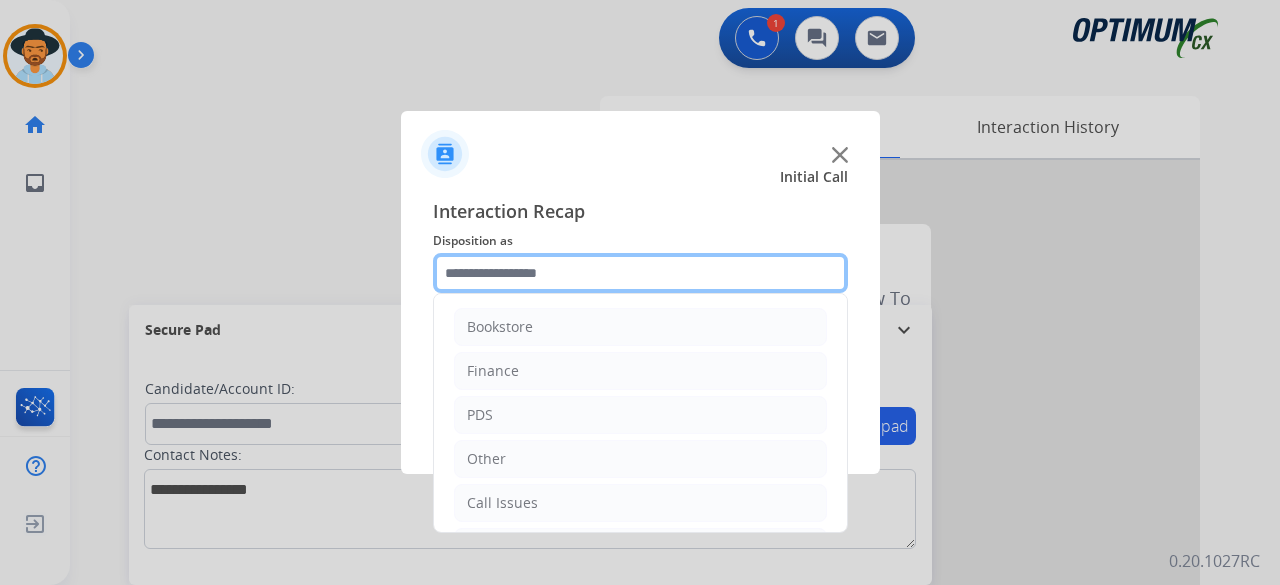 click 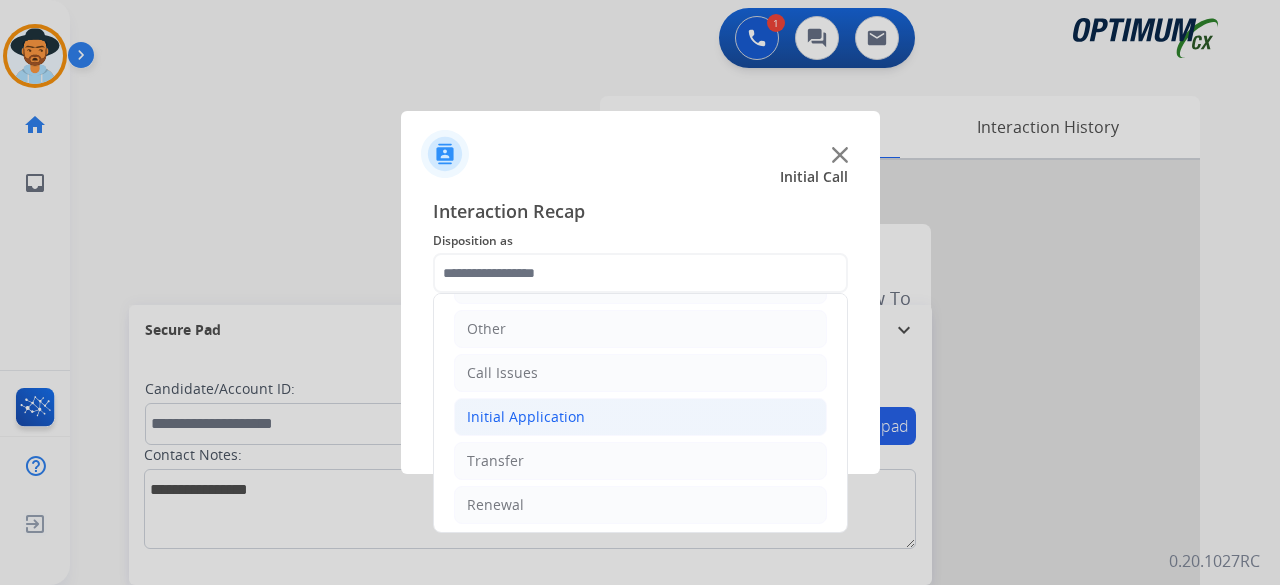 click on "Initial Application" 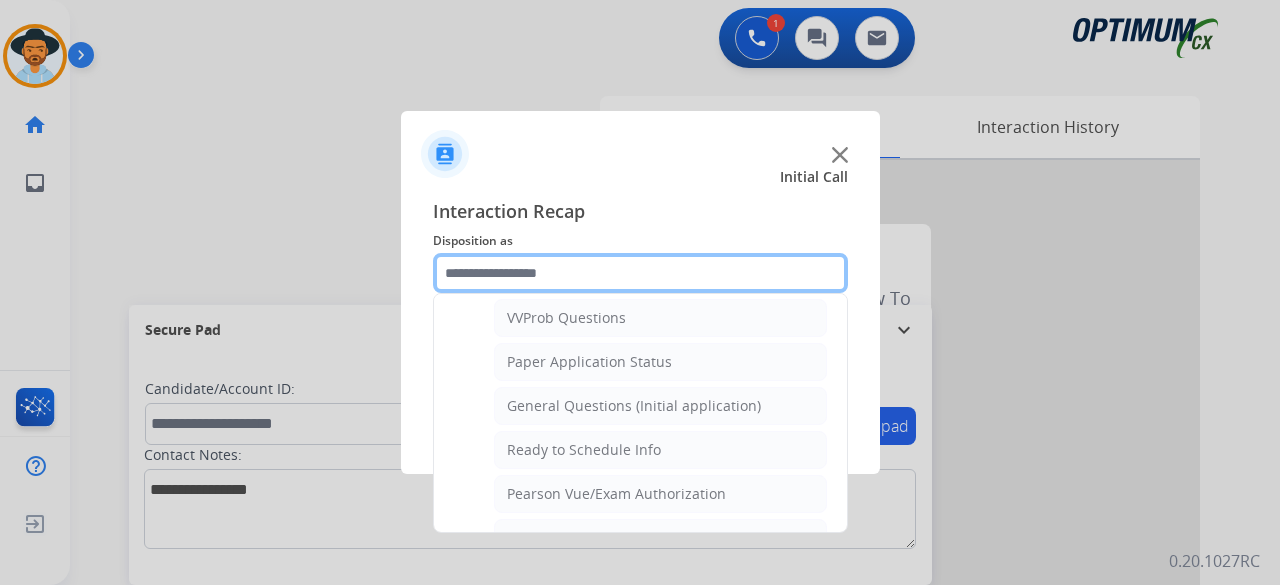 scroll, scrollTop: 1099, scrollLeft: 0, axis: vertical 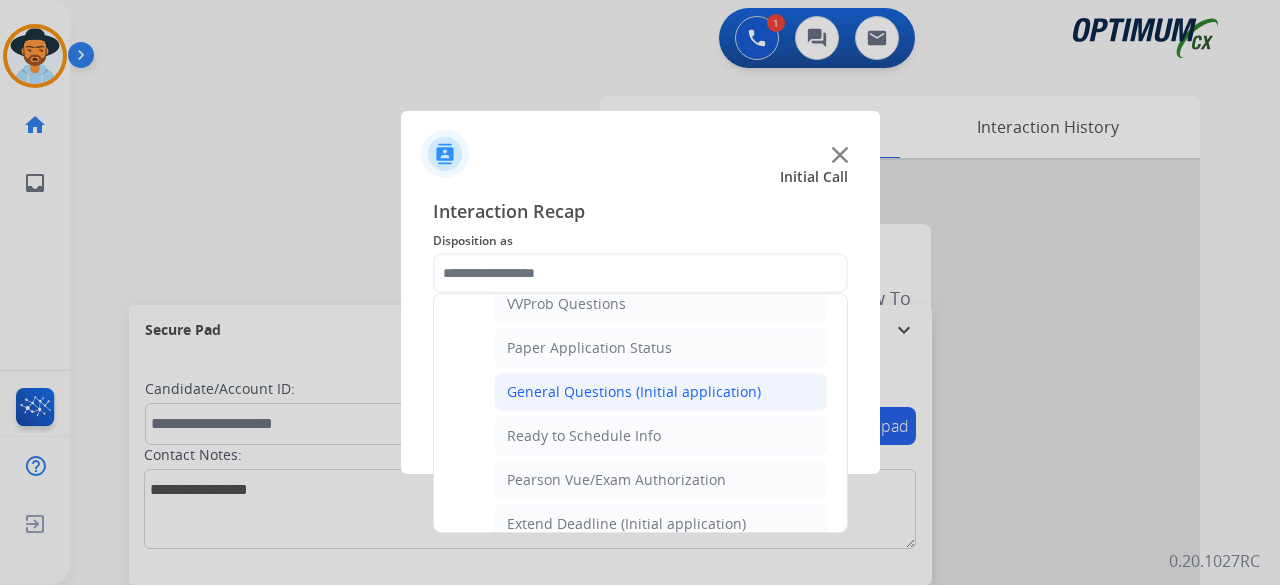 click on "General Questions (Initial application)" 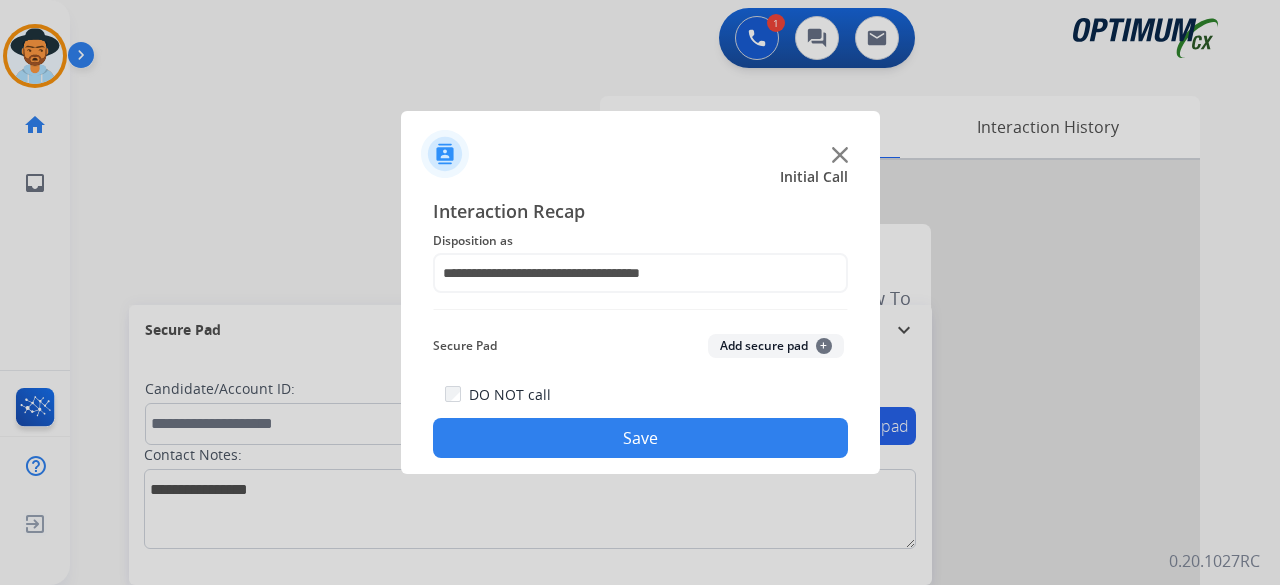 click on "Add secure pad  +" 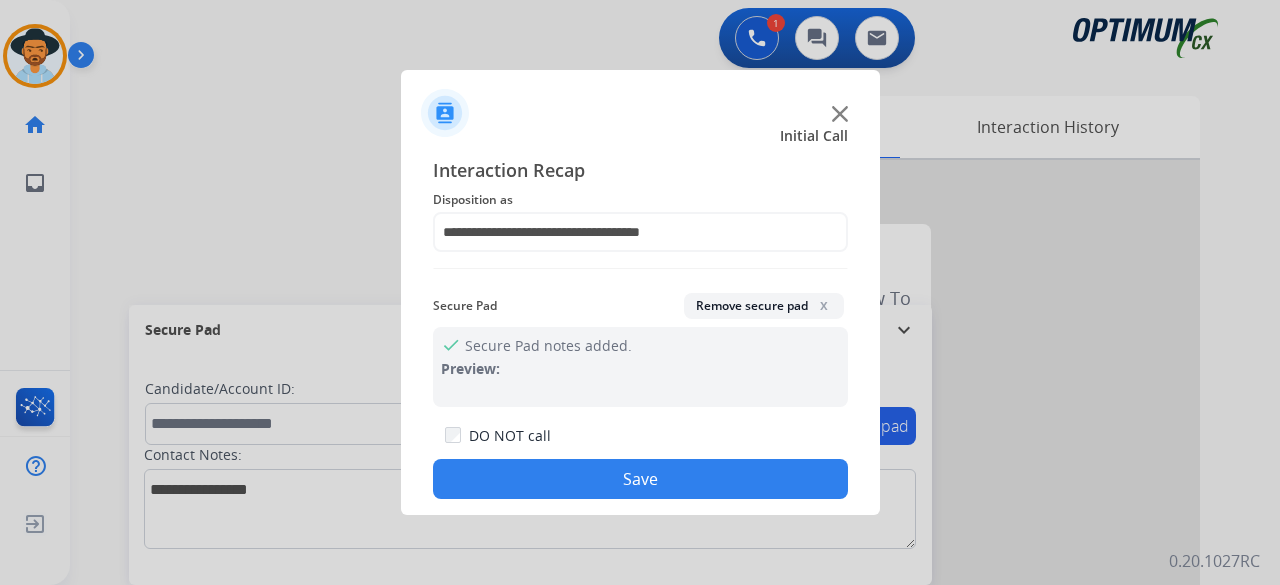 click on "Save" 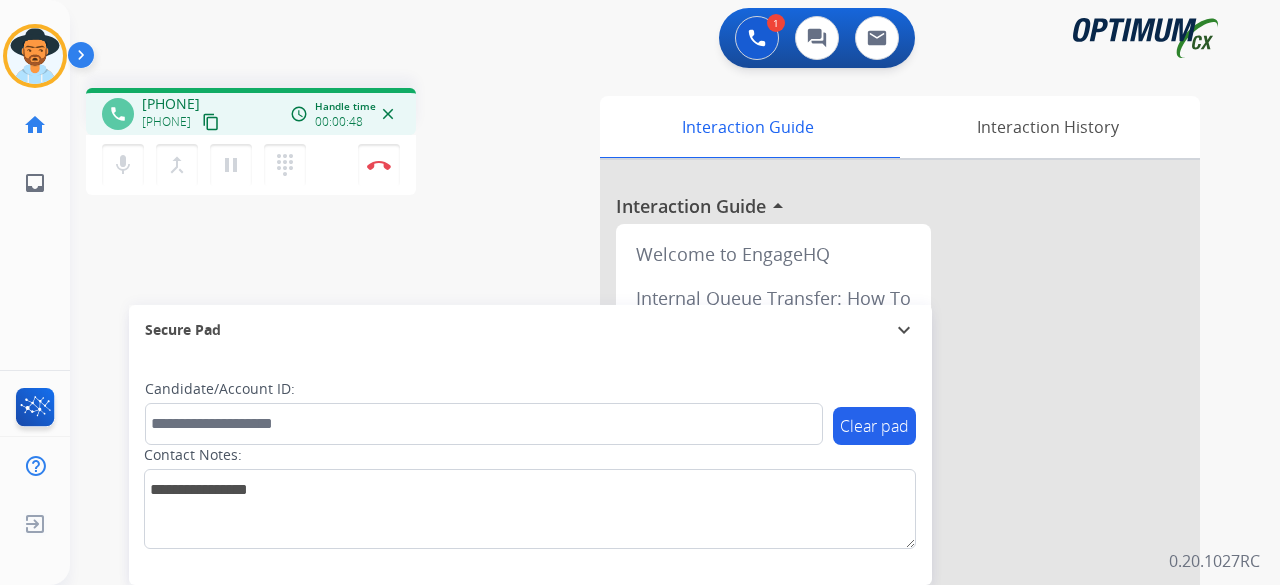 click on "phone [PHONE] [PHONE] content_copy access_time Call metrics Queue   00:27 Hold   00:00 Talk   00:49 Total   01:15 Handle time 00:00:48 close mic Mute merge_type Bridge pause Hold dialpad Dialpad Disconnect swap_horiz Break voice bridge close_fullscreen Connect 3-Way Call merge_type Separate 3-Way Call" at bounding box center (325, 144) 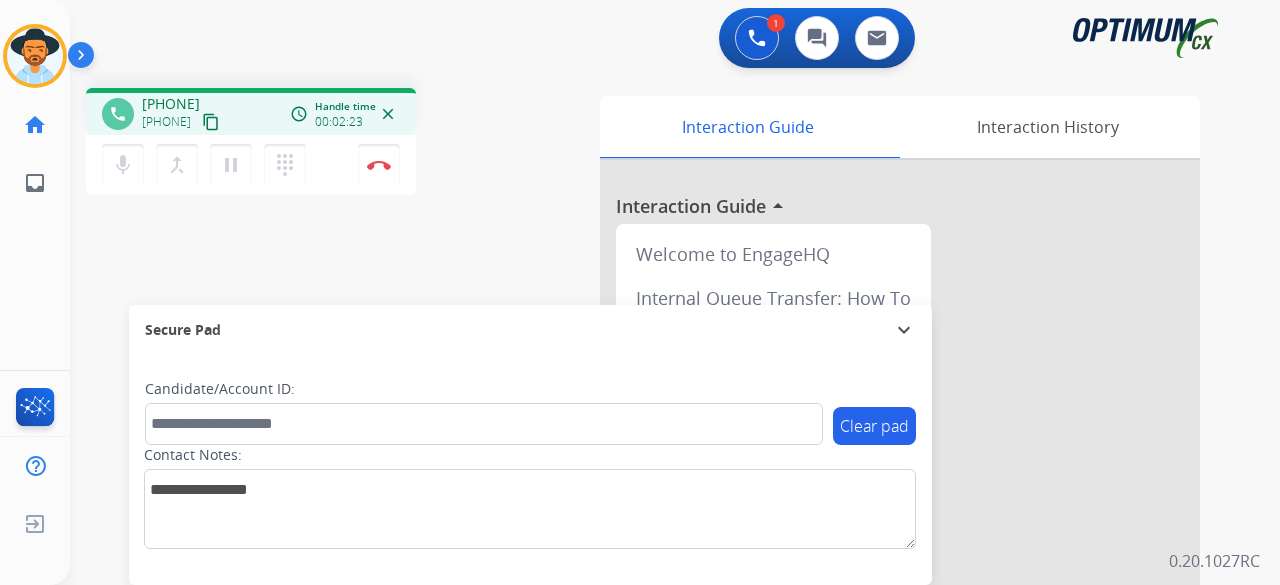 click on "content_copy" at bounding box center [211, 122] 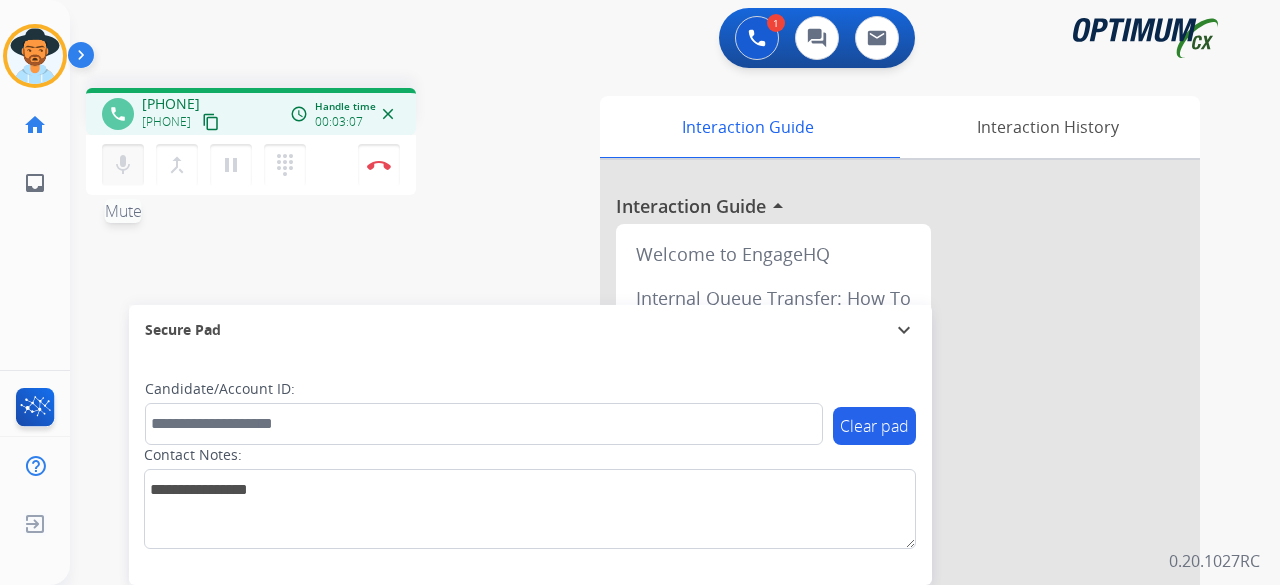 click on "mic" at bounding box center (123, 165) 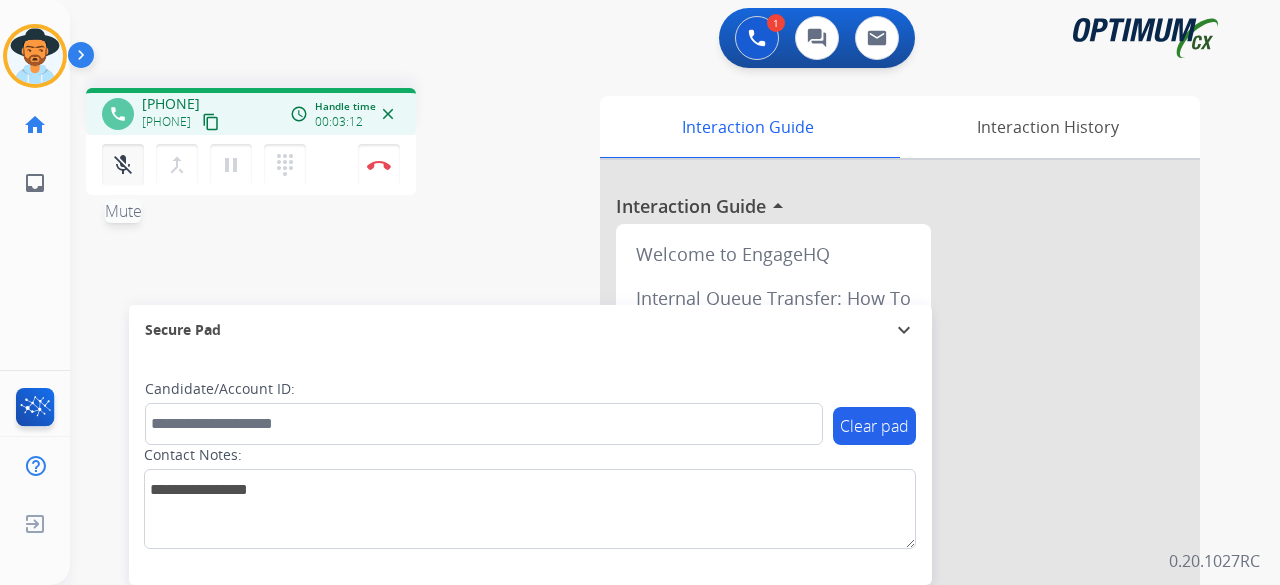 click on "mic_off" at bounding box center (123, 165) 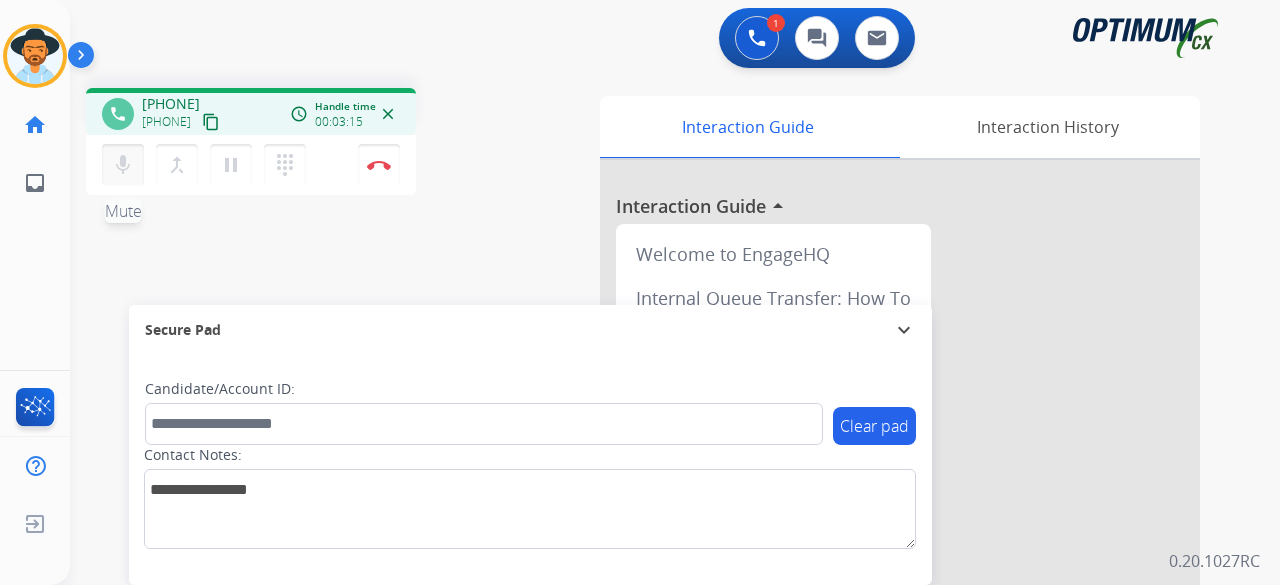 click on "mic" at bounding box center (123, 165) 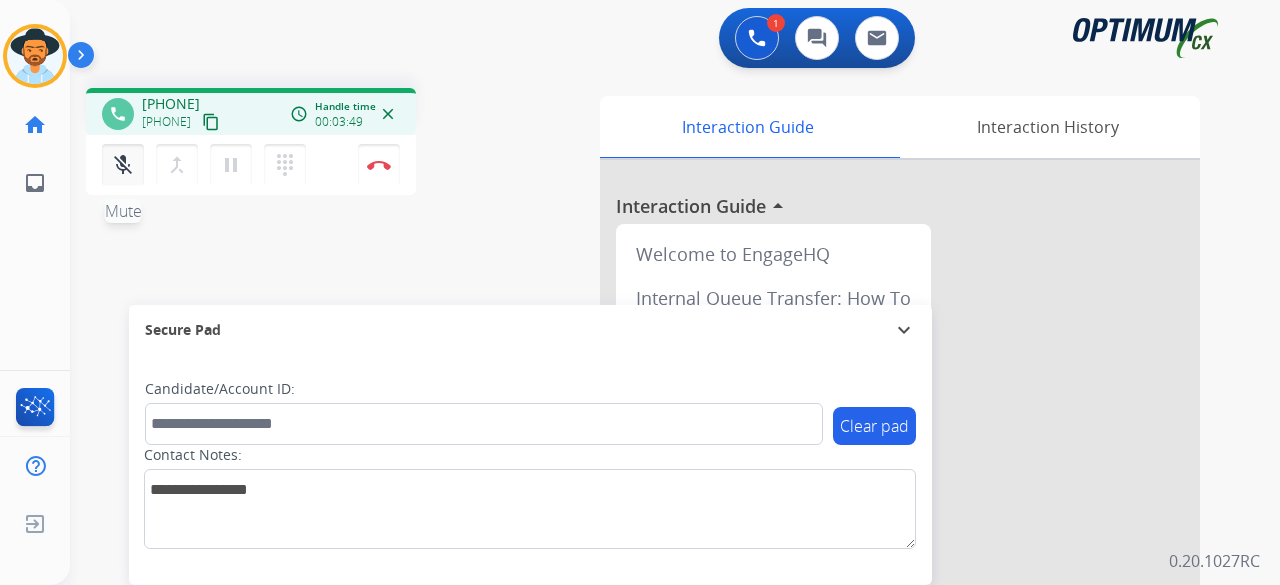 click on "mic_off" at bounding box center [123, 165] 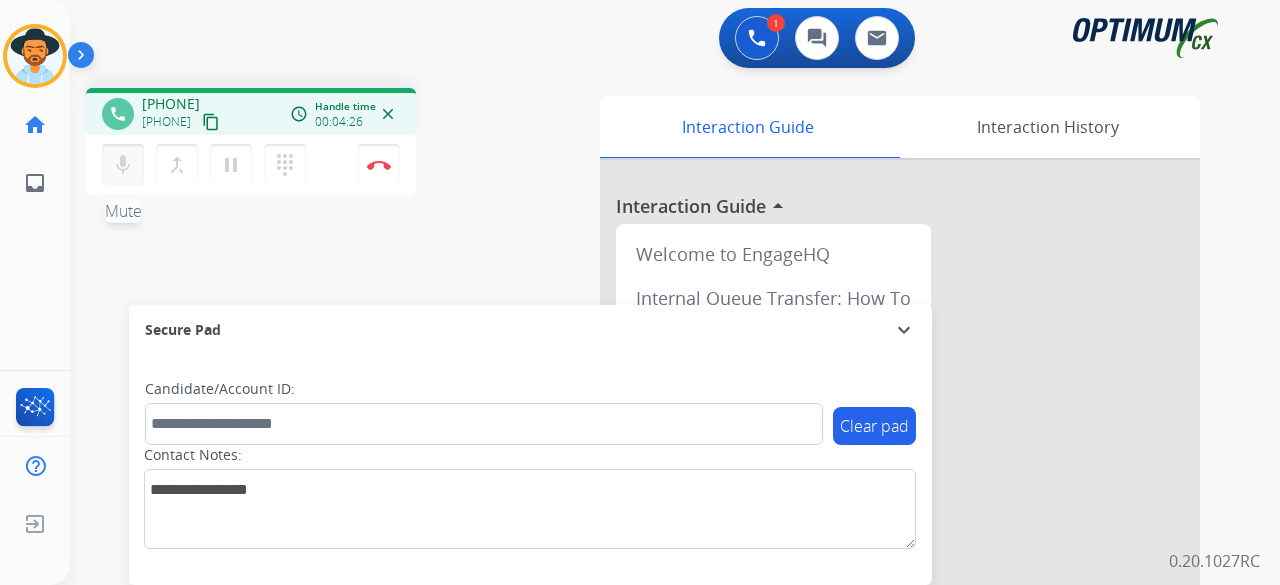 click on "mic" at bounding box center [123, 165] 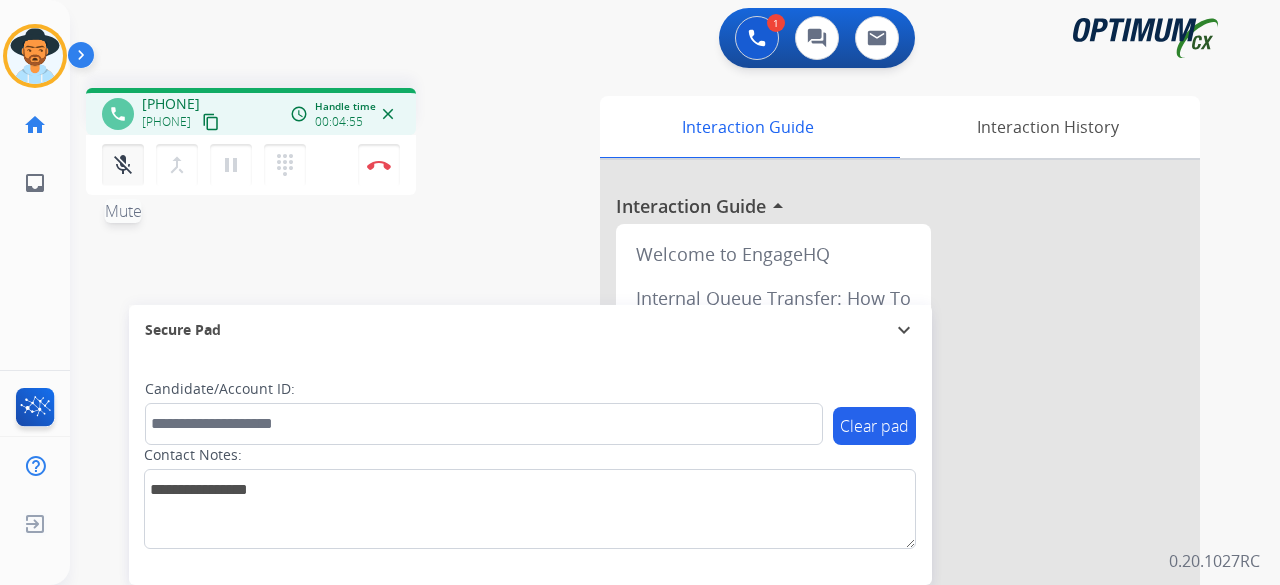click on "mic_off Mute" at bounding box center [123, 165] 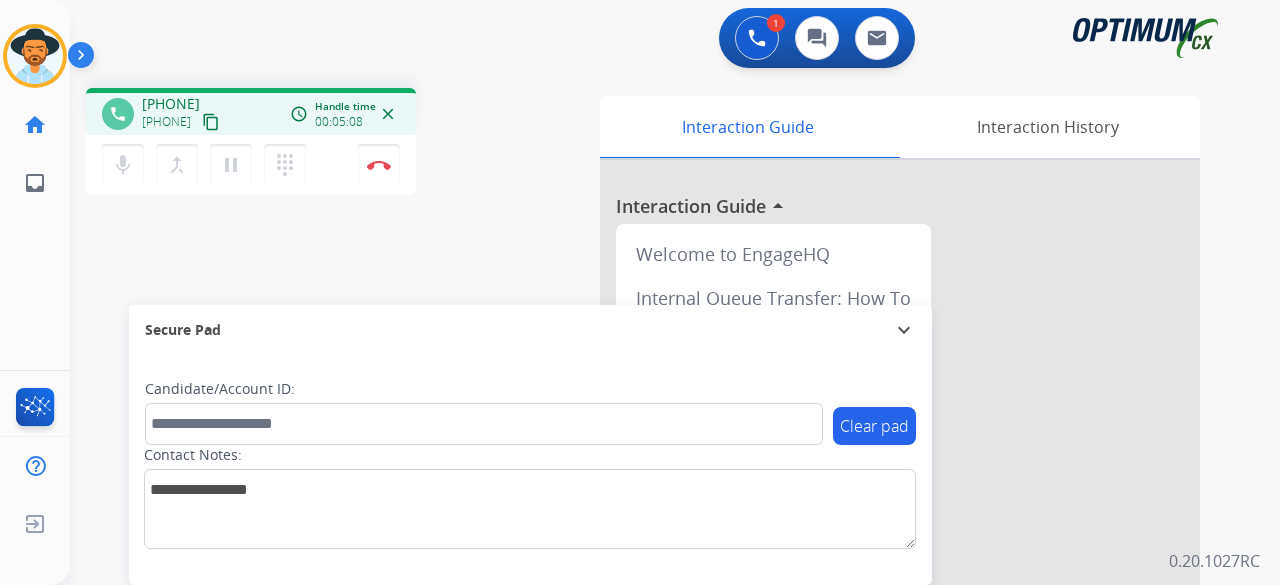 drag, startPoint x: 164, startPoint y: 249, endPoint x: 526, endPoint y: 73, distance: 402.5171 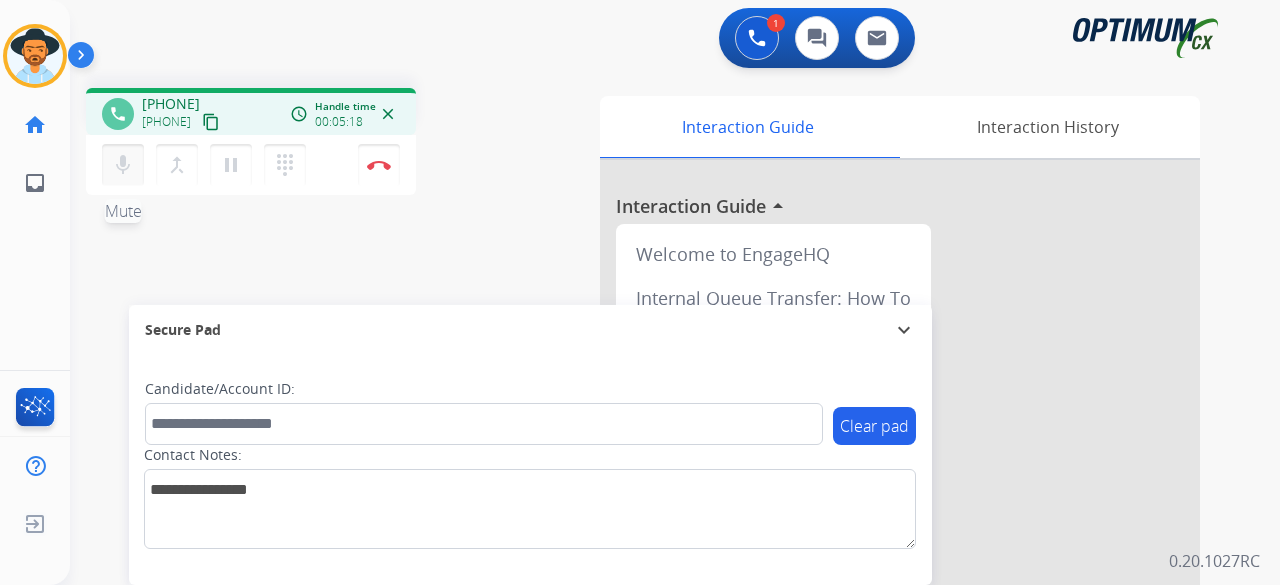 click on "mic" at bounding box center [123, 165] 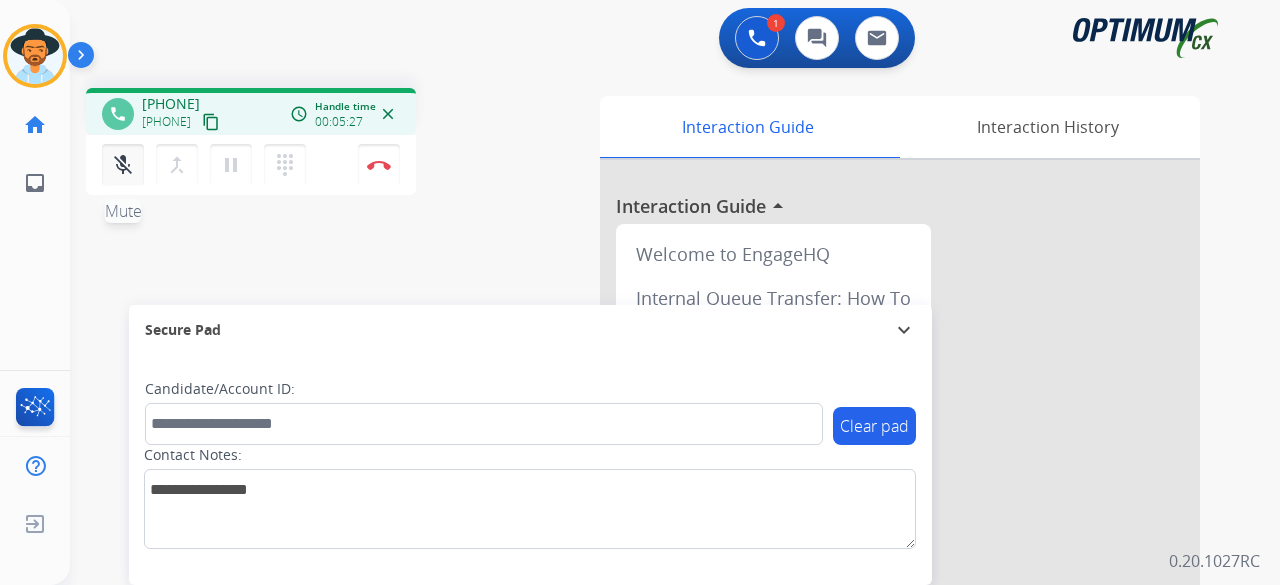 click on "mic_off" at bounding box center [123, 165] 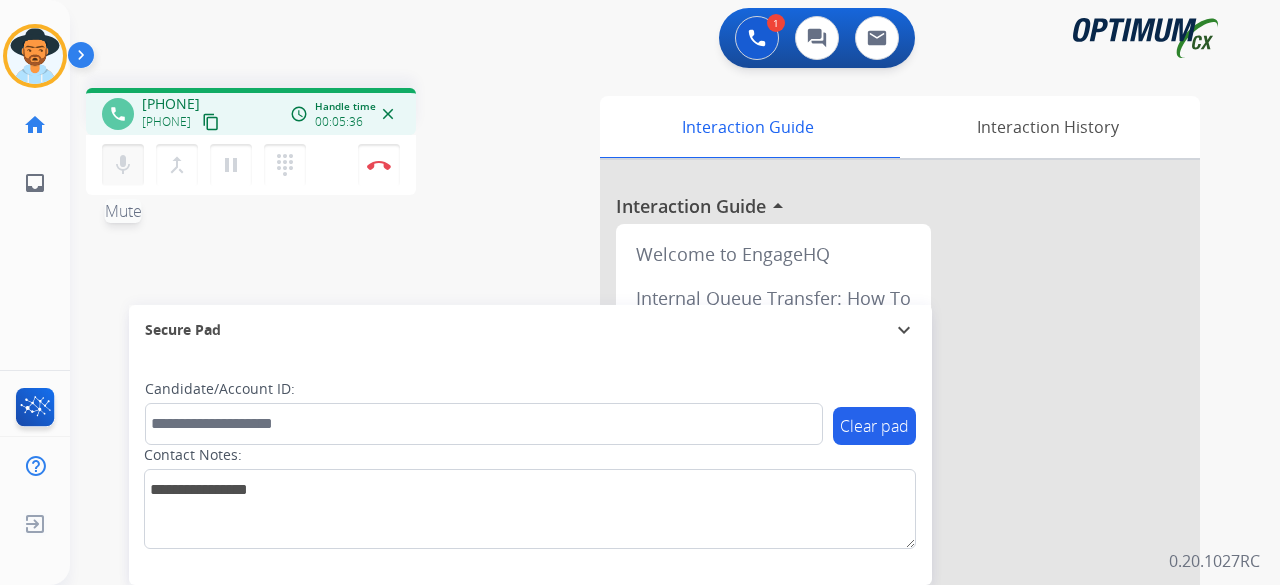 click on "mic" at bounding box center (123, 165) 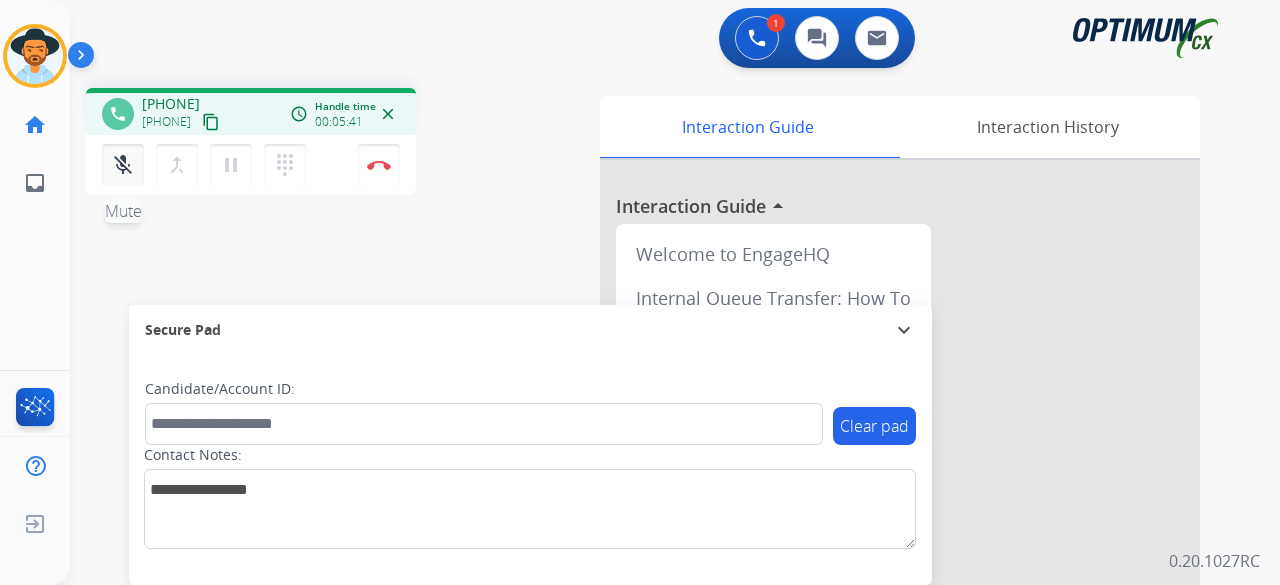 click on "mic_off" at bounding box center (123, 165) 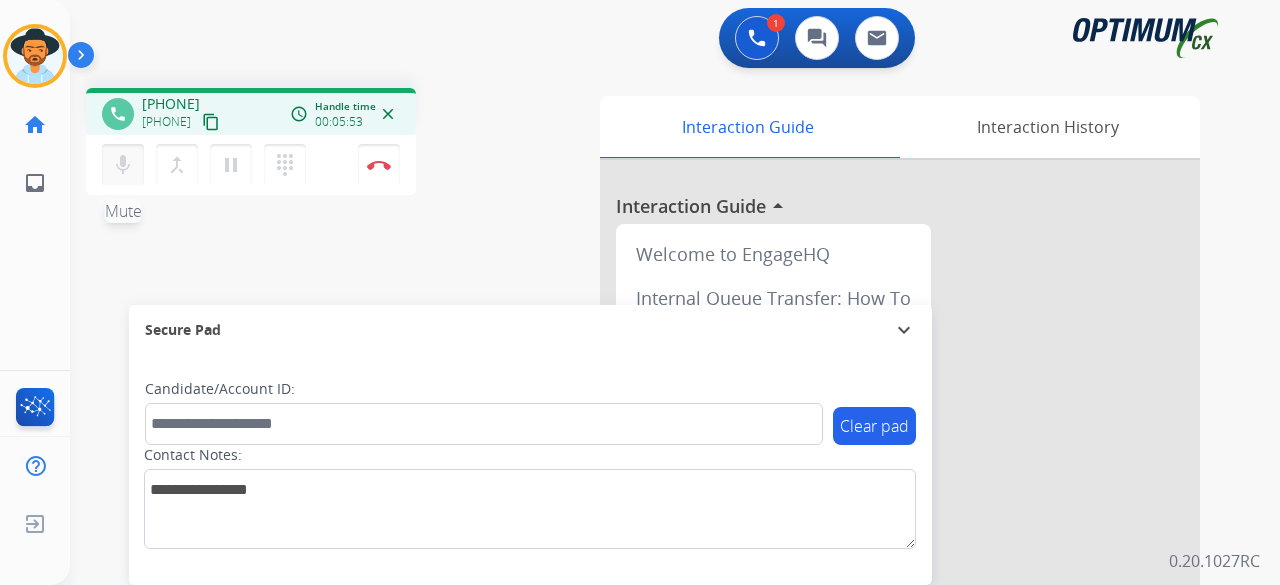 click on "mic" at bounding box center (123, 165) 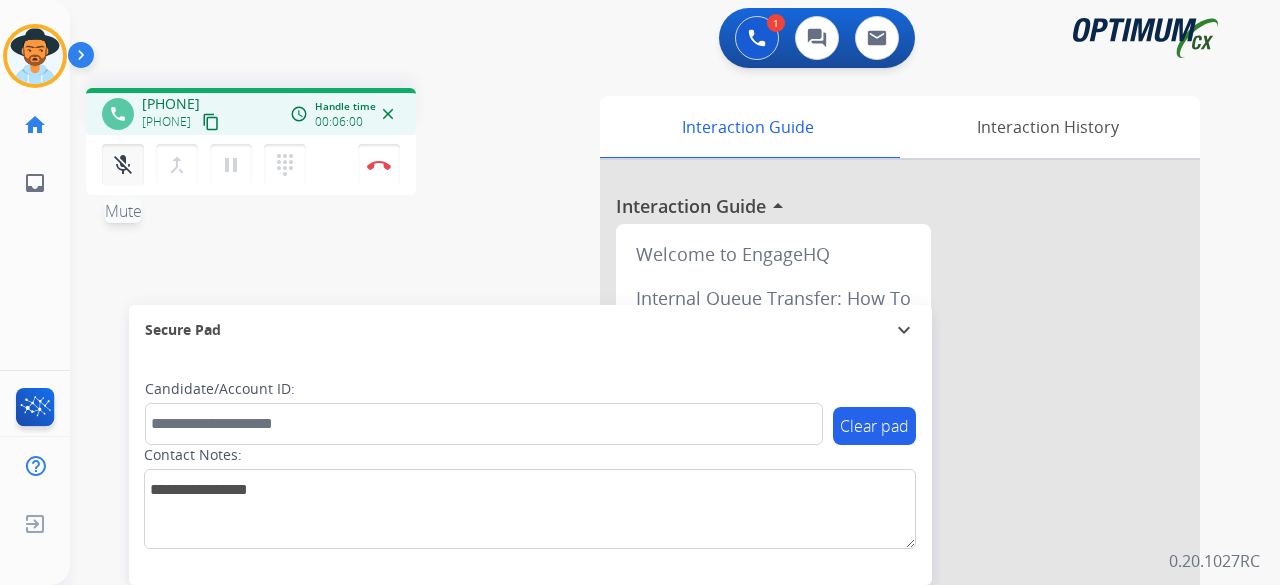 click on "mic_off" at bounding box center (123, 165) 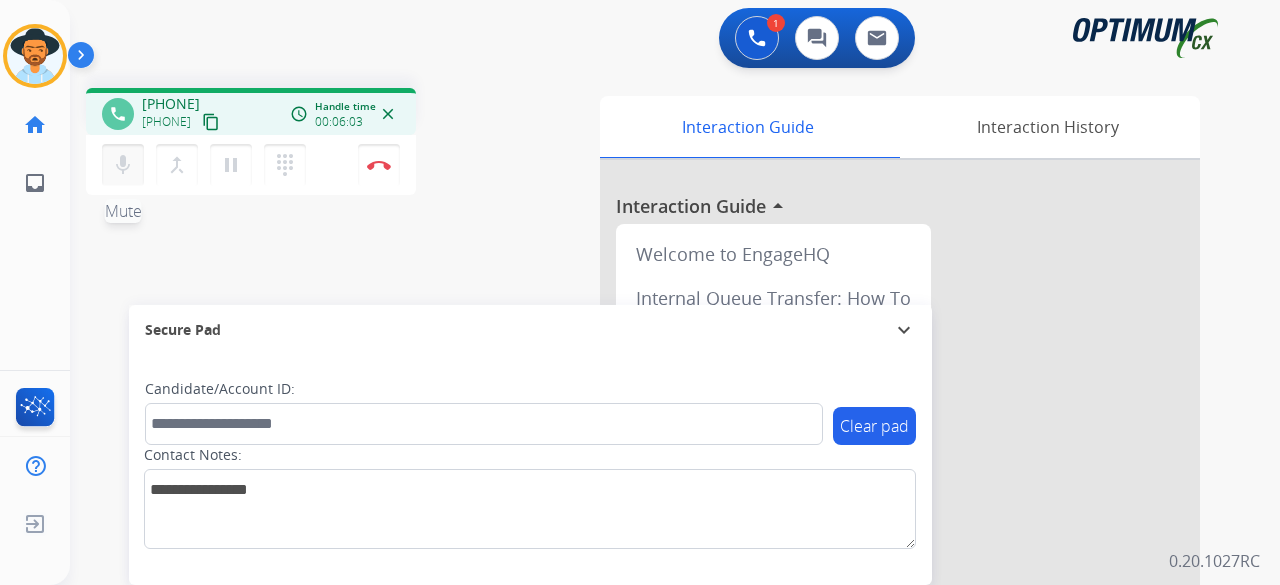 click on "mic" at bounding box center (123, 165) 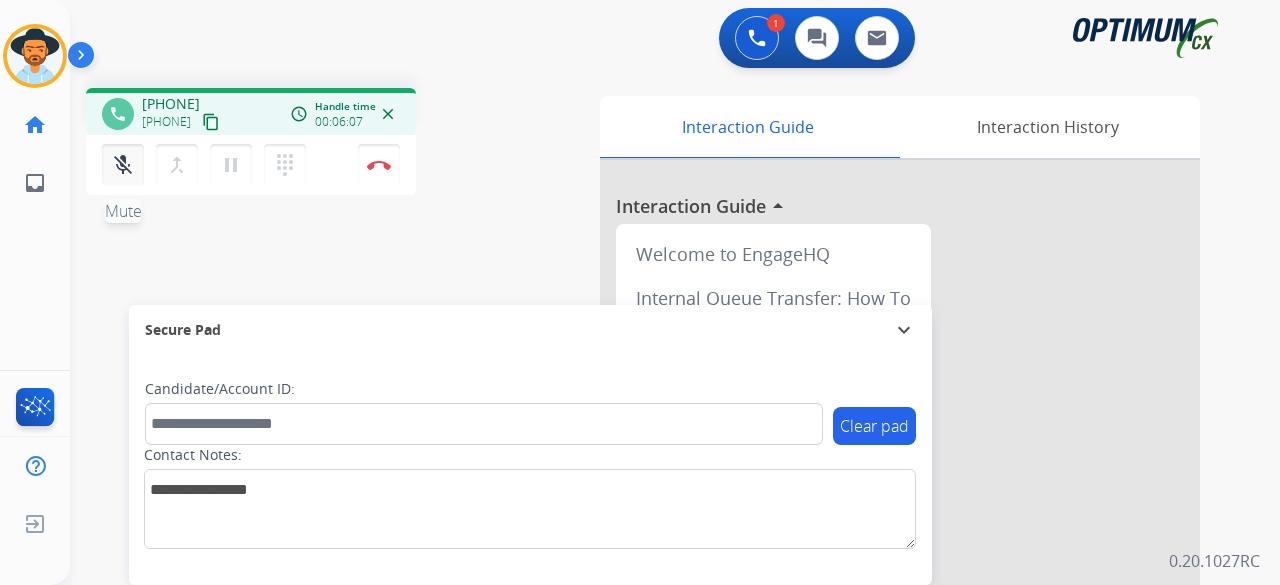 click on "mic_off" at bounding box center [123, 165] 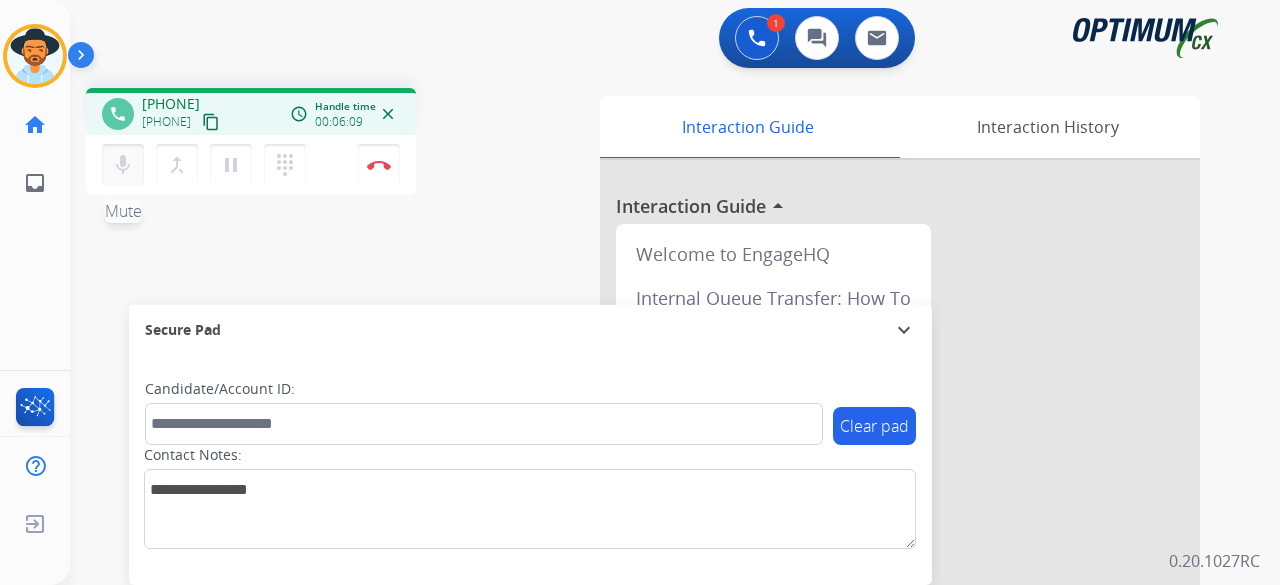 click on "mic" at bounding box center (123, 165) 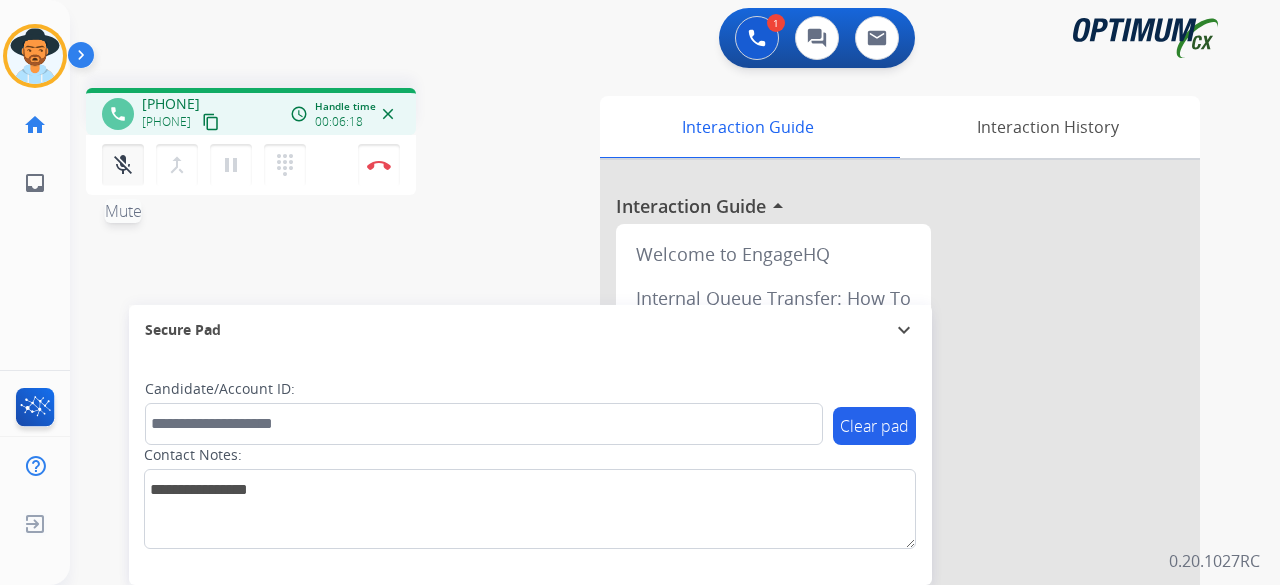 click on "mic_off" at bounding box center [123, 165] 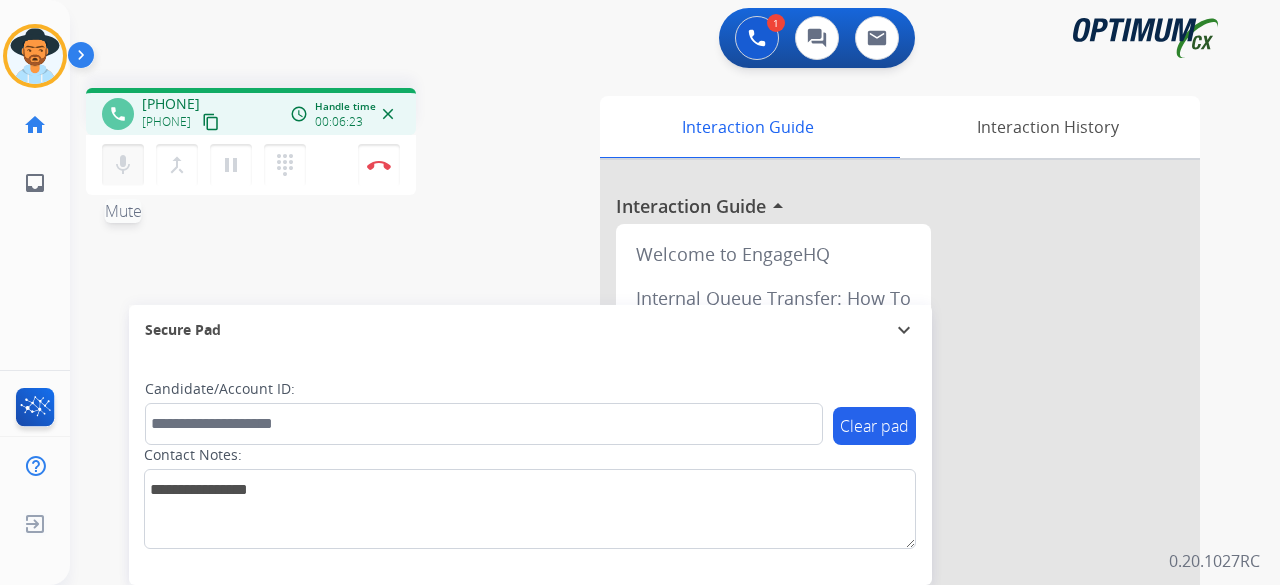 click on "mic" at bounding box center [123, 165] 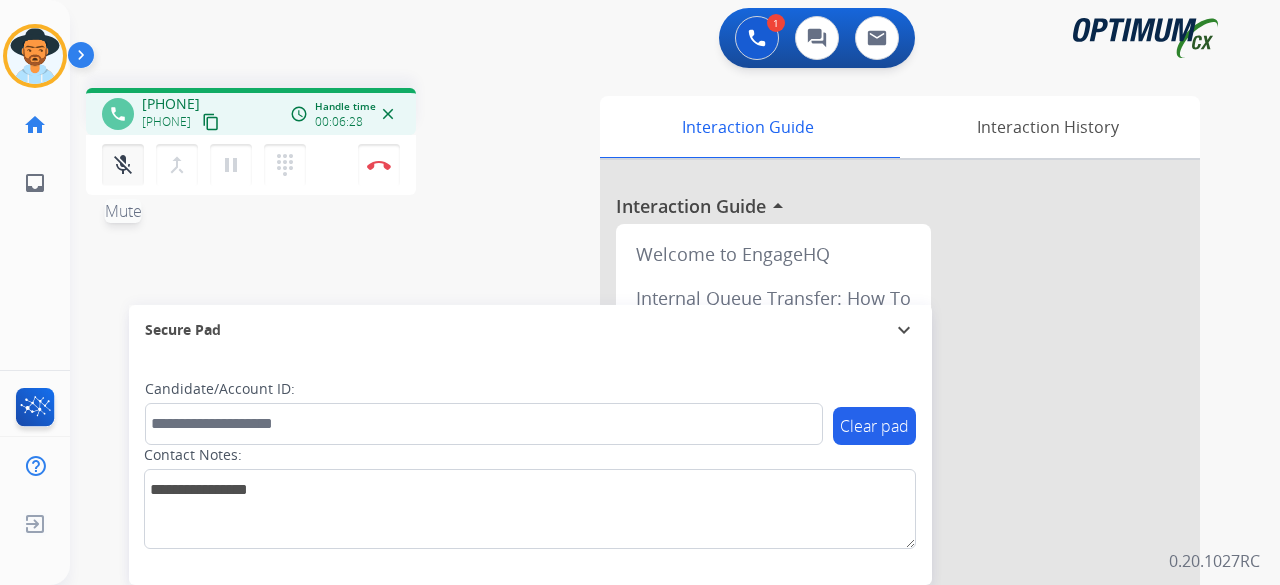 click on "mic_off" at bounding box center [123, 165] 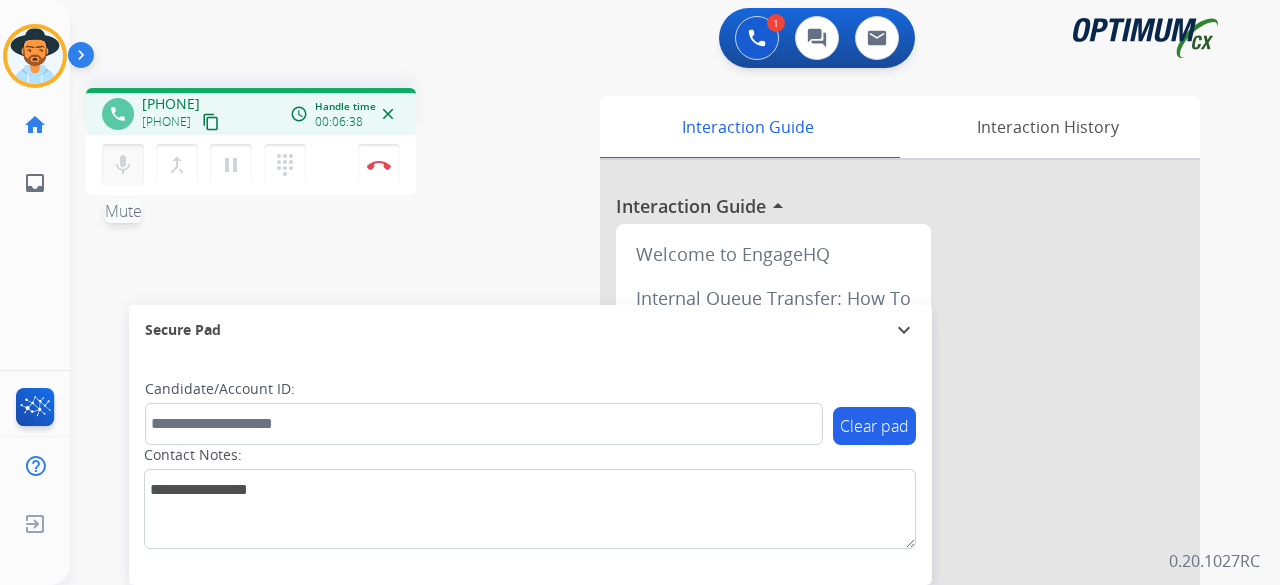 click on "mic" at bounding box center (123, 165) 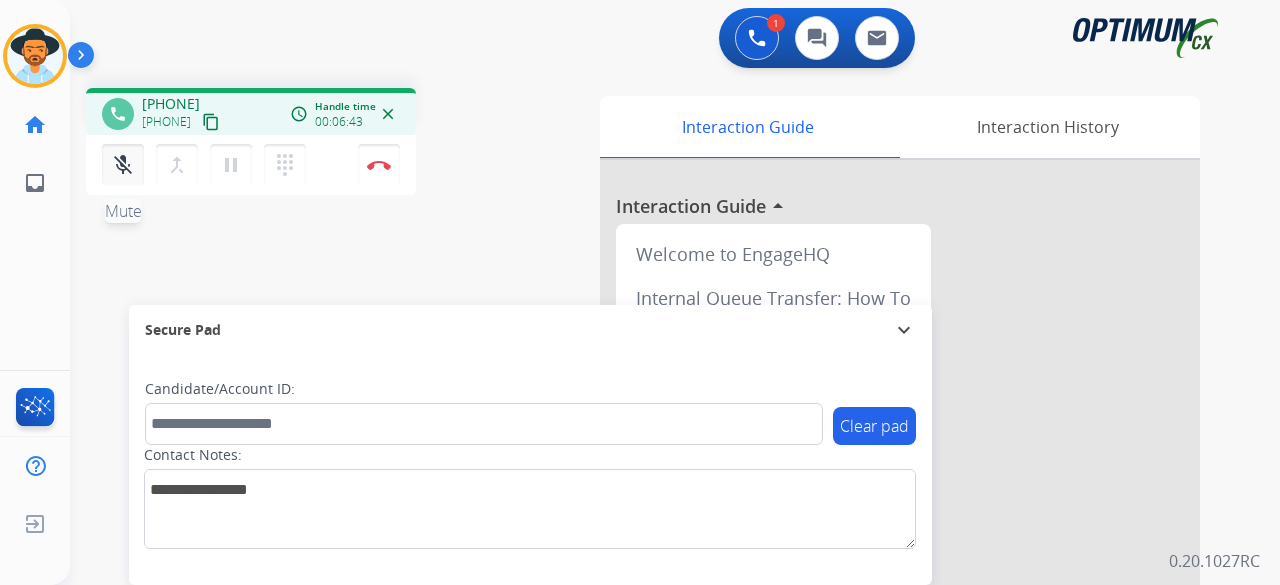 click on "mic_off" at bounding box center (123, 165) 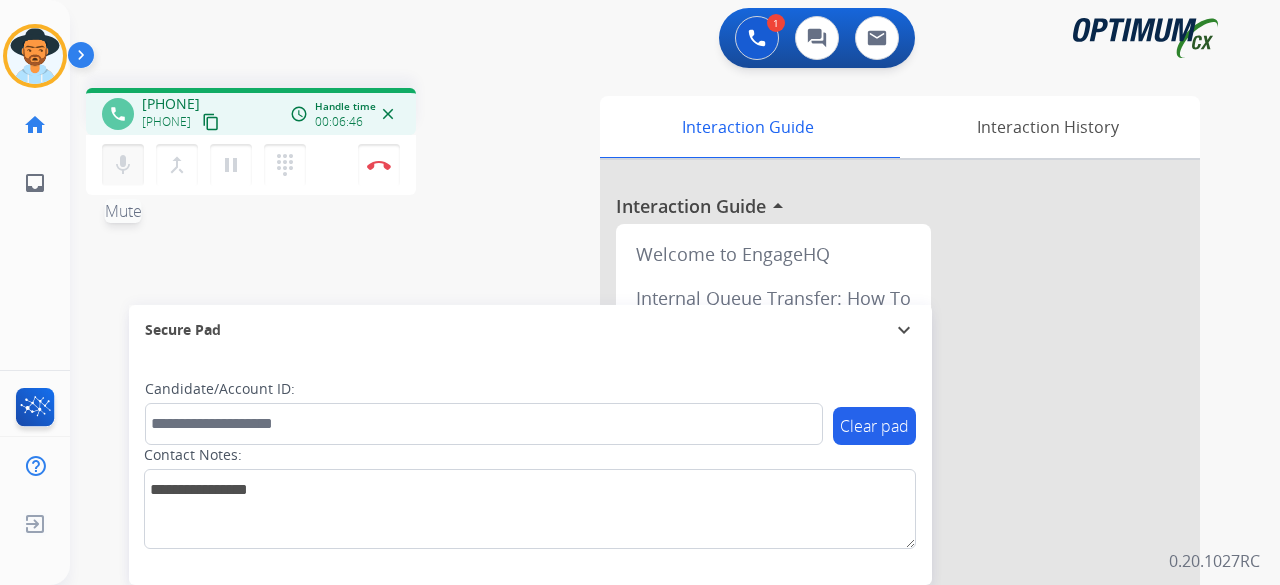 click on "mic" at bounding box center [123, 165] 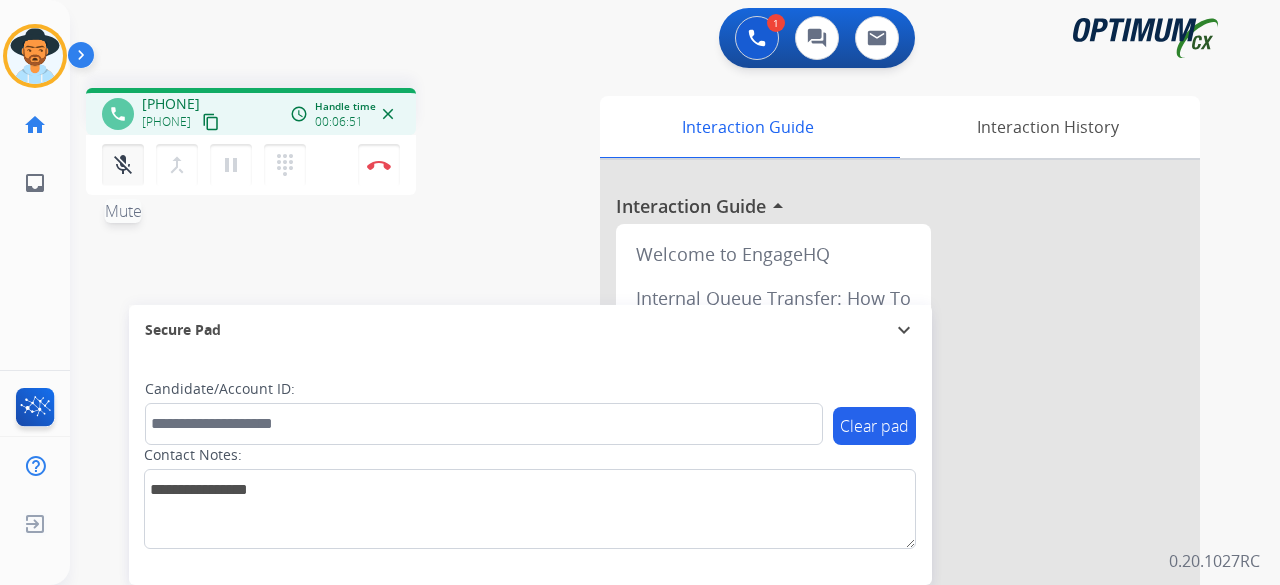 click on "mic_off" at bounding box center (123, 165) 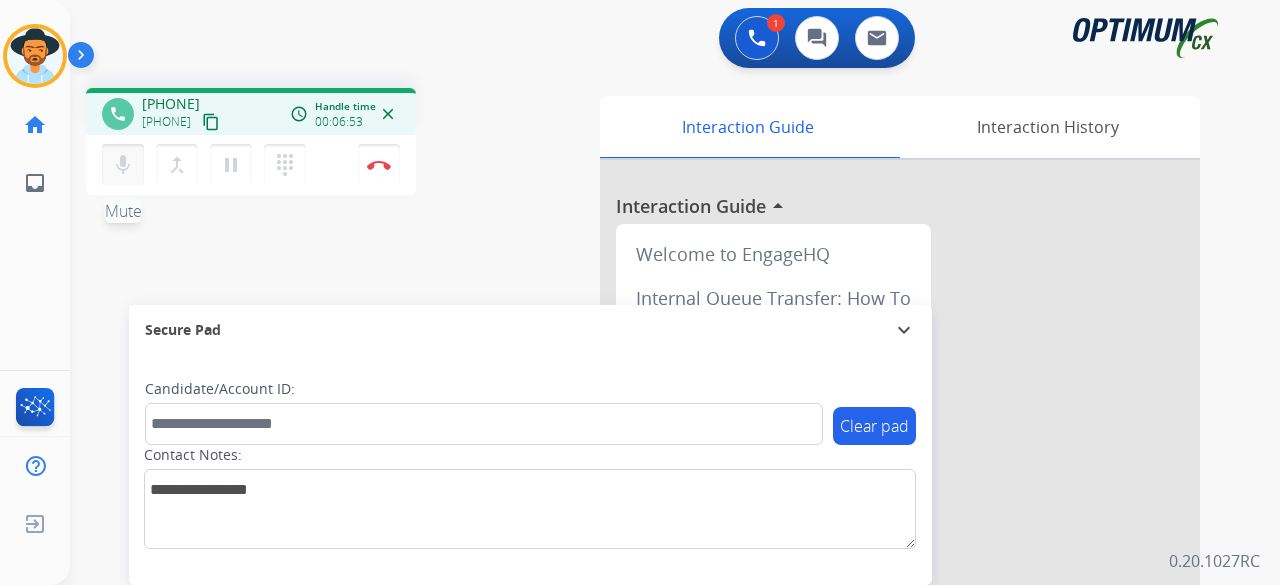 click on "mic" at bounding box center [123, 165] 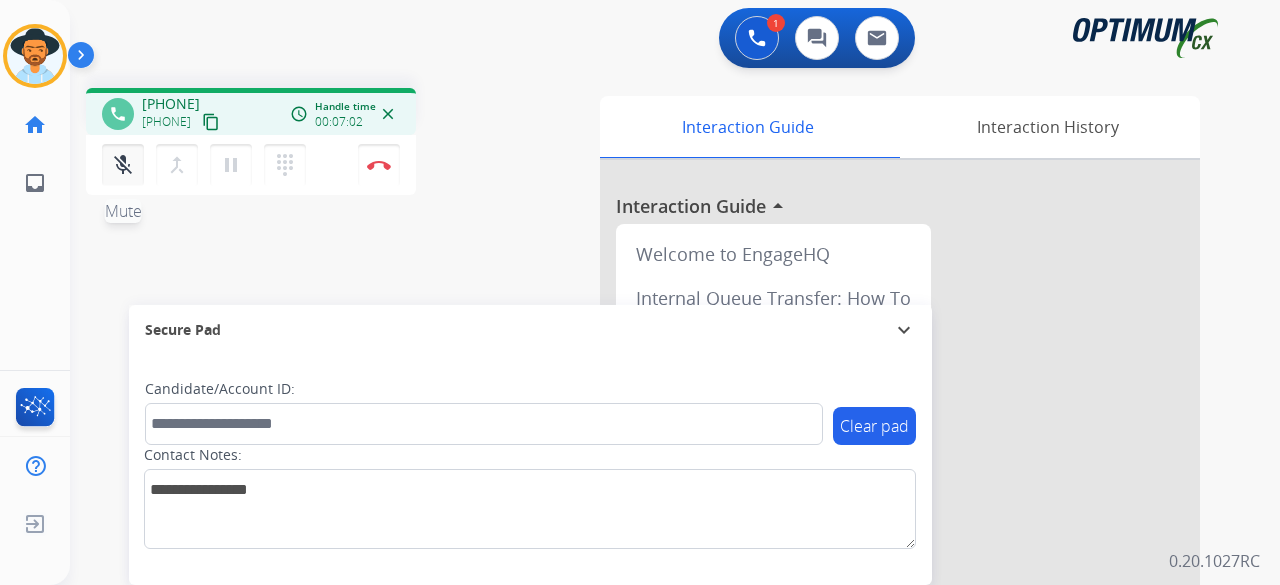 click on "mic_off Mute" at bounding box center [123, 165] 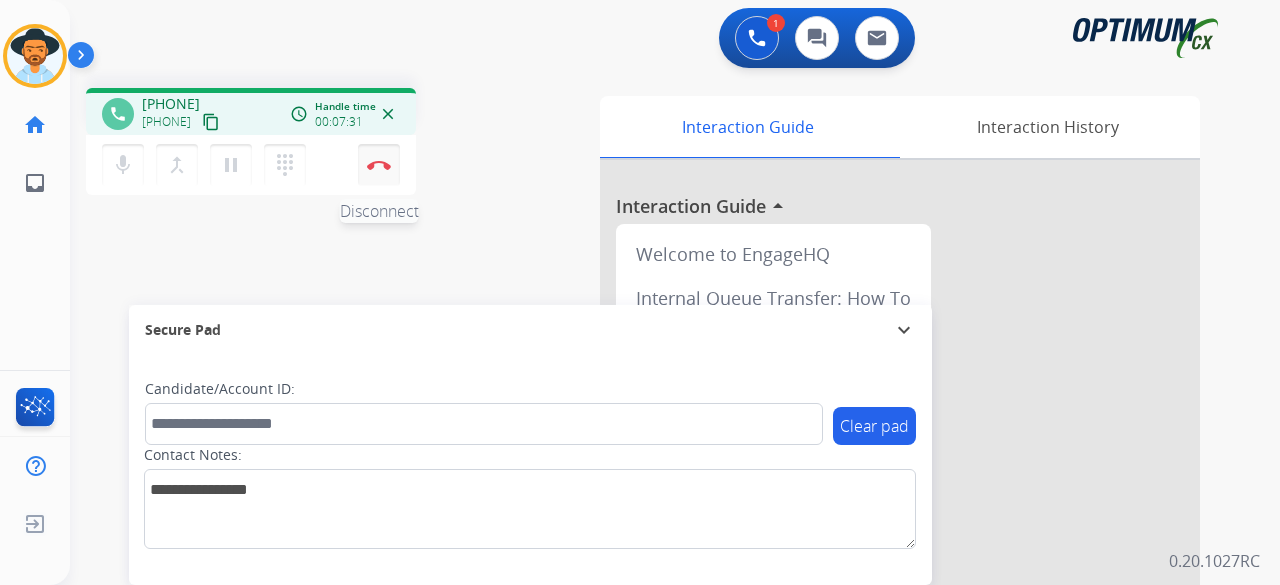 click on "Disconnect" at bounding box center (379, 165) 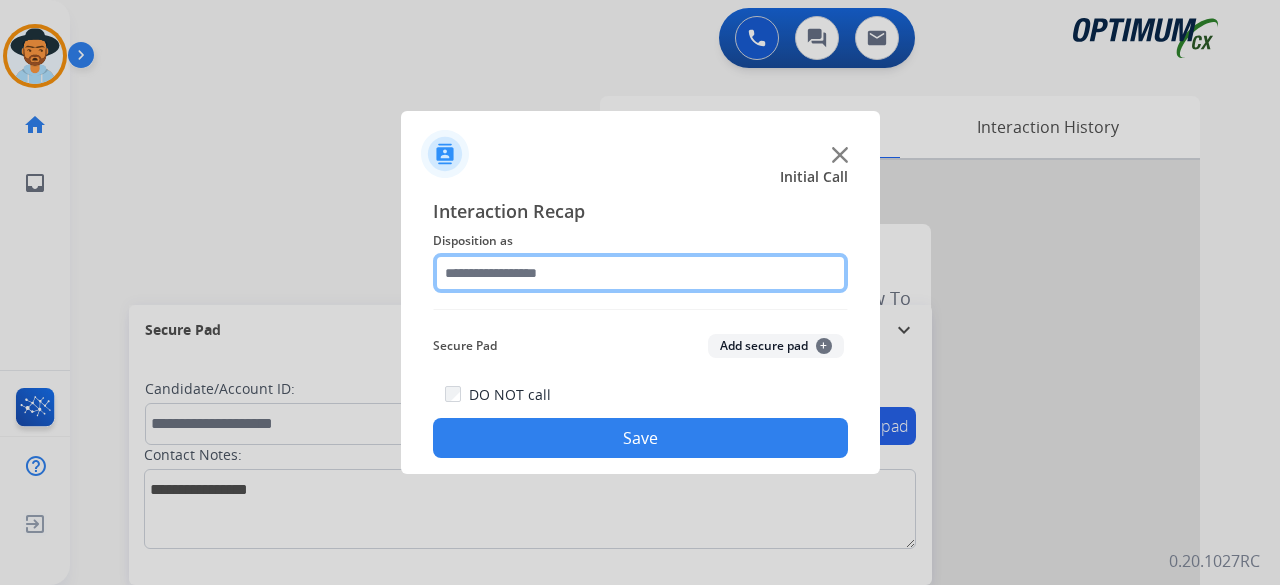 click 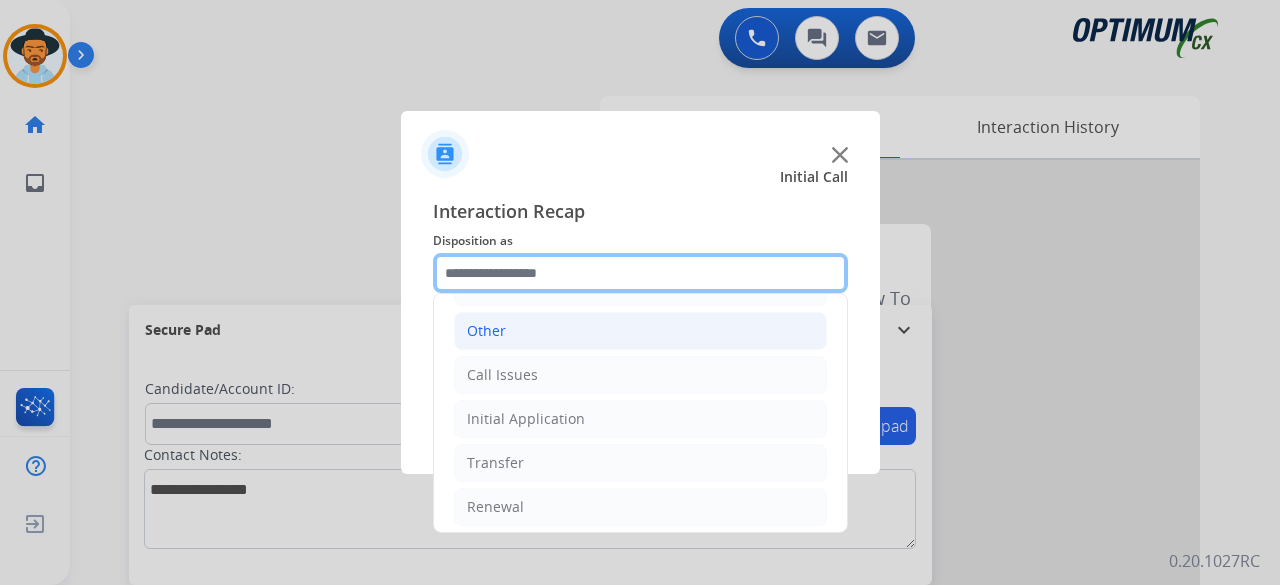 scroll, scrollTop: 130, scrollLeft: 0, axis: vertical 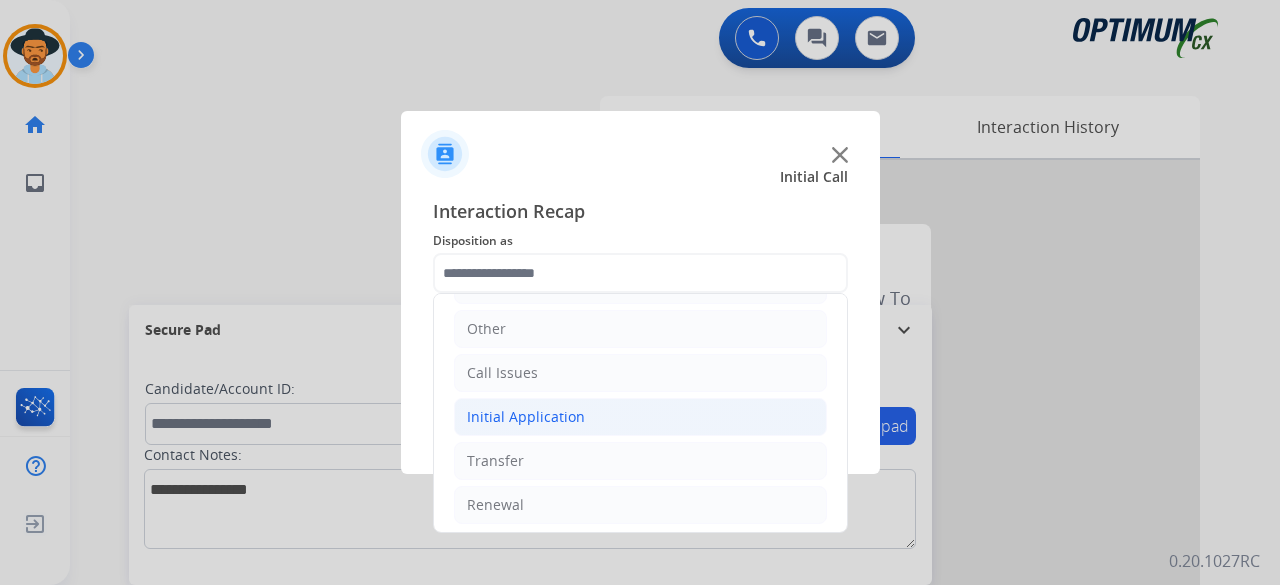 click on "Initial Application" 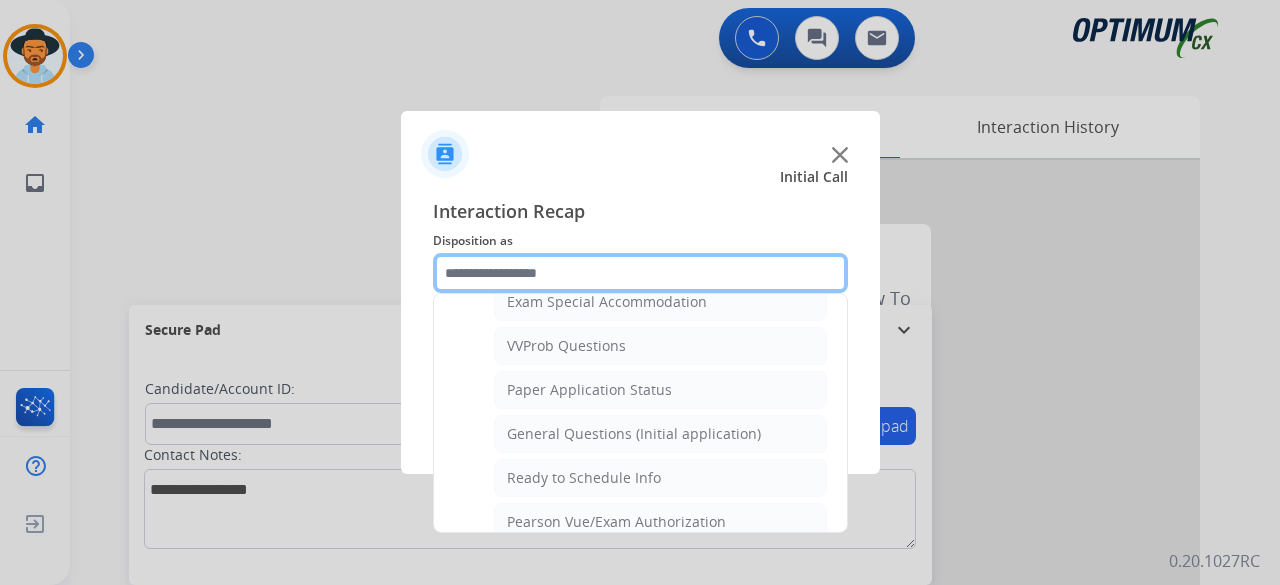 scroll, scrollTop: 1070, scrollLeft: 0, axis: vertical 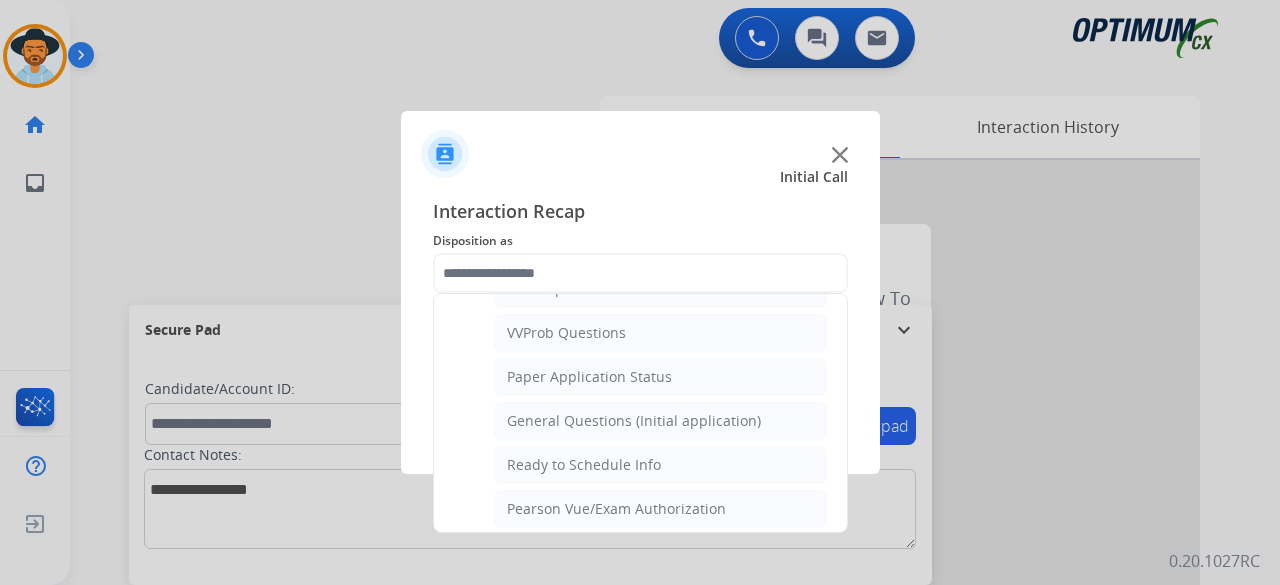 click on "General Questions (Initial application)" 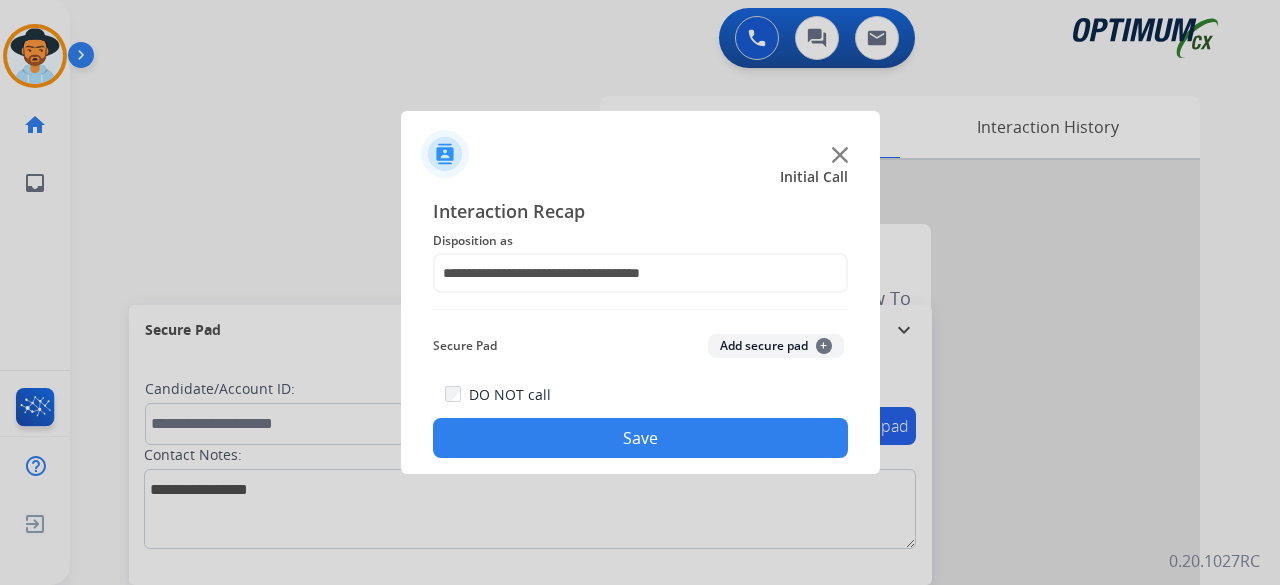 click on "Add secure pad  +" 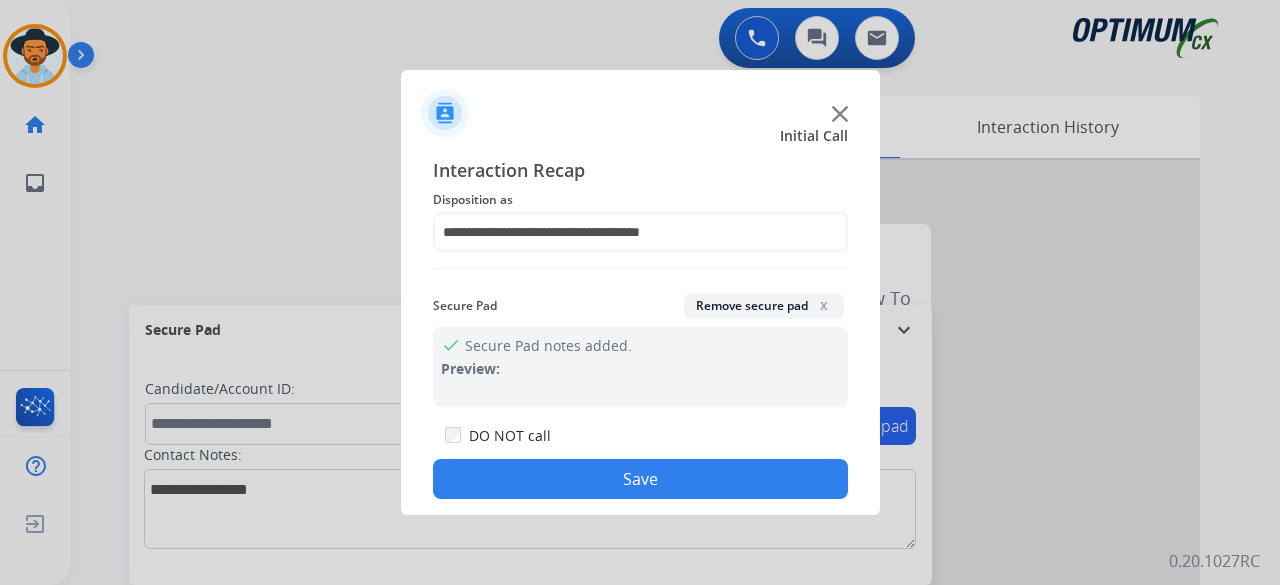 click on "Save" 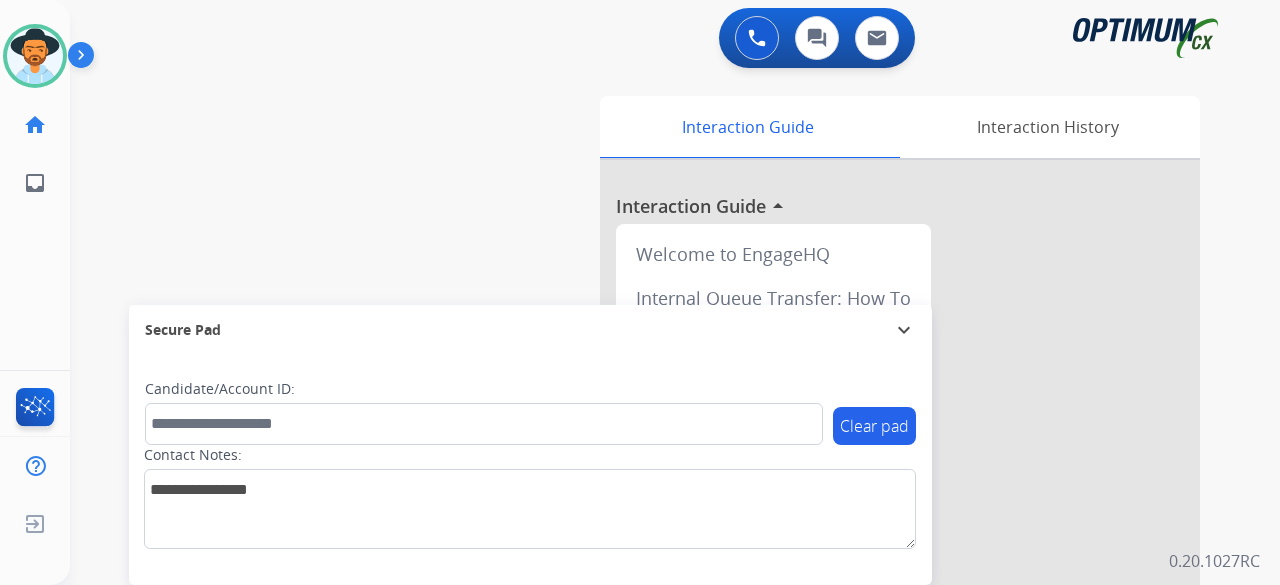 click on "swap_horiz Break voice bridge close_fullscreen Connect 3-Way Call merge_type Separate 3-Way Call  Interaction Guide   Interaction History  Interaction Guide arrow_drop_up  Welcome to EngageHQ   Internal Queue Transfer: How To  Secure Pad expand_more Clear pad Candidate/Account ID: Contact Notes:" at bounding box center (651, 489) 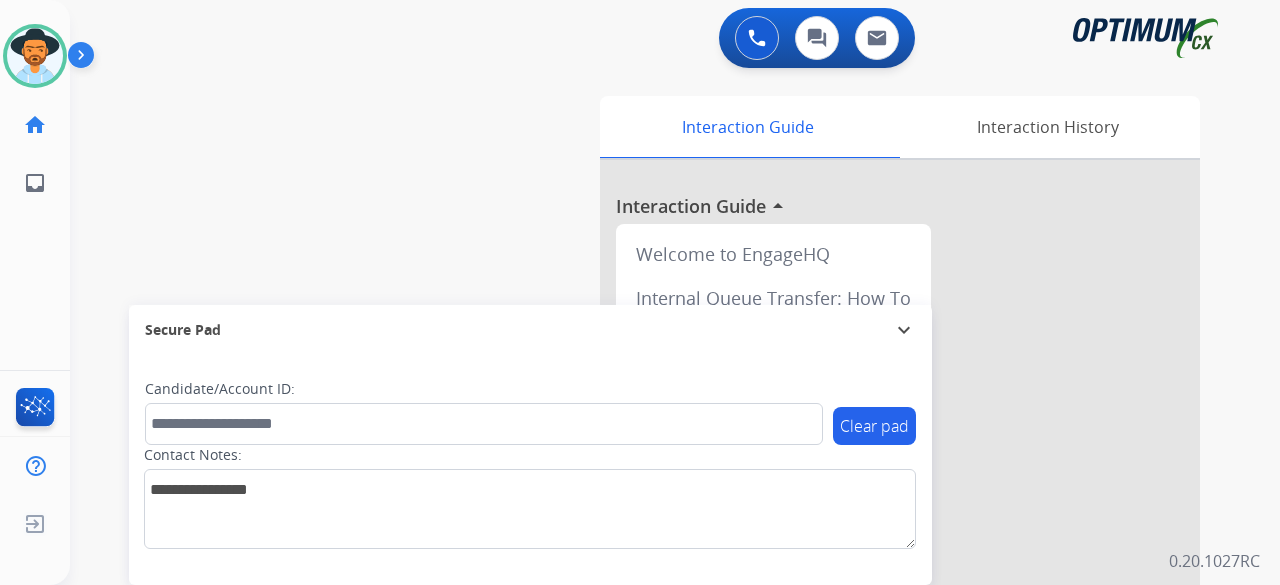 click on "swap_horiz Break voice bridge close_fullscreen Connect 3-Way Call merge_type Separate 3-Way Call  Interaction Guide   Interaction History  Interaction Guide arrow_drop_up  Welcome to EngageHQ   Internal Queue Transfer: How To  Secure Pad expand_more Clear pad Candidate/Account ID: Contact Notes:" at bounding box center (651, 489) 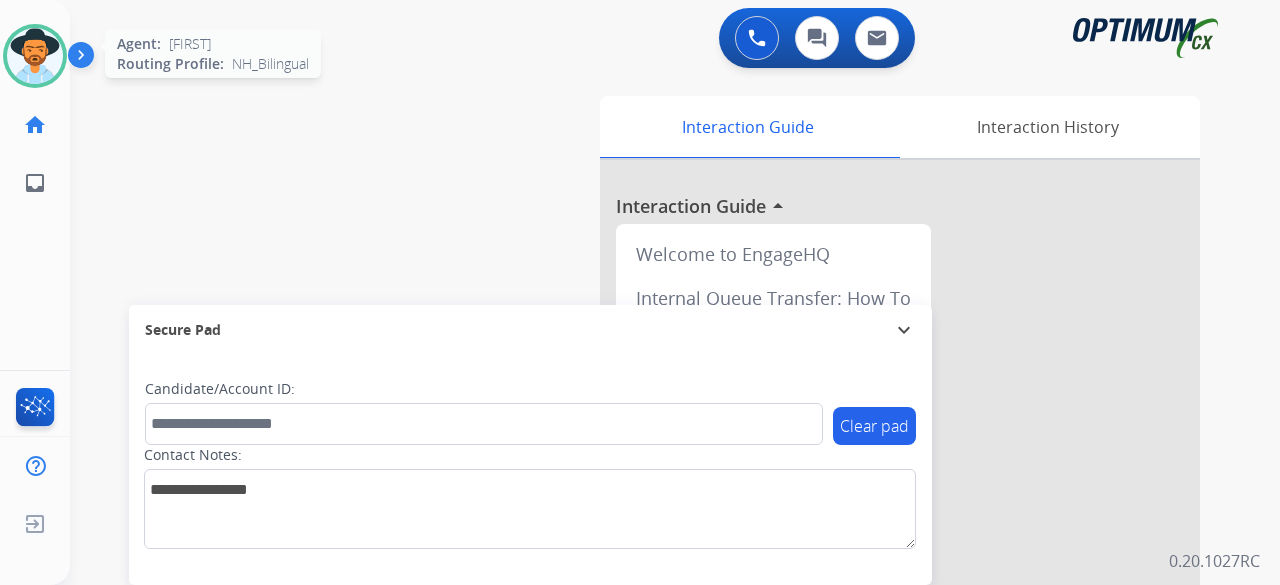 click at bounding box center (35, 56) 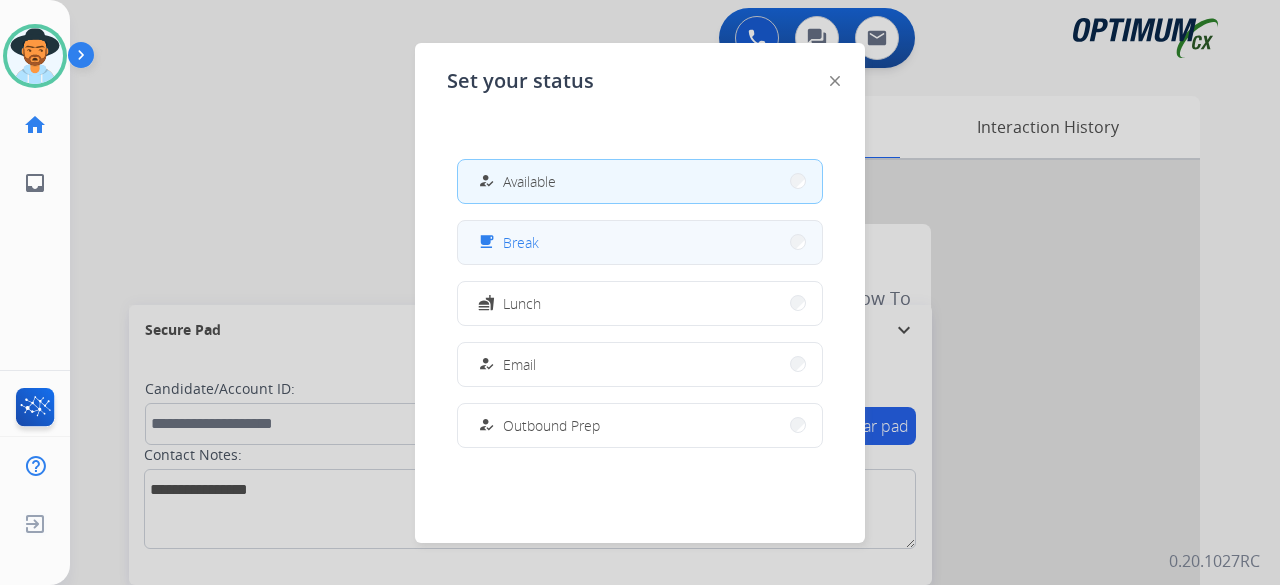 click on "free_breakfast Break" at bounding box center [640, 242] 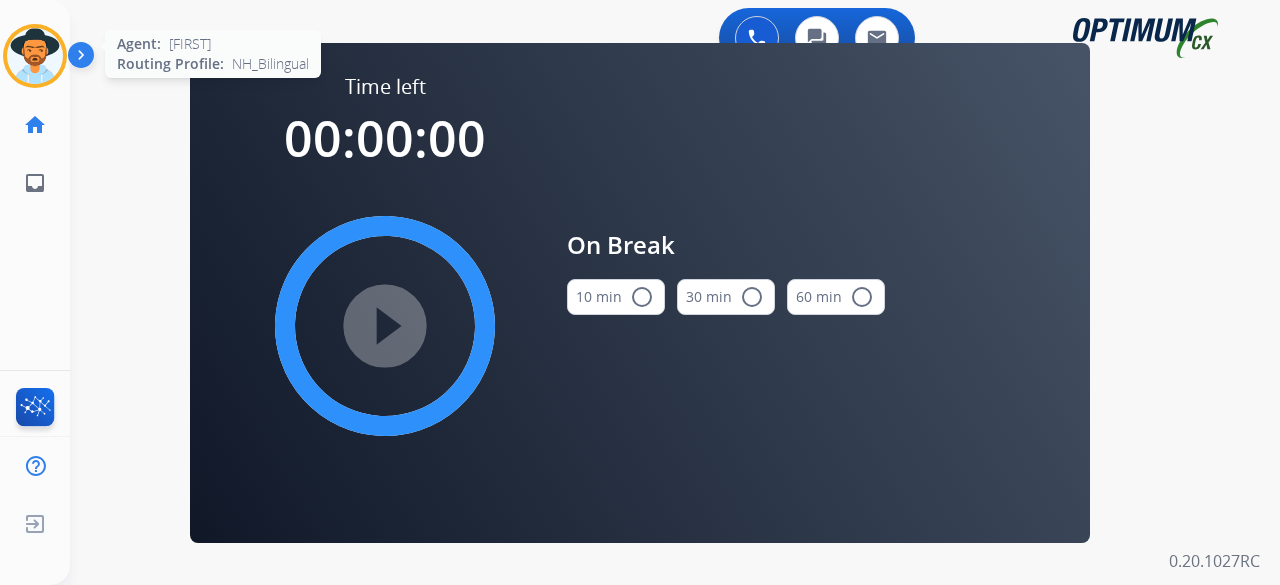 click at bounding box center (35, 56) 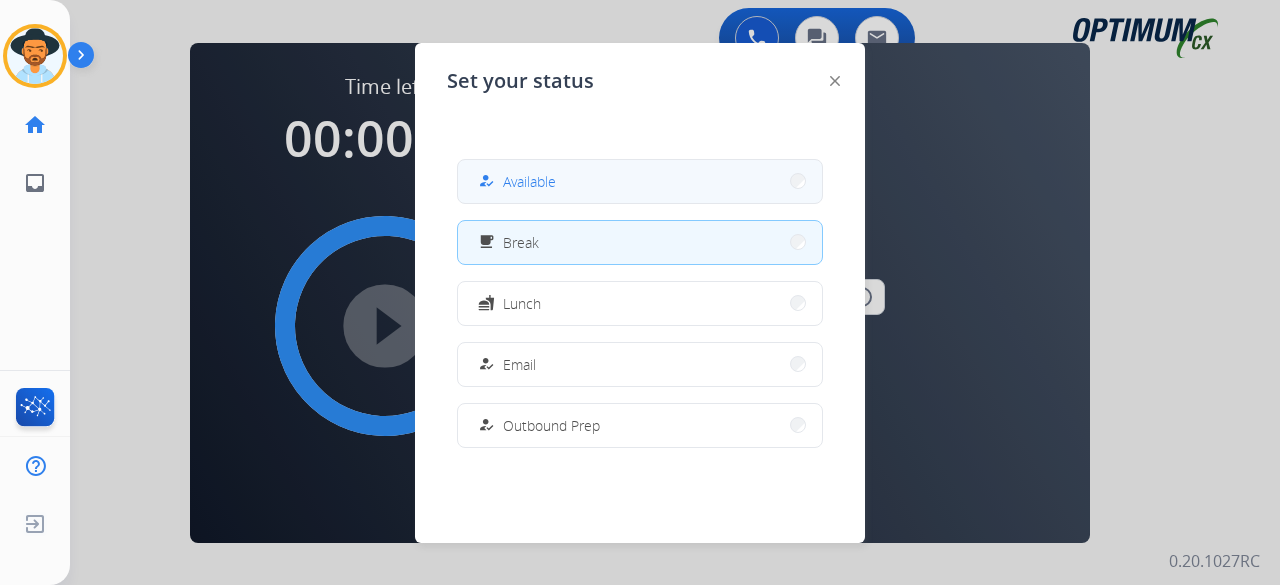 click on "how_to_reg Available" at bounding box center [640, 181] 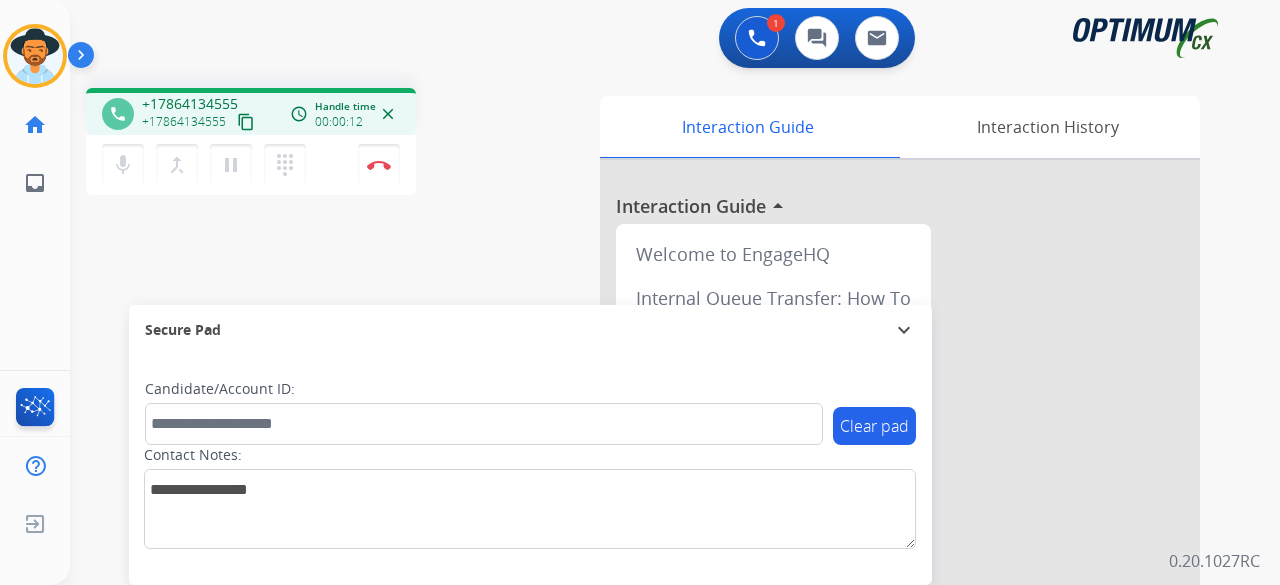 click on "content_copy" at bounding box center (246, 122) 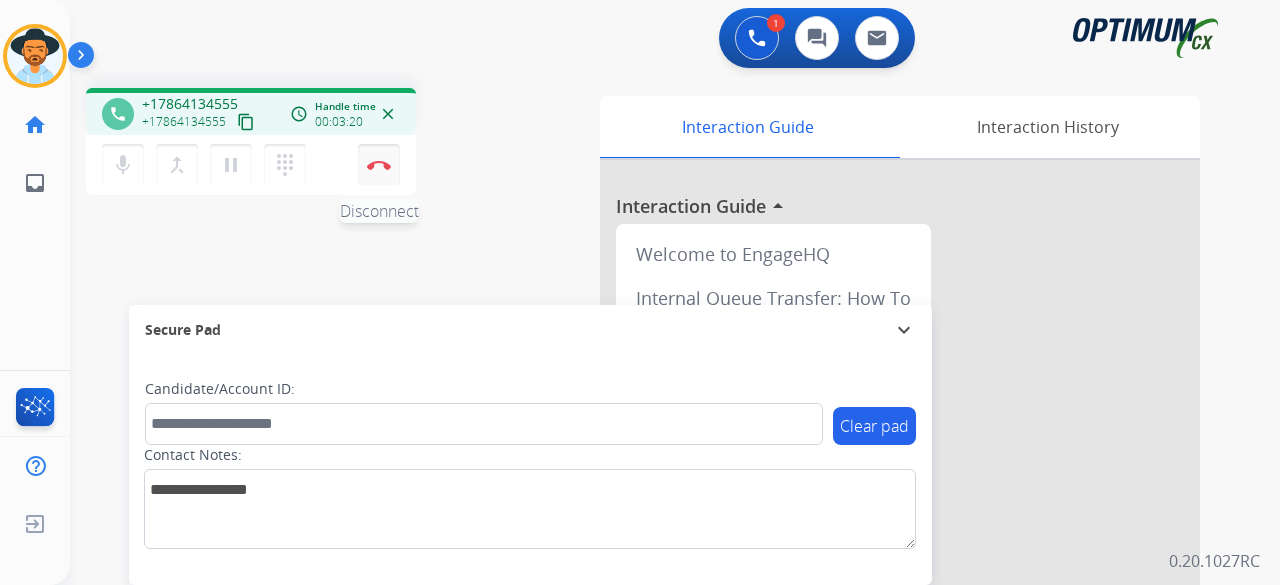 click on "Disconnect" at bounding box center [379, 165] 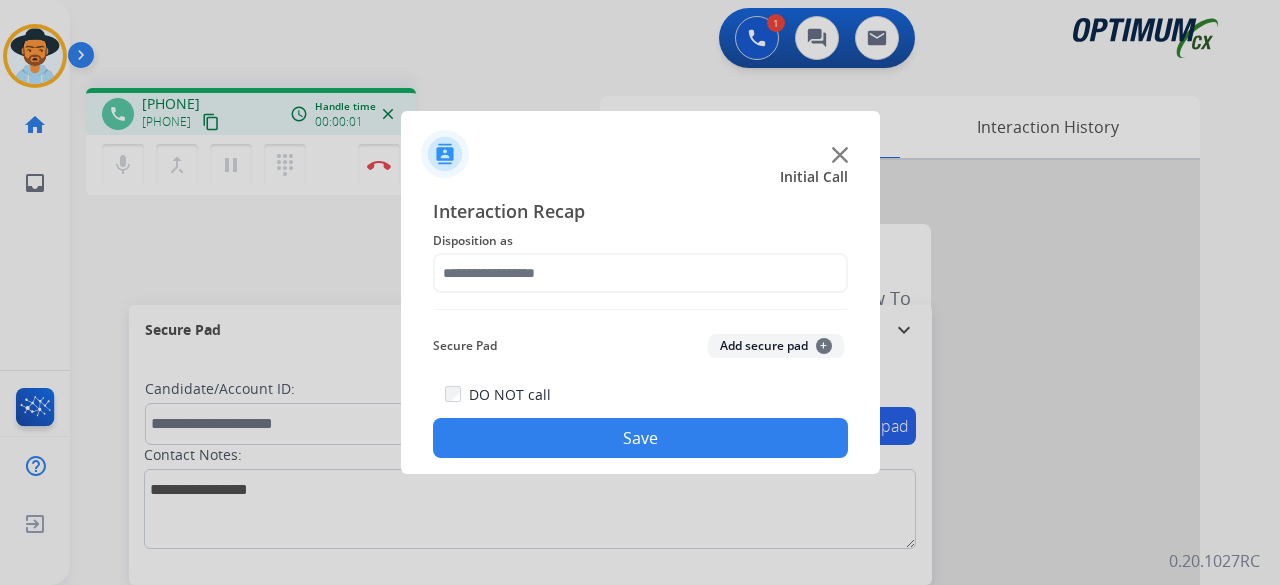 click 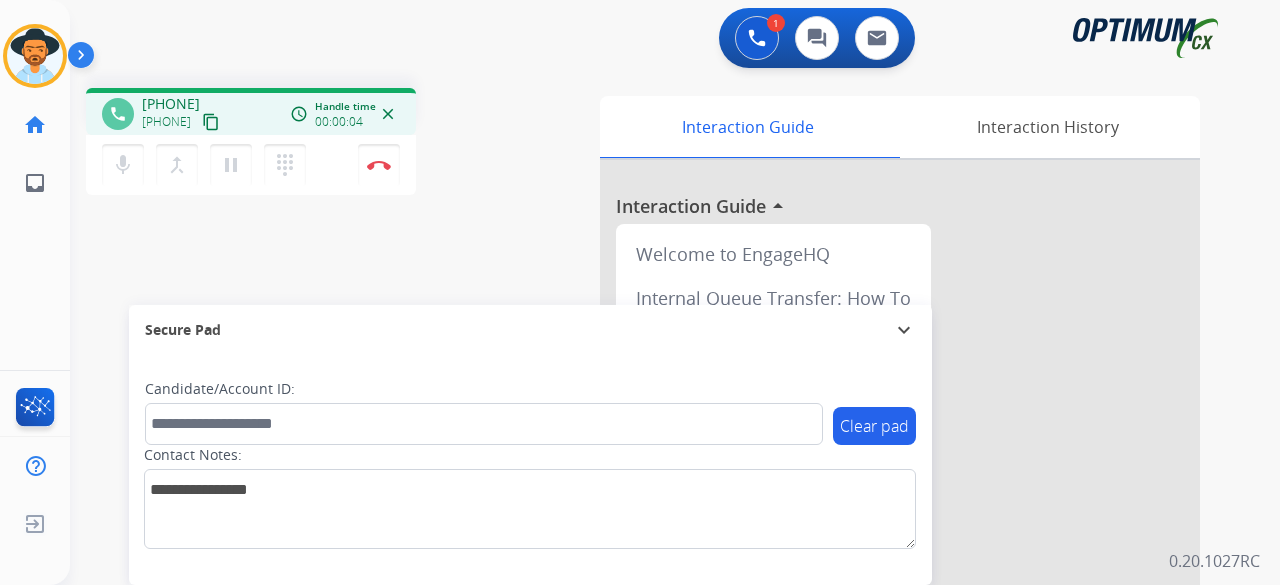 click on "content_copy" at bounding box center (211, 122) 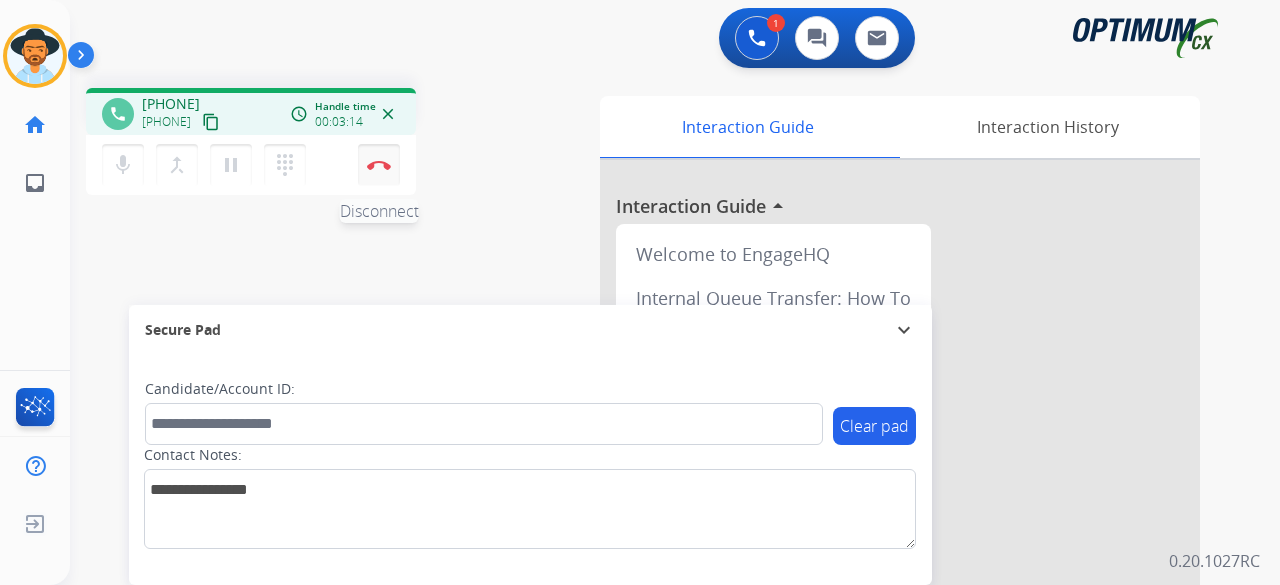 click at bounding box center [379, 165] 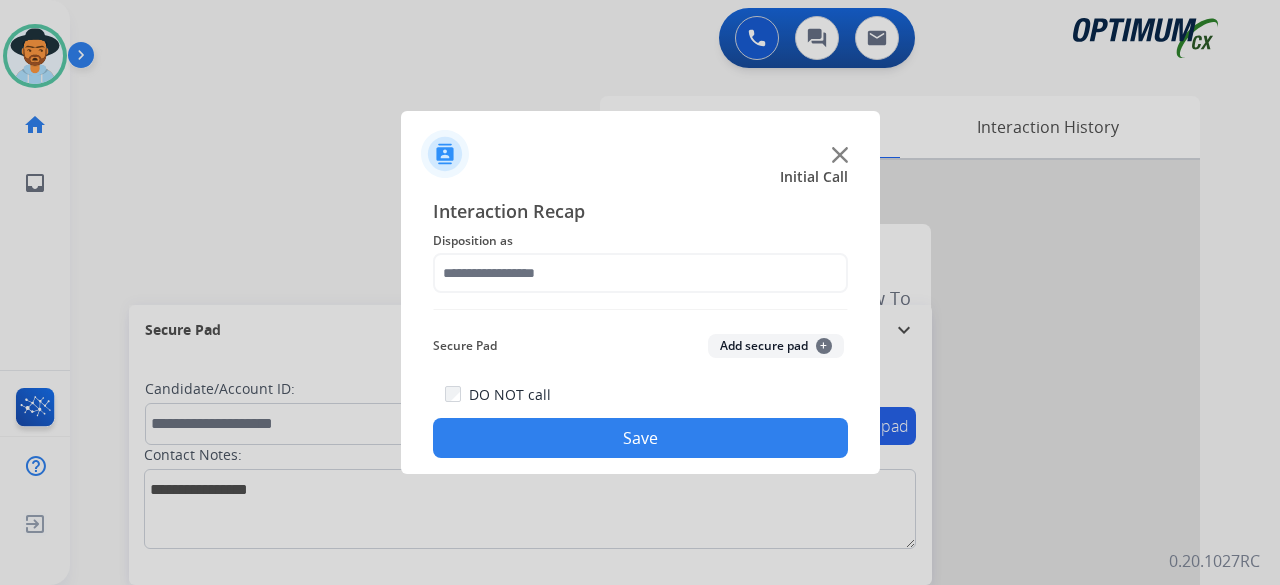 click 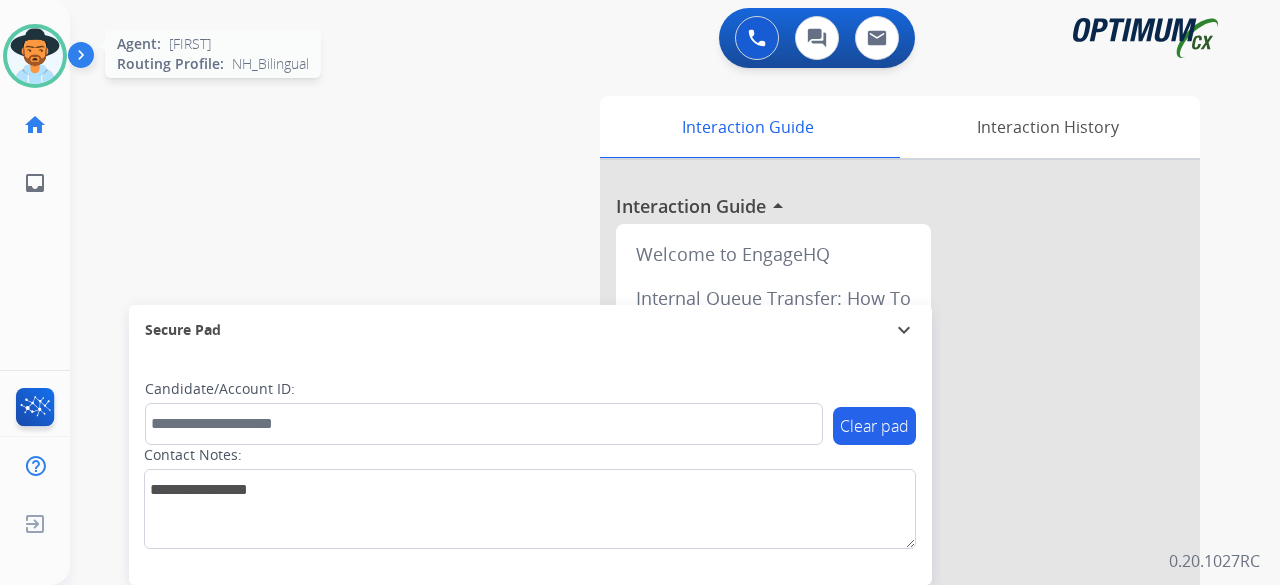 click at bounding box center [35, 56] 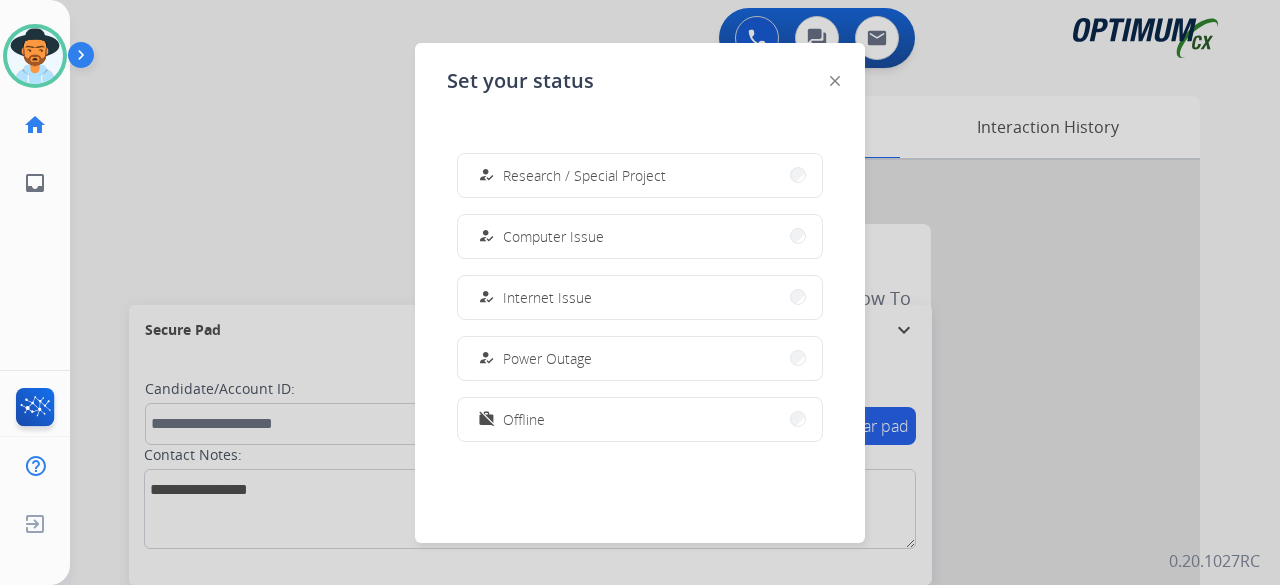 scroll, scrollTop: 499, scrollLeft: 0, axis: vertical 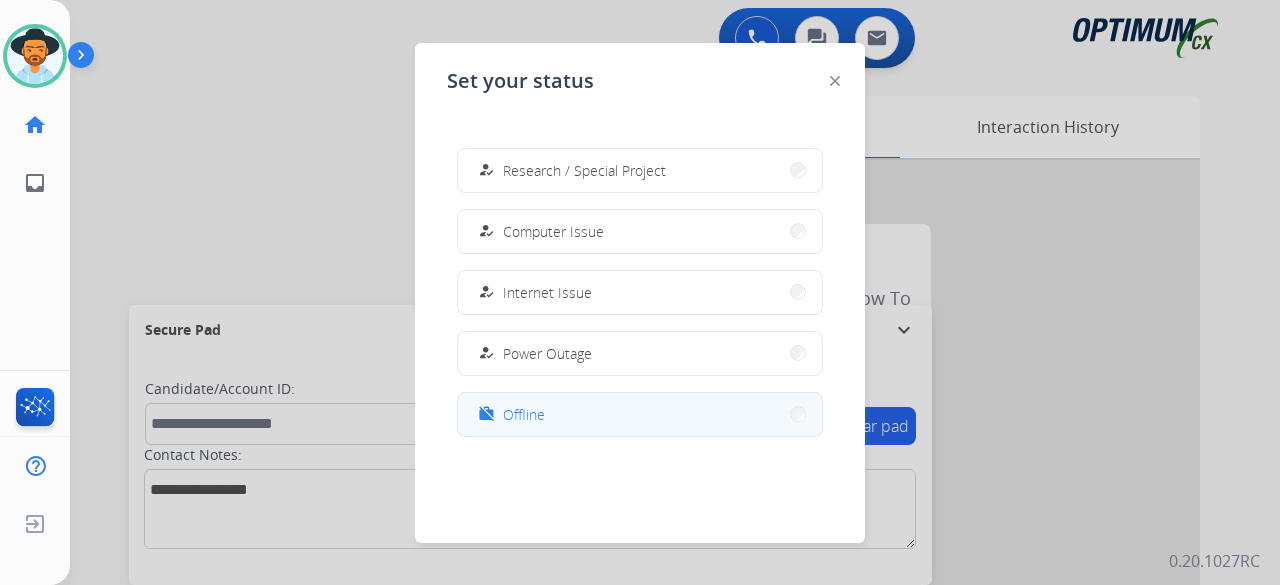 click on "work_off Offline" at bounding box center (640, 414) 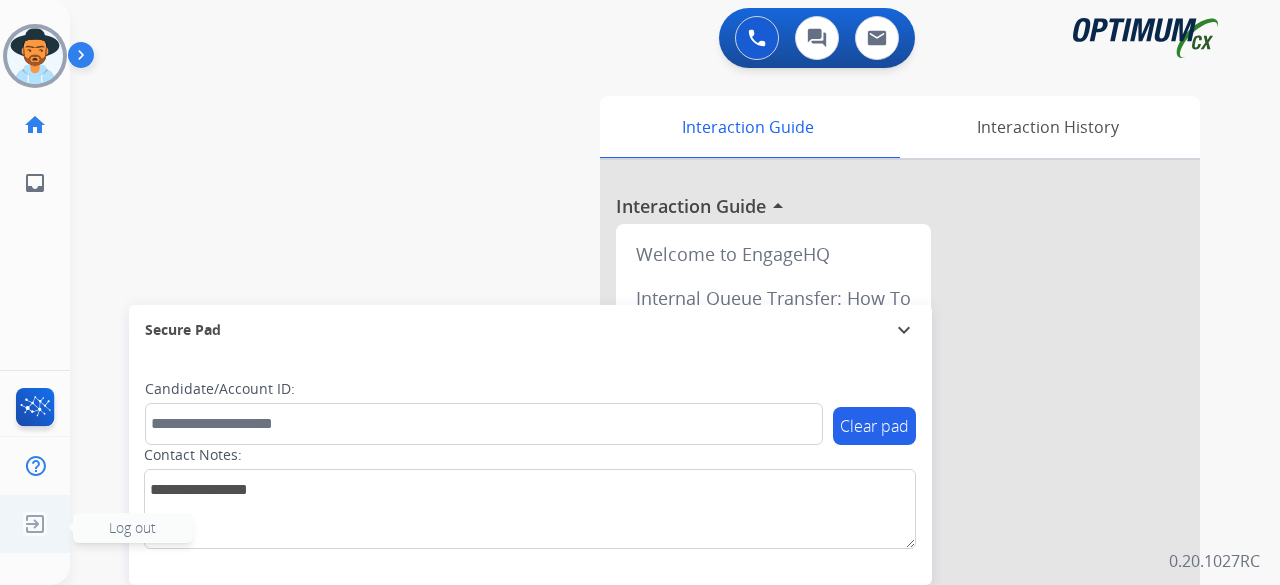 click on "Log out" 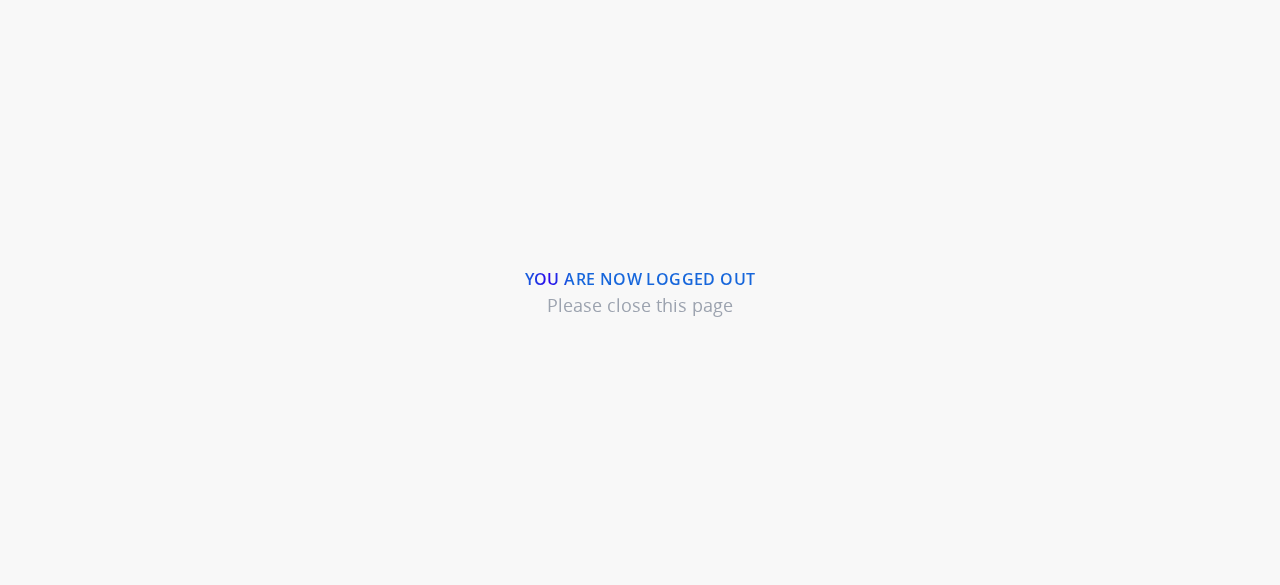 scroll, scrollTop: 0, scrollLeft: 0, axis: both 